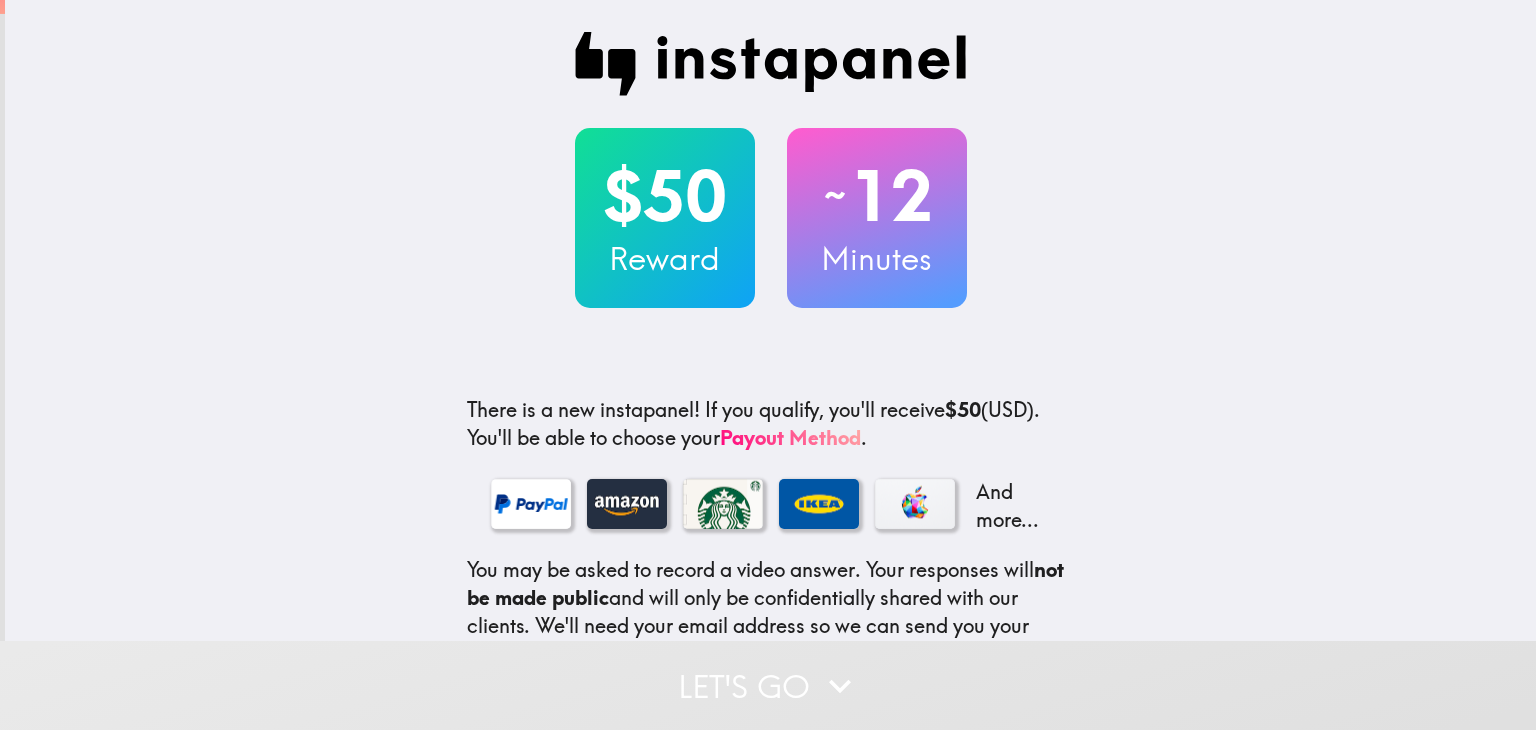 scroll, scrollTop: 0, scrollLeft: 0, axis: both 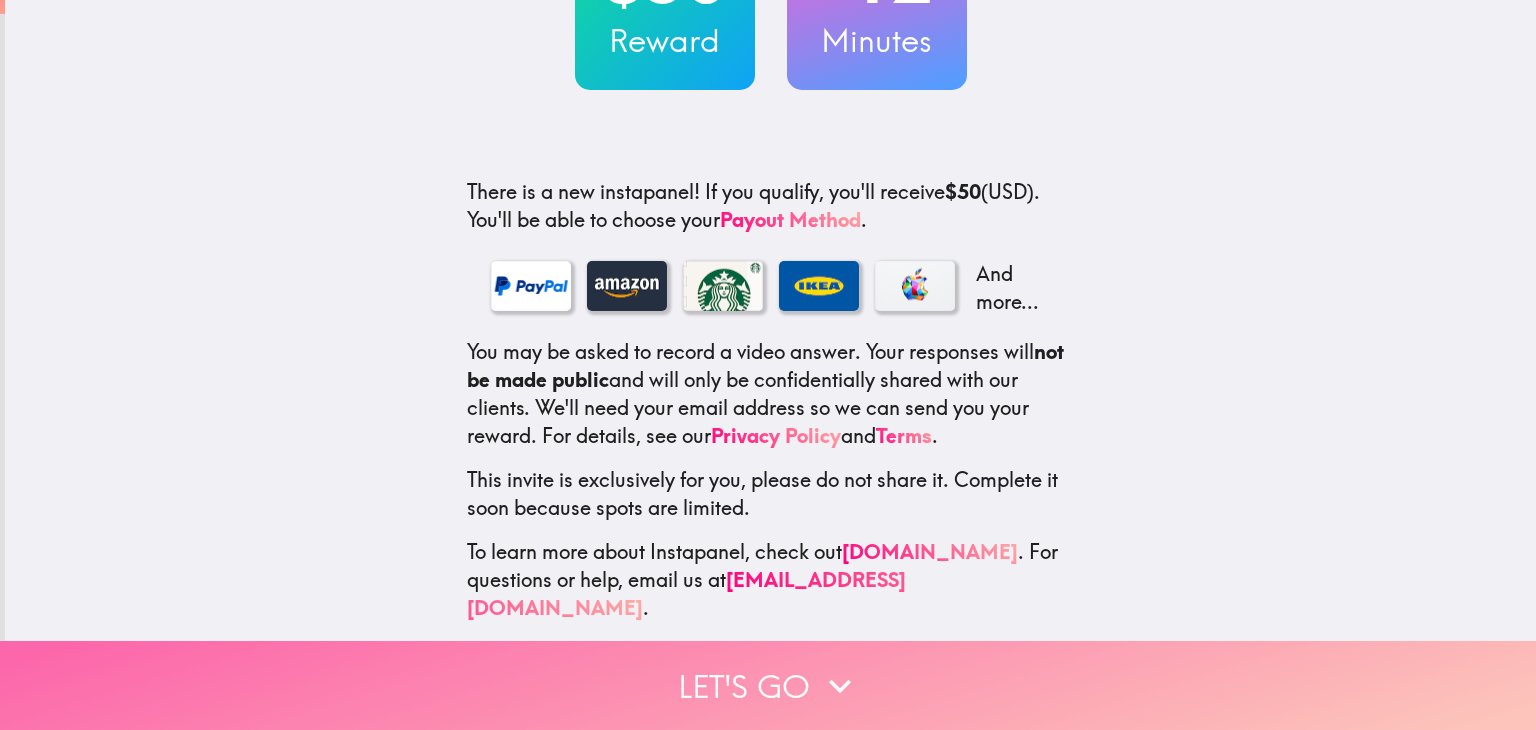 click on "Let's go" at bounding box center (768, 685) 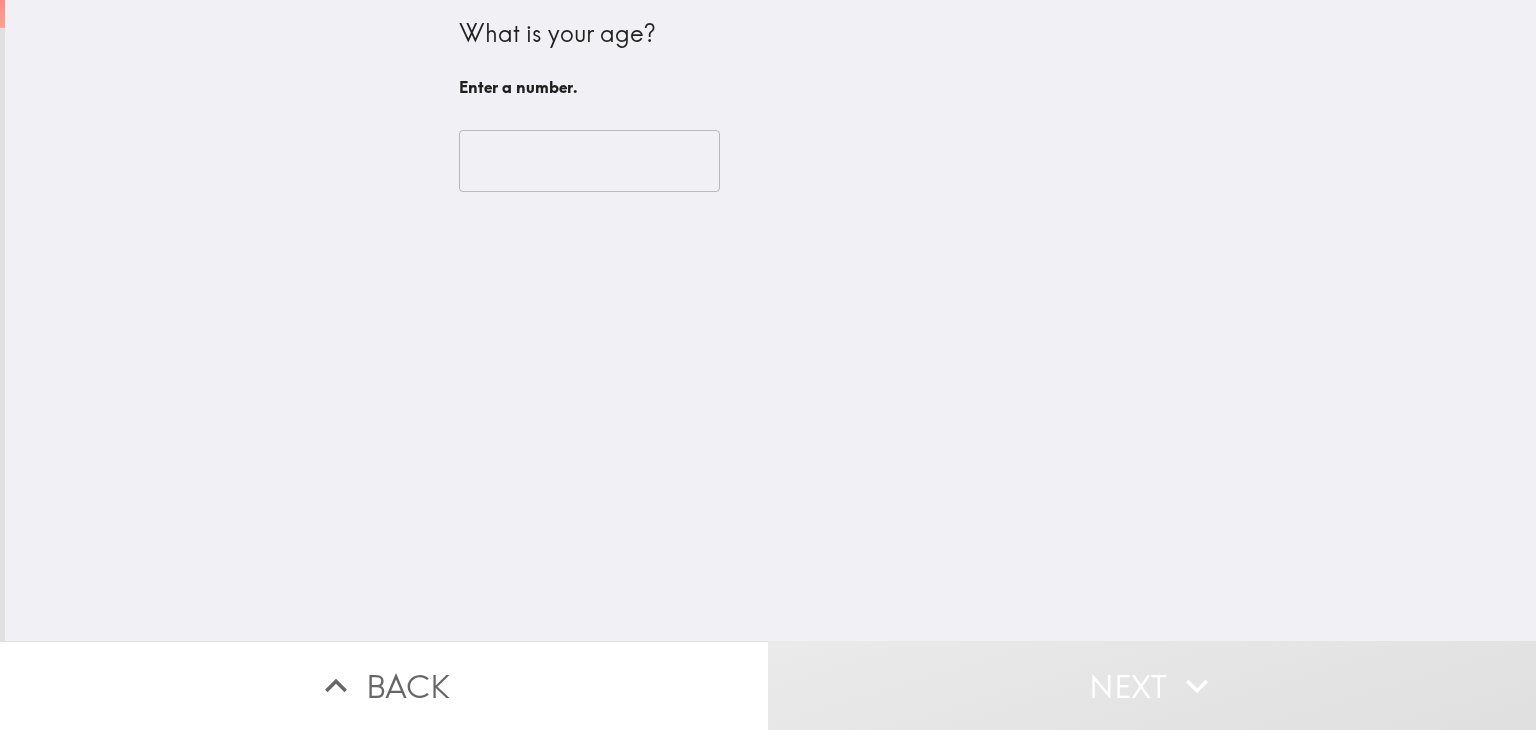 scroll, scrollTop: 0, scrollLeft: 0, axis: both 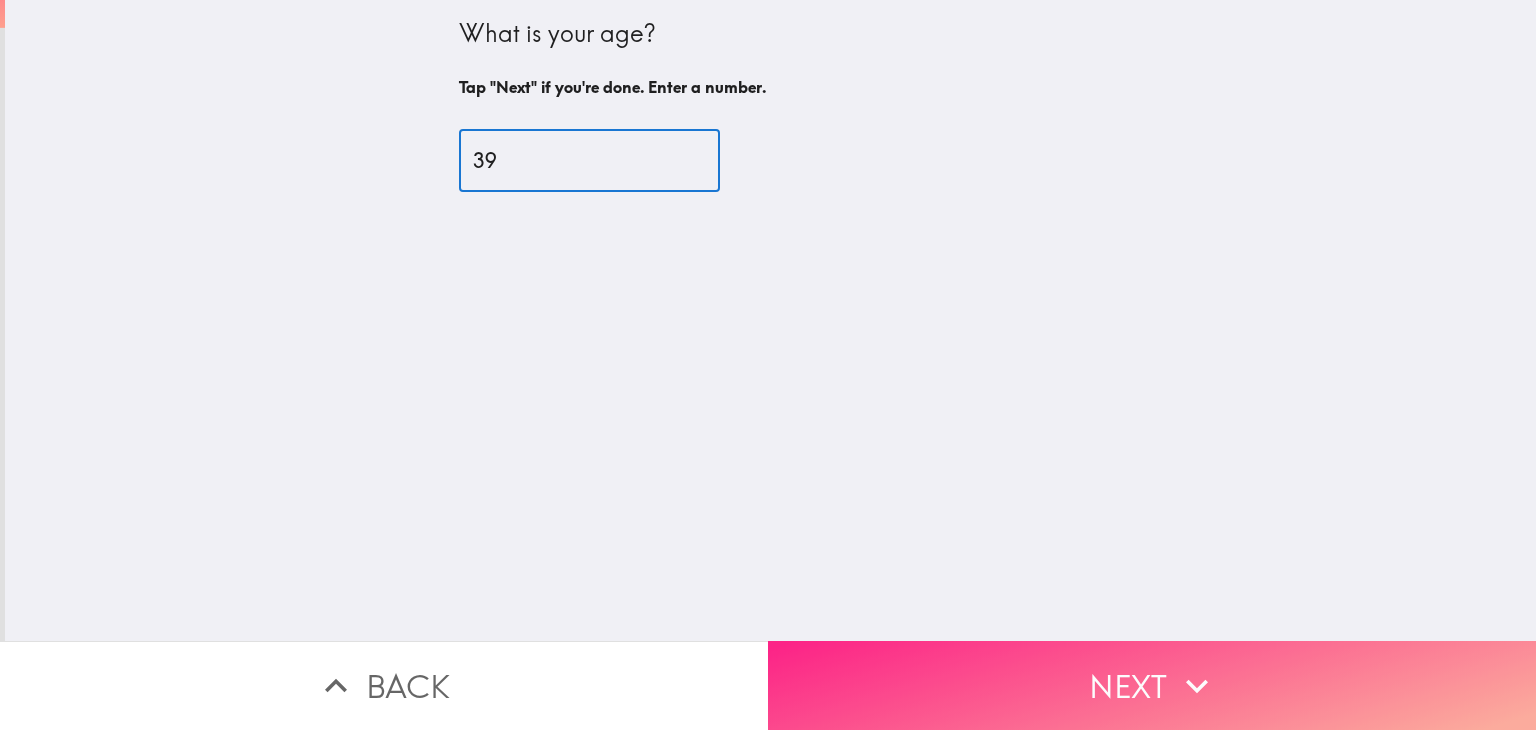 type on "39" 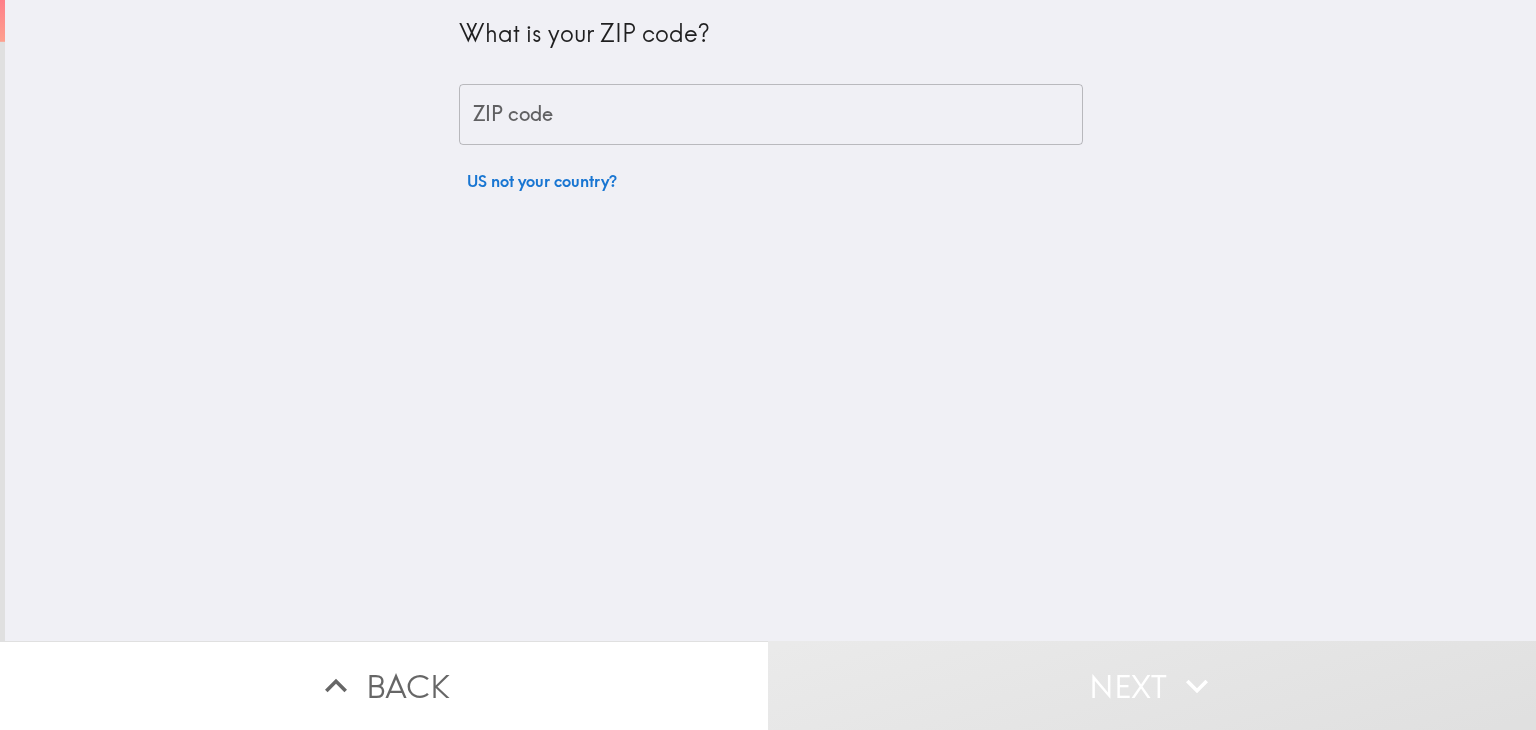 click on "ZIP code" at bounding box center [771, 115] 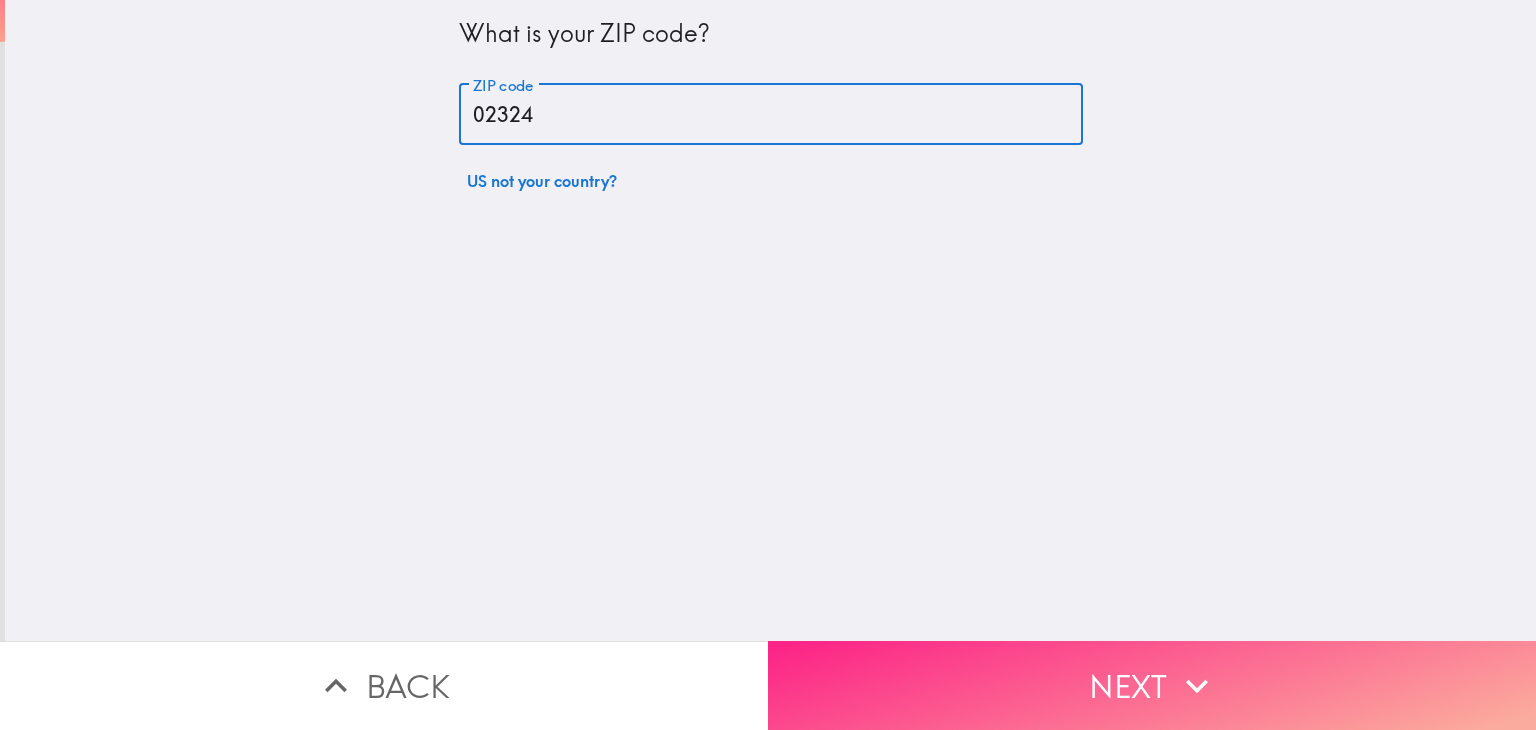 type on "02324" 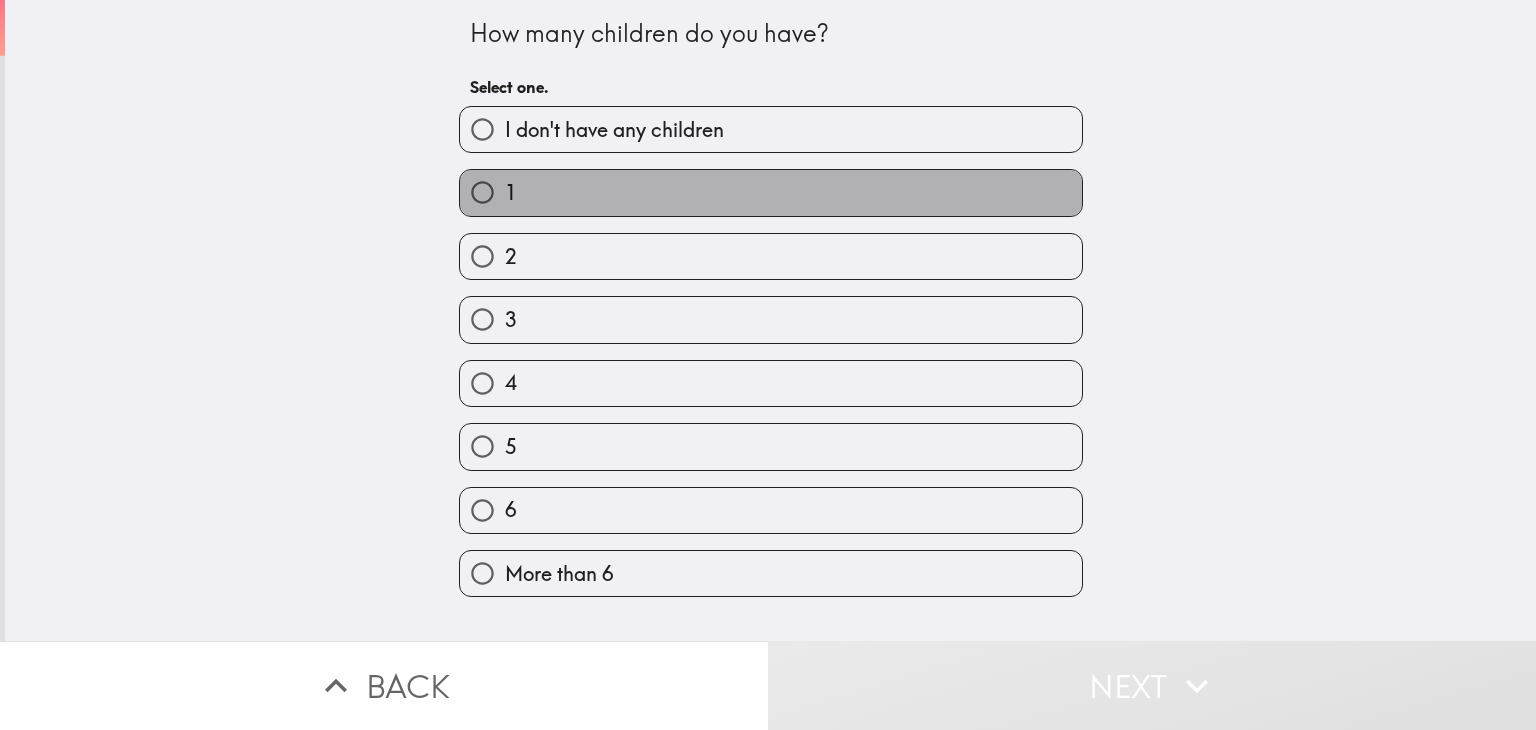 click on "1" at bounding box center (771, 192) 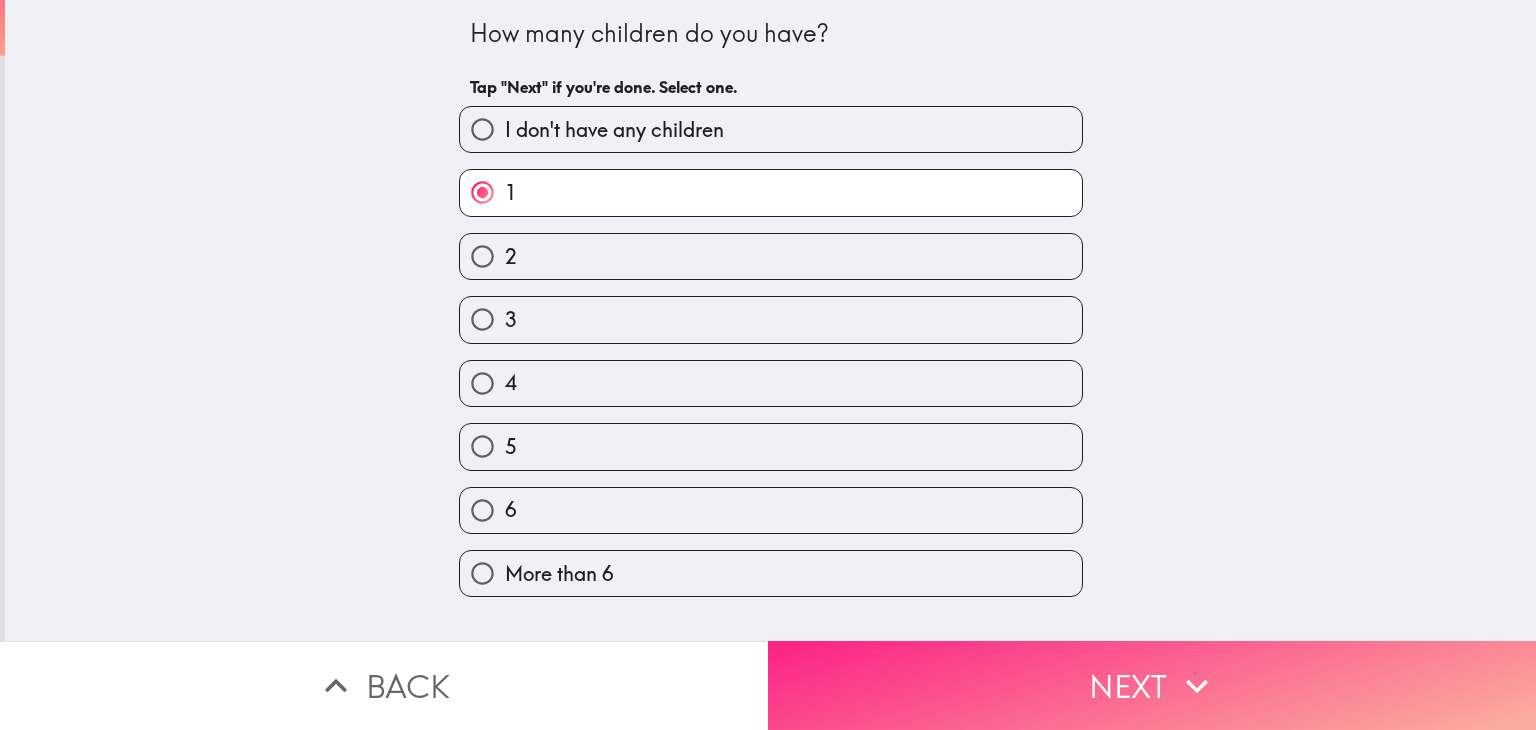 click on "Next" at bounding box center [1152, 685] 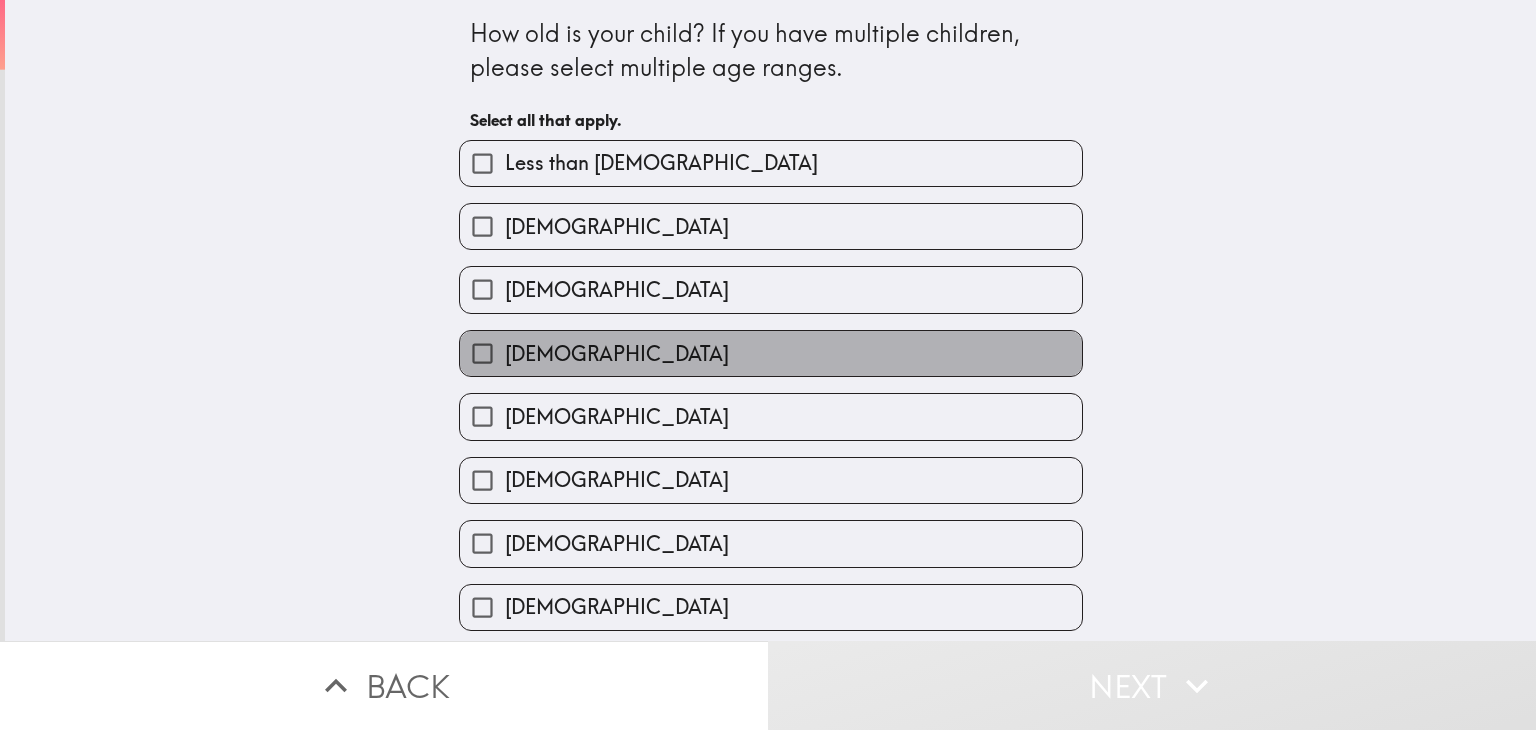 click on "[DEMOGRAPHIC_DATA]" at bounding box center [771, 353] 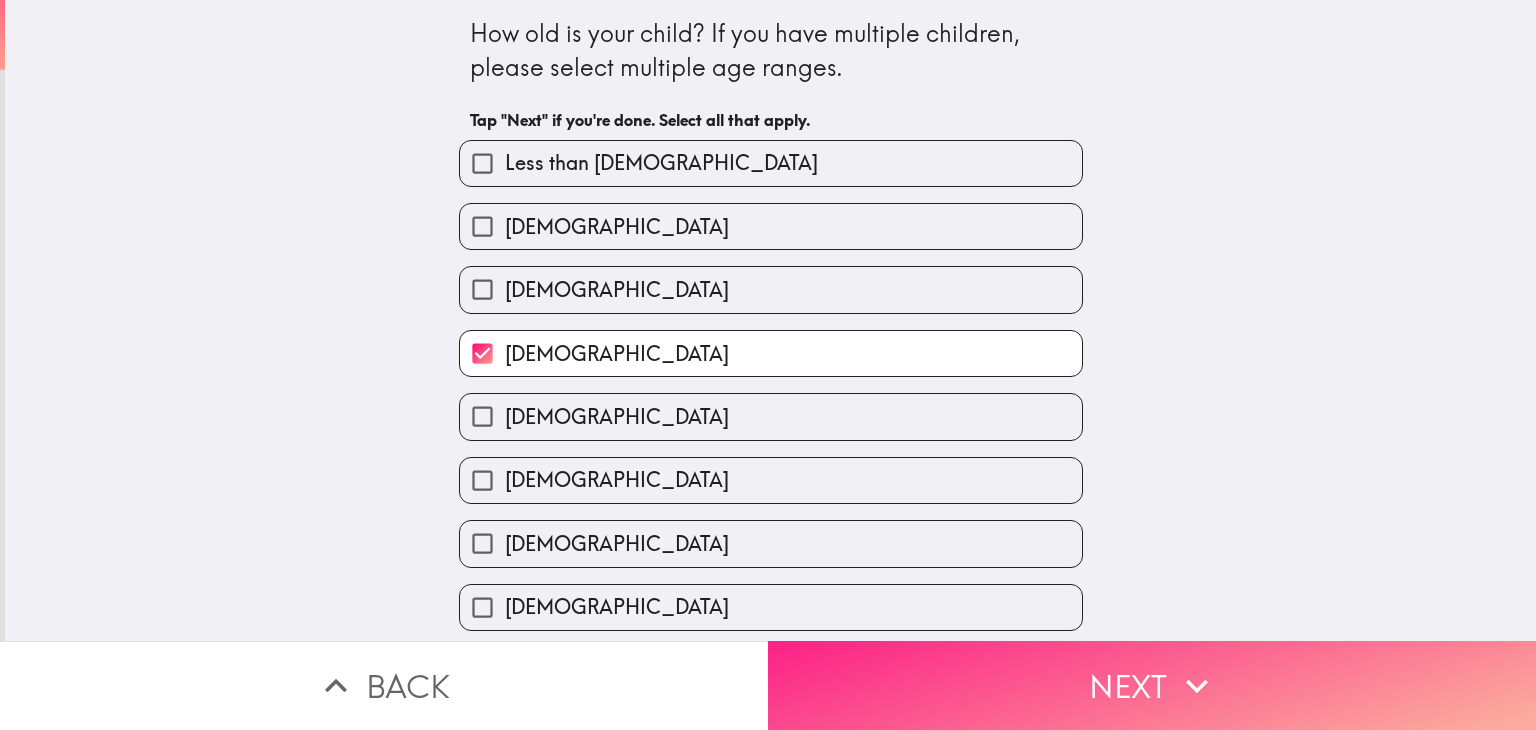 click on "Next" at bounding box center [1152, 685] 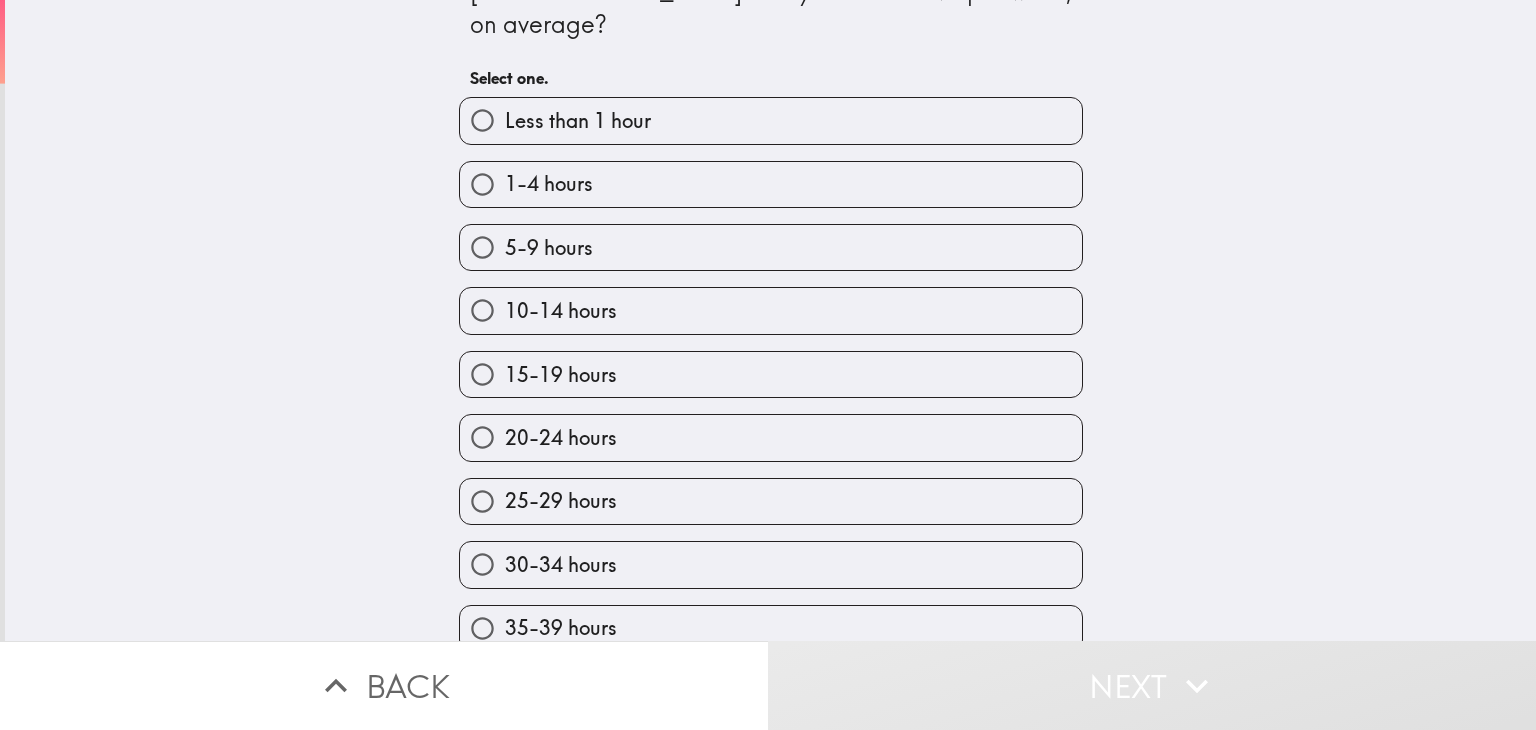 scroll, scrollTop: 88, scrollLeft: 0, axis: vertical 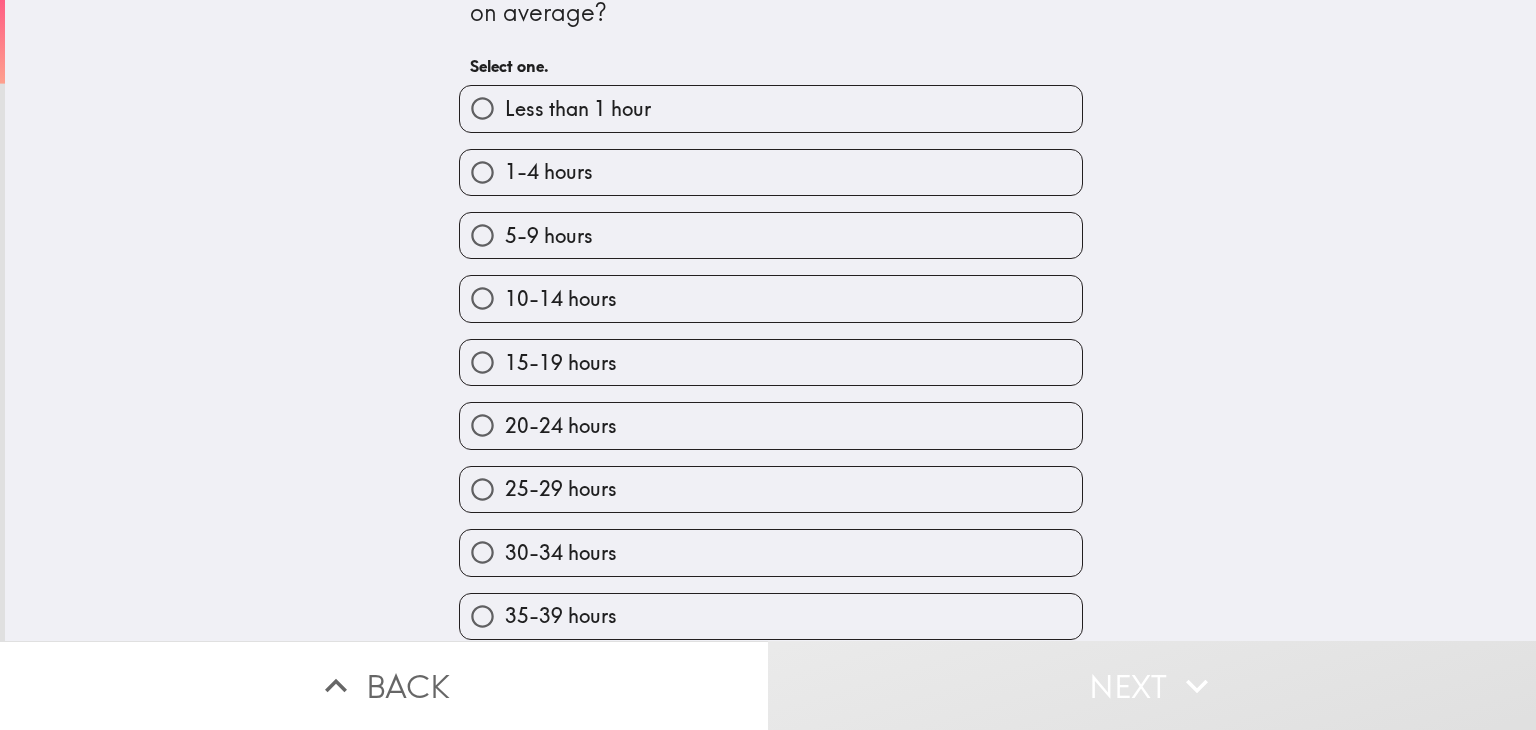 click on "10-14 hours" at bounding box center [771, 298] 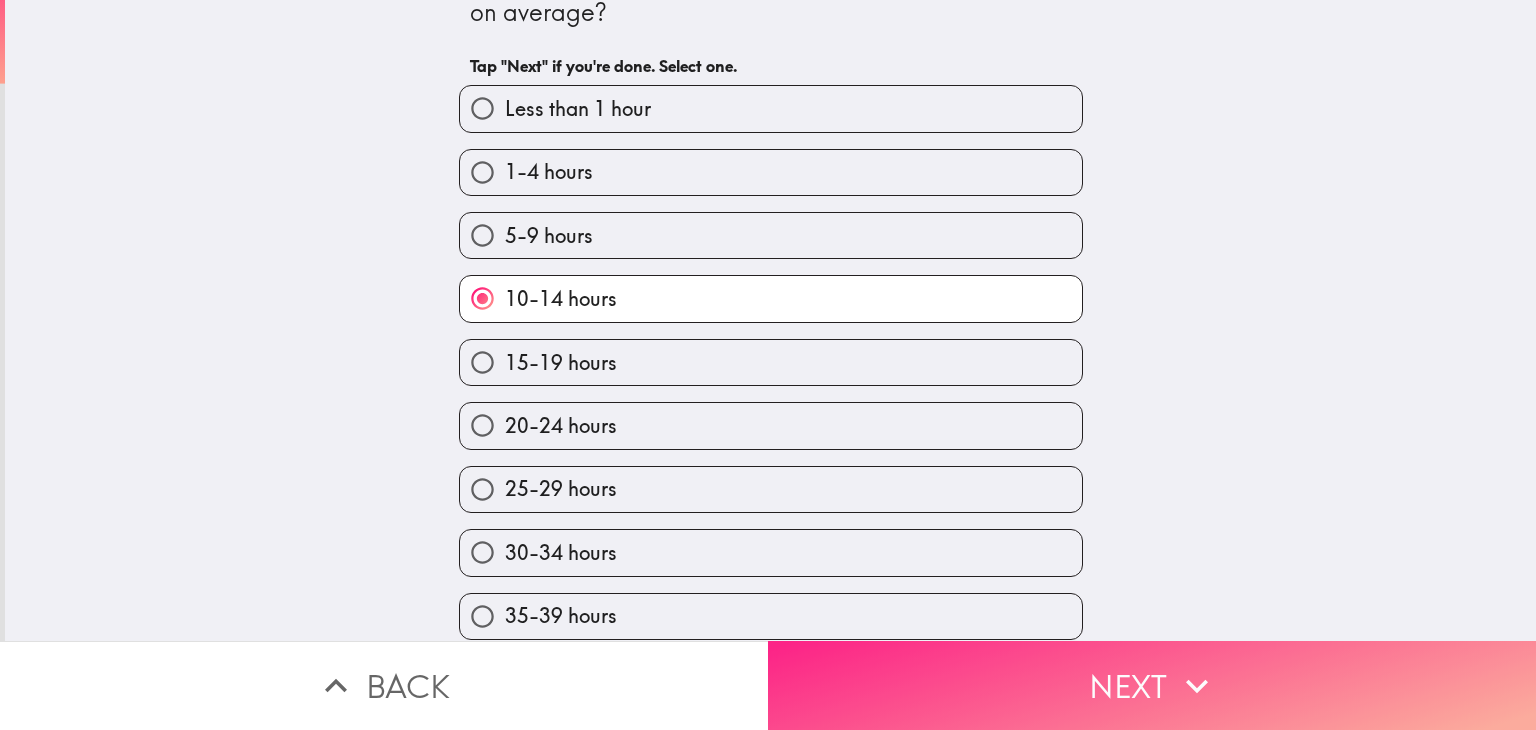 click on "Next" at bounding box center [1152, 685] 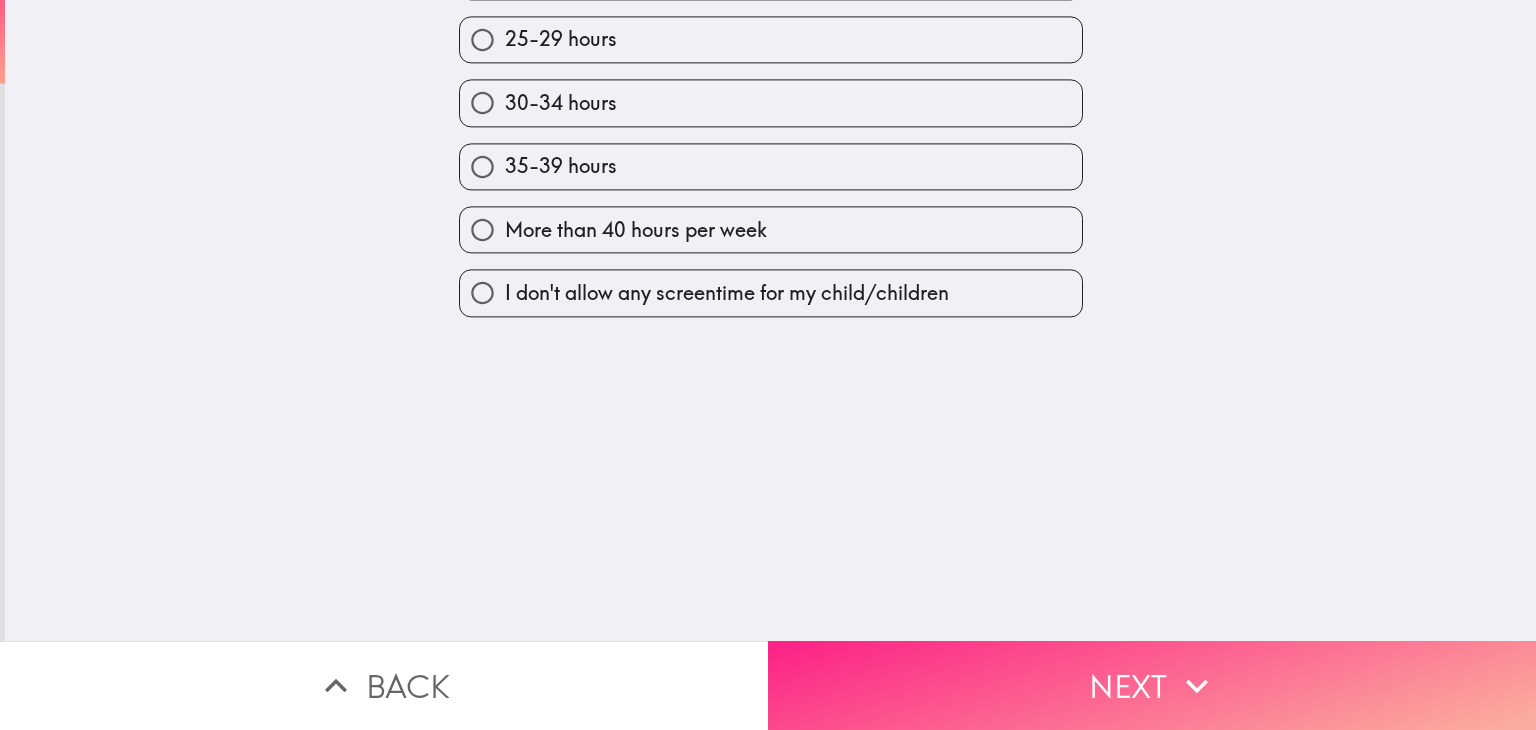 scroll, scrollTop: 0, scrollLeft: 0, axis: both 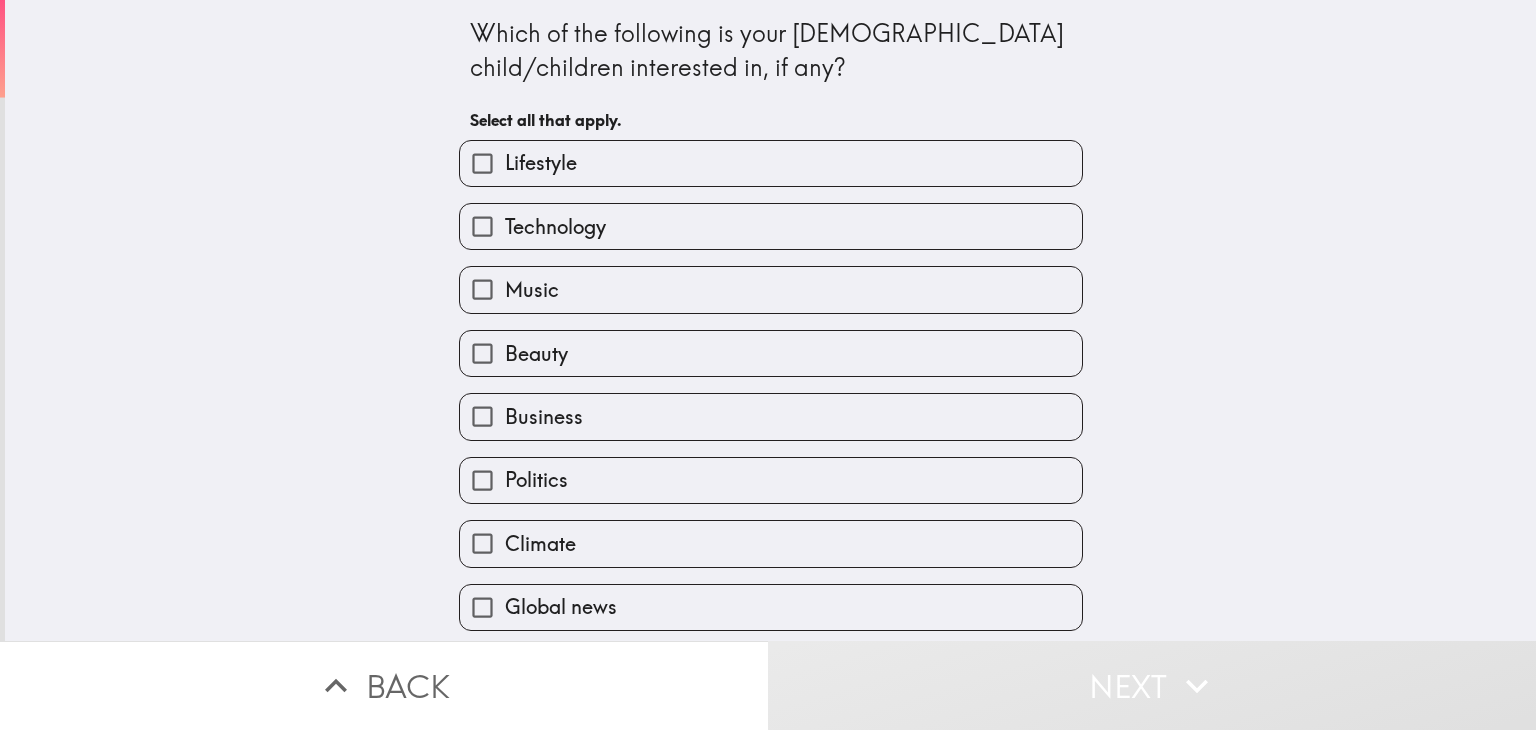 click on "Lifestyle" at bounding box center (771, 163) 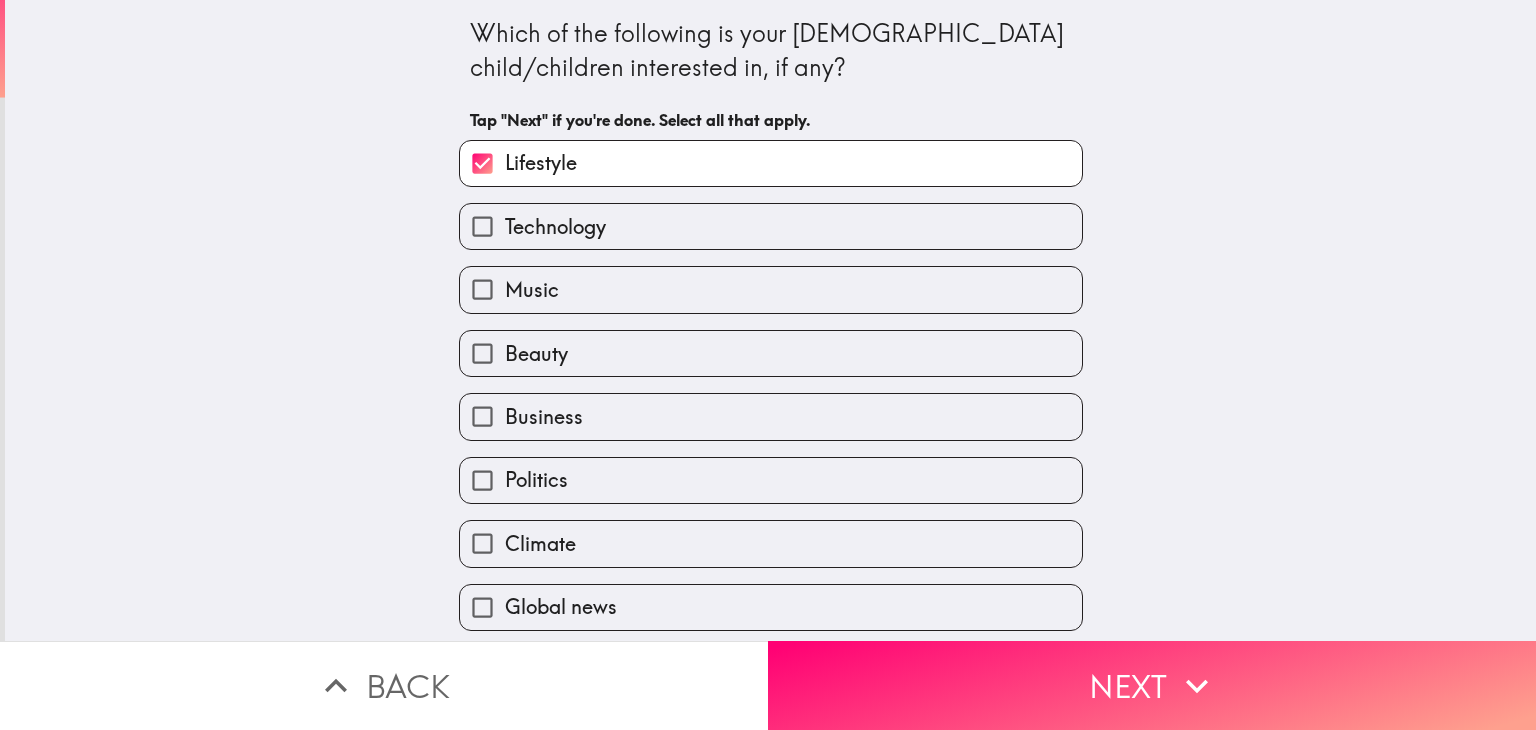 click on "Technology" at bounding box center [771, 226] 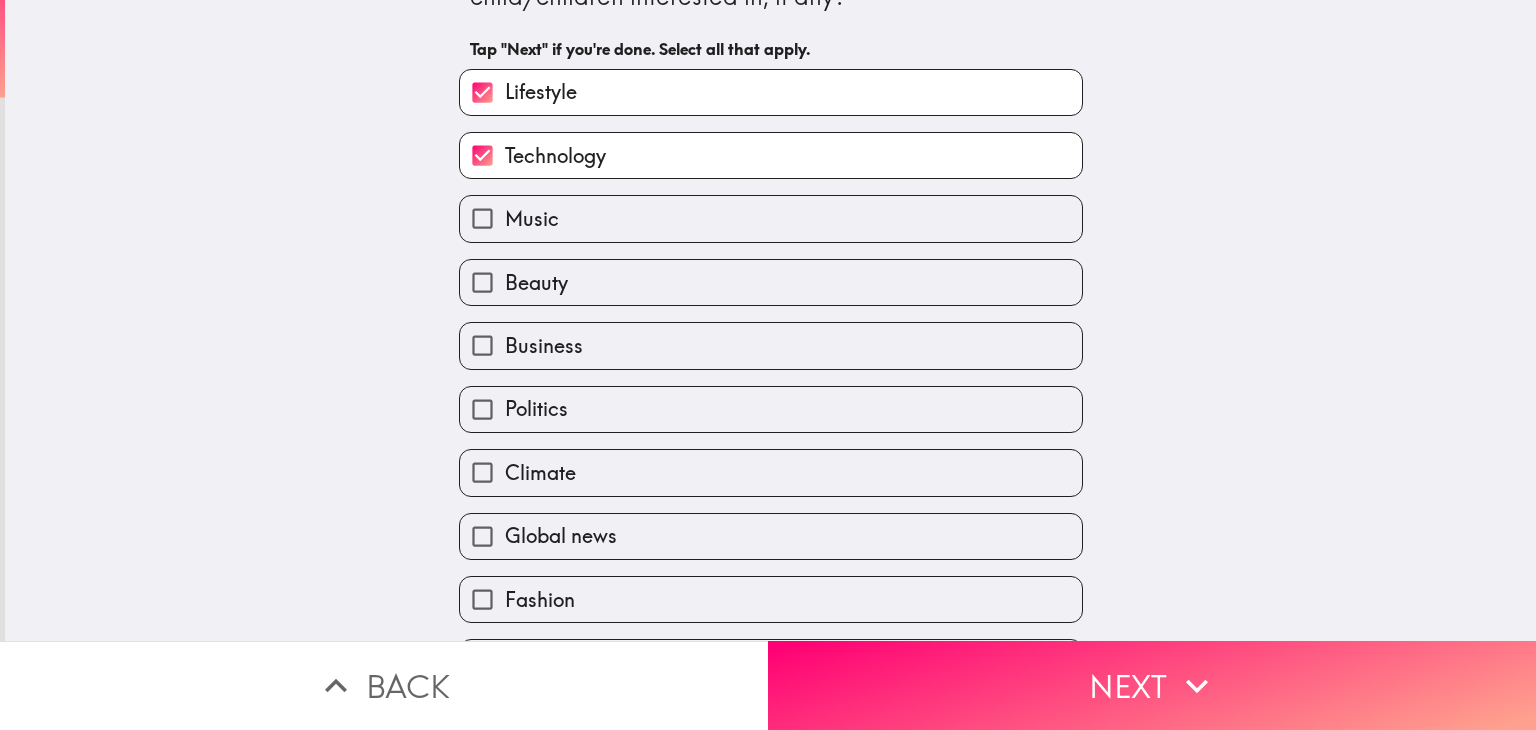 scroll, scrollTop: 72, scrollLeft: 0, axis: vertical 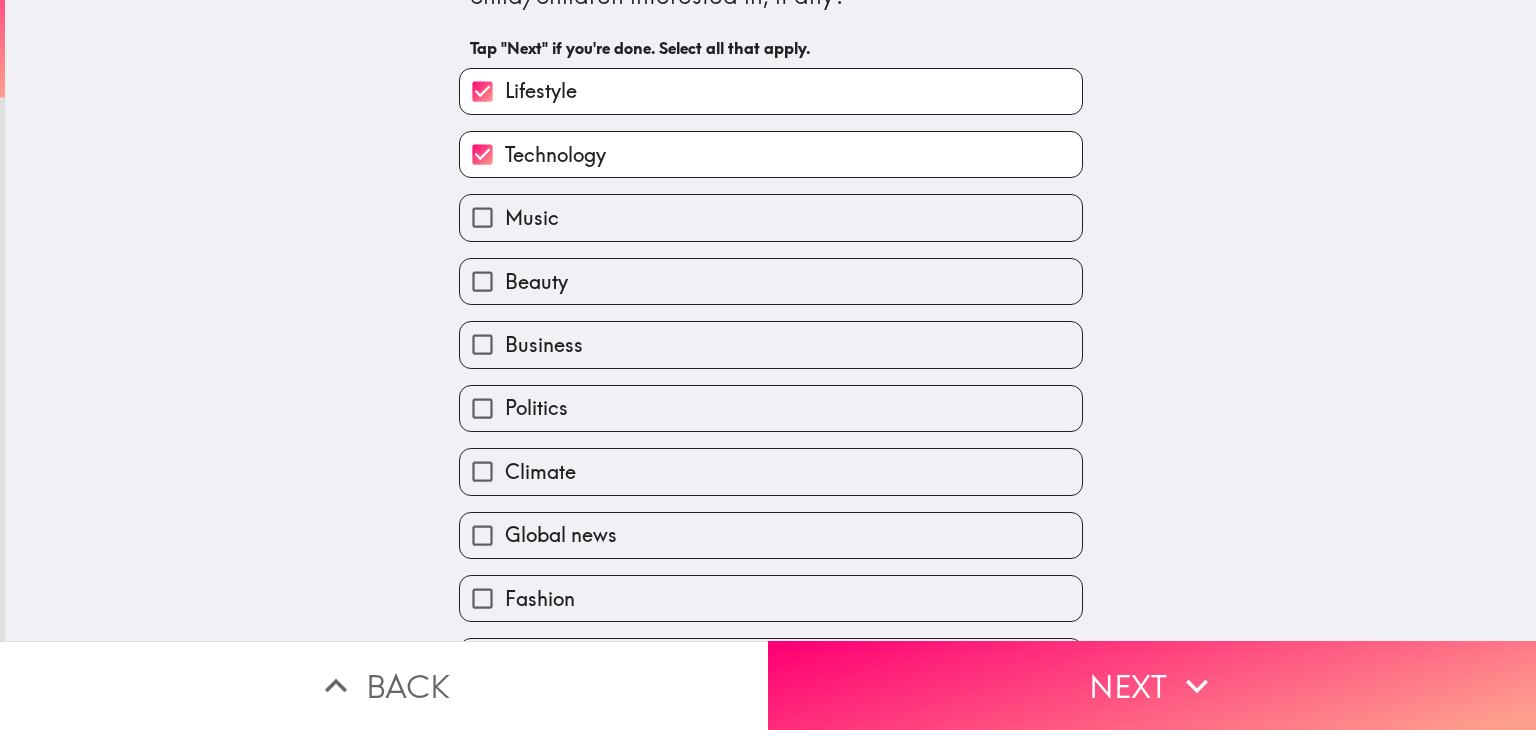 click on "Music" at bounding box center [771, 217] 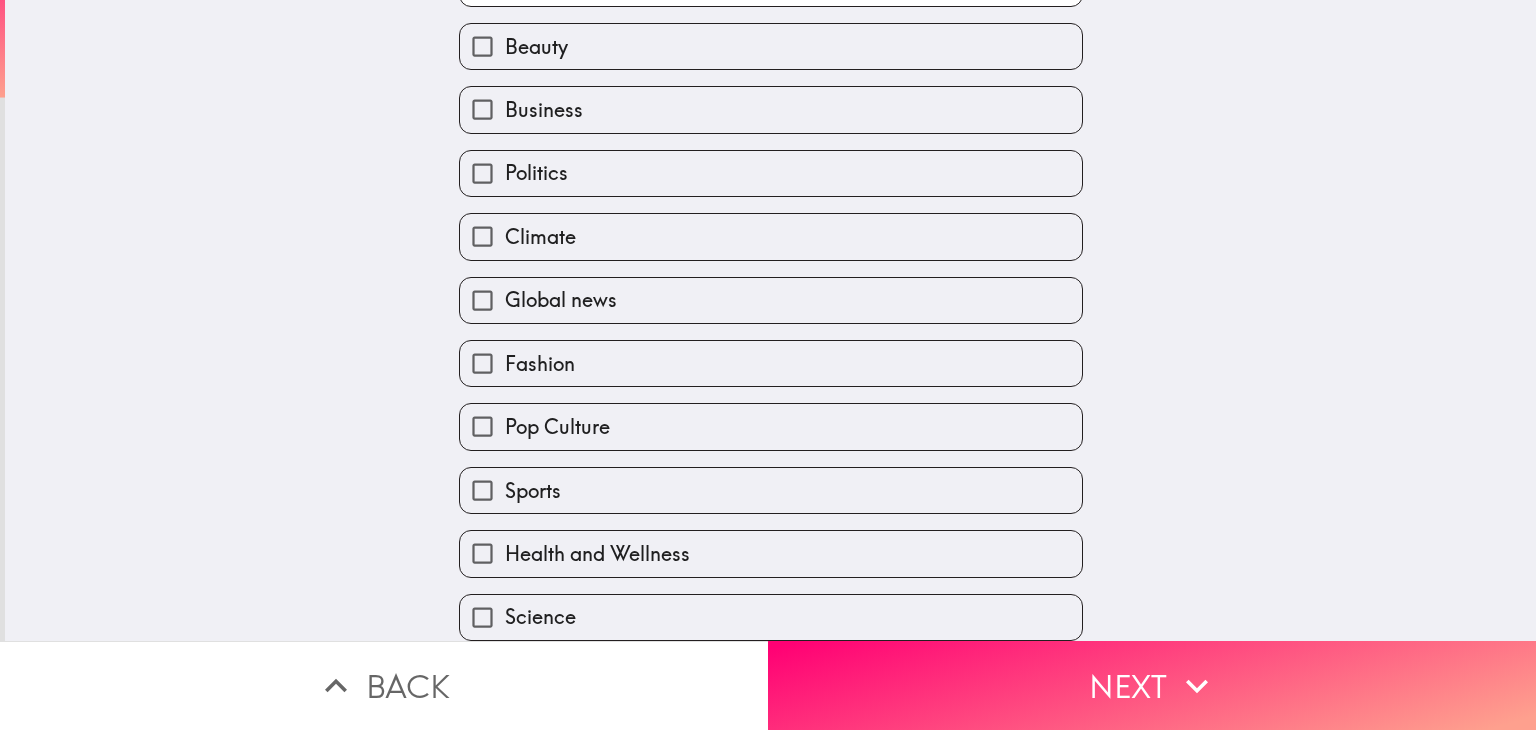 scroll, scrollTop: 316, scrollLeft: 0, axis: vertical 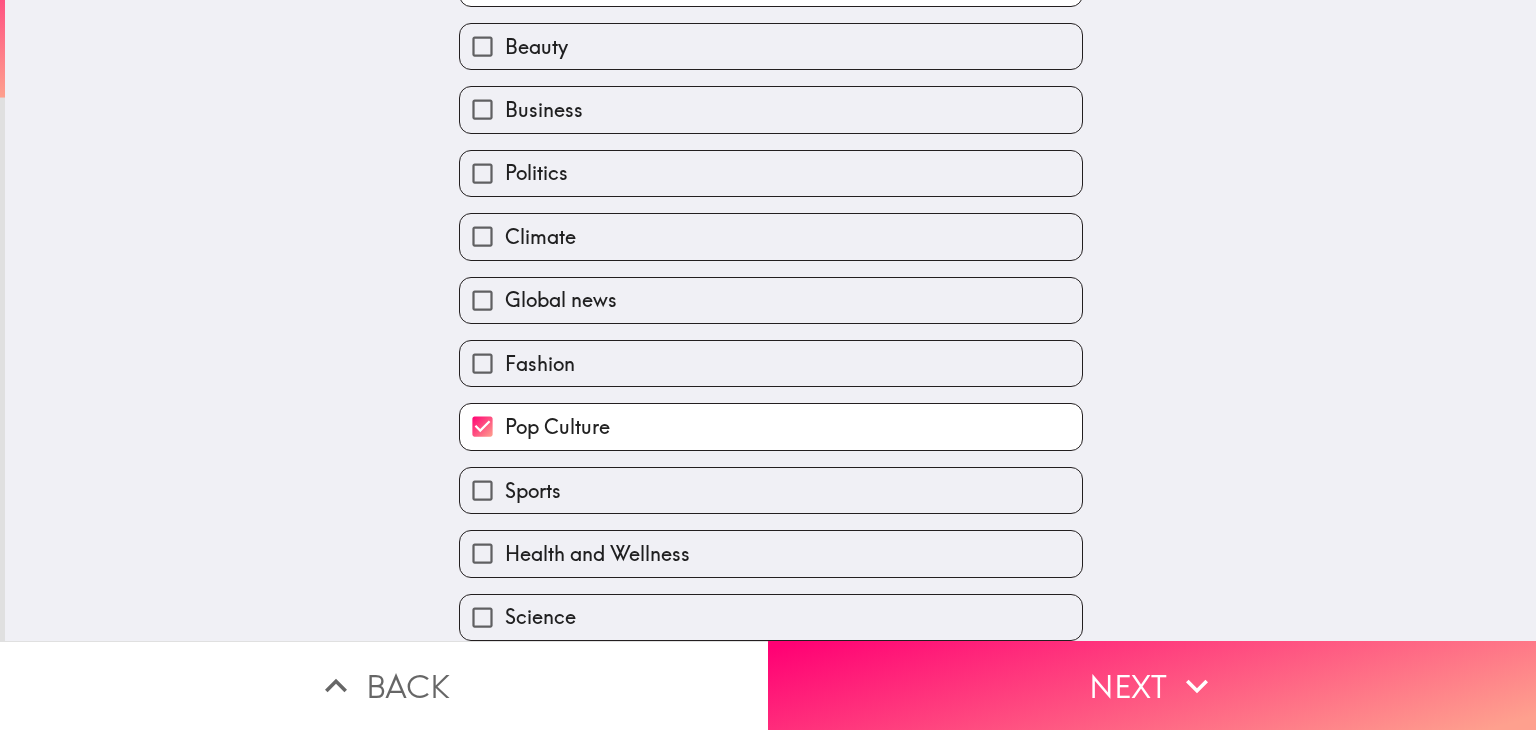 click on "Sports" at bounding box center (771, 490) 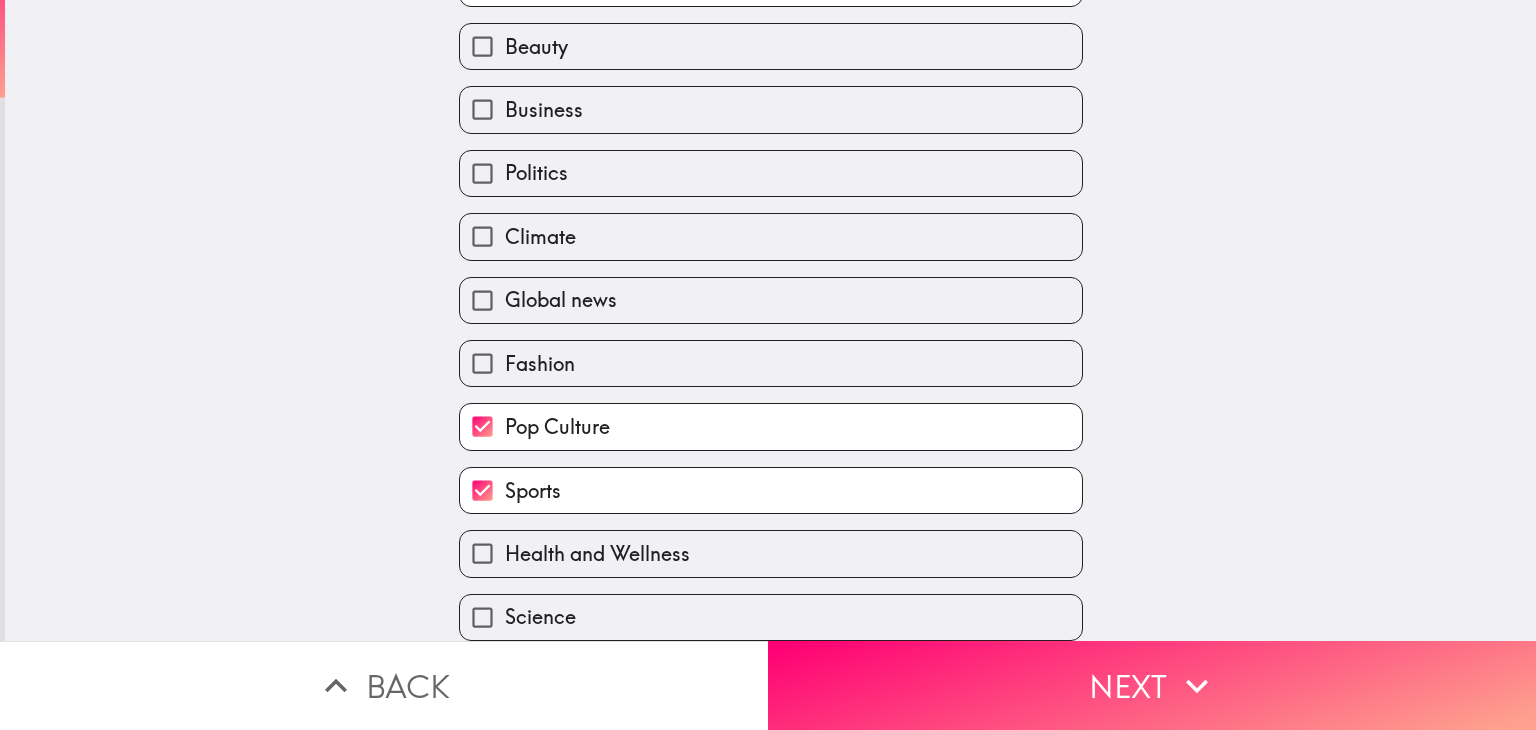 click on "Health and Wellness" at bounding box center (771, 553) 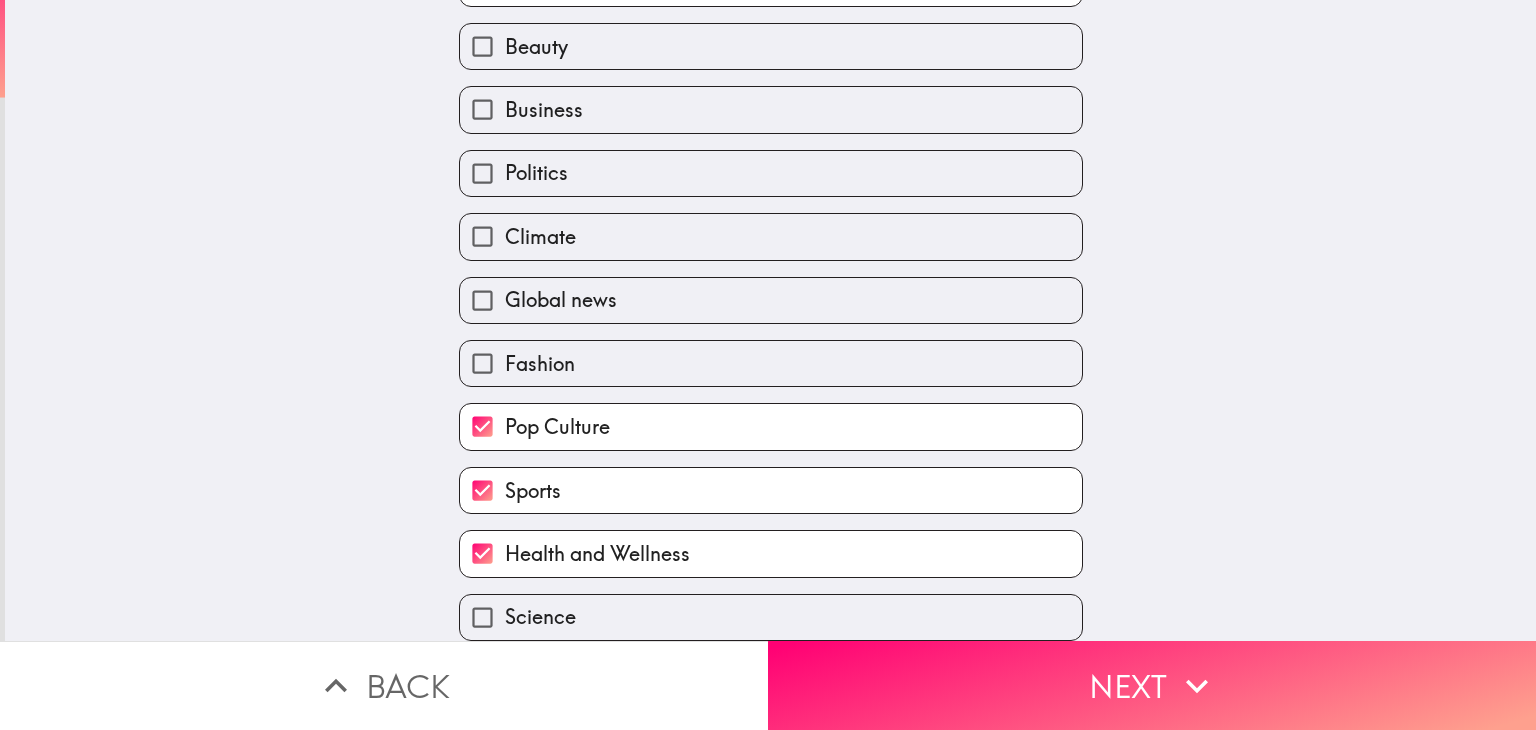 scroll, scrollTop: 317, scrollLeft: 0, axis: vertical 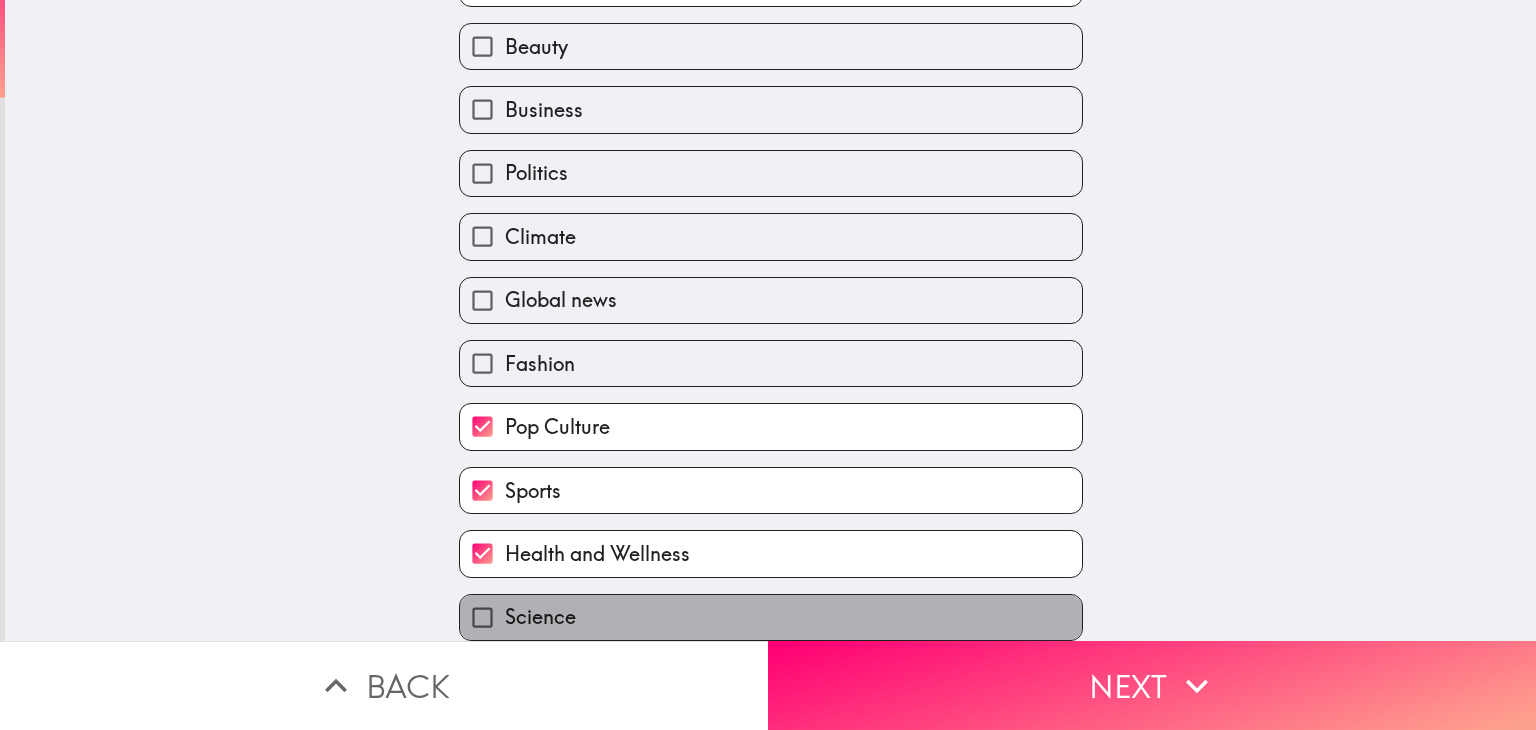 click on "Science" at bounding box center [540, 617] 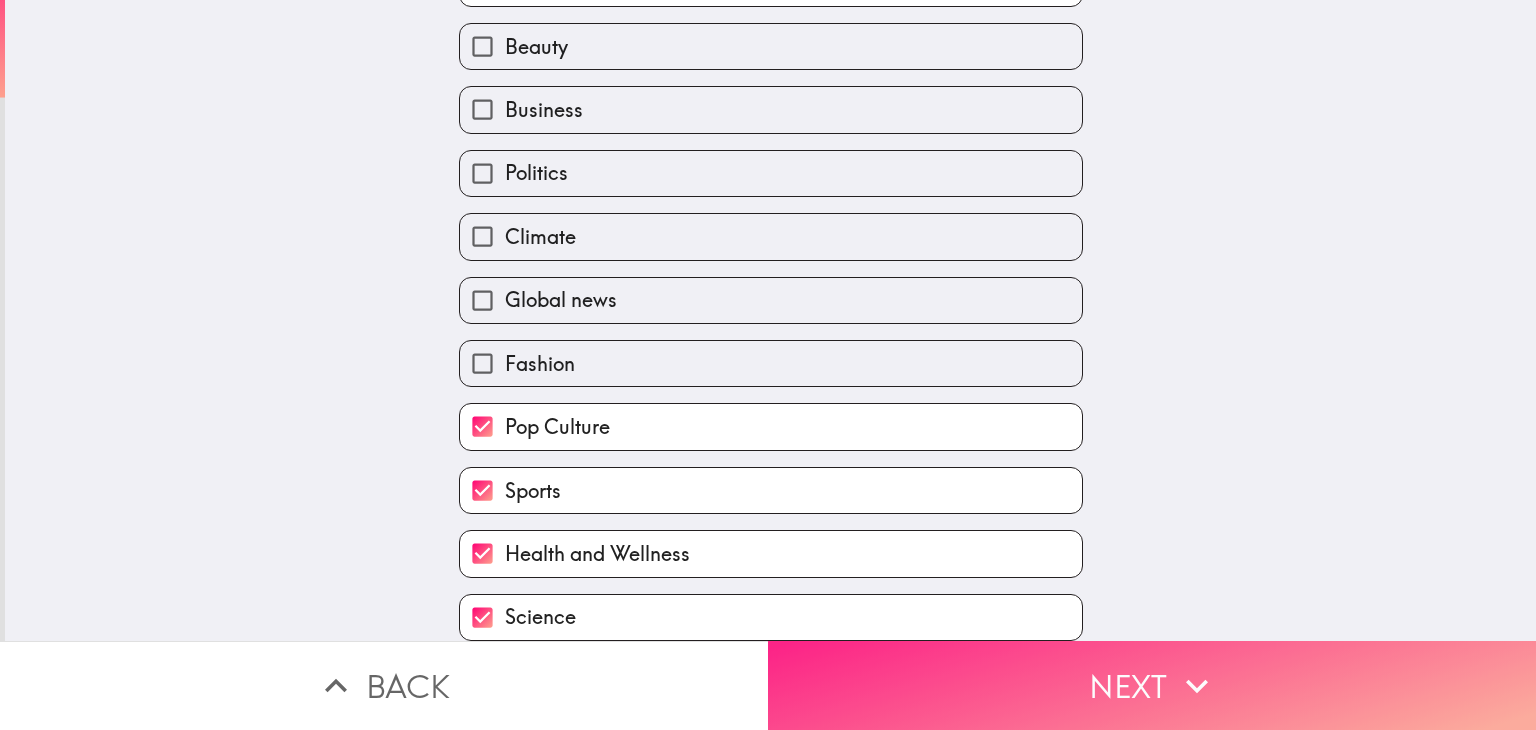 click on "Next" at bounding box center (1152, 685) 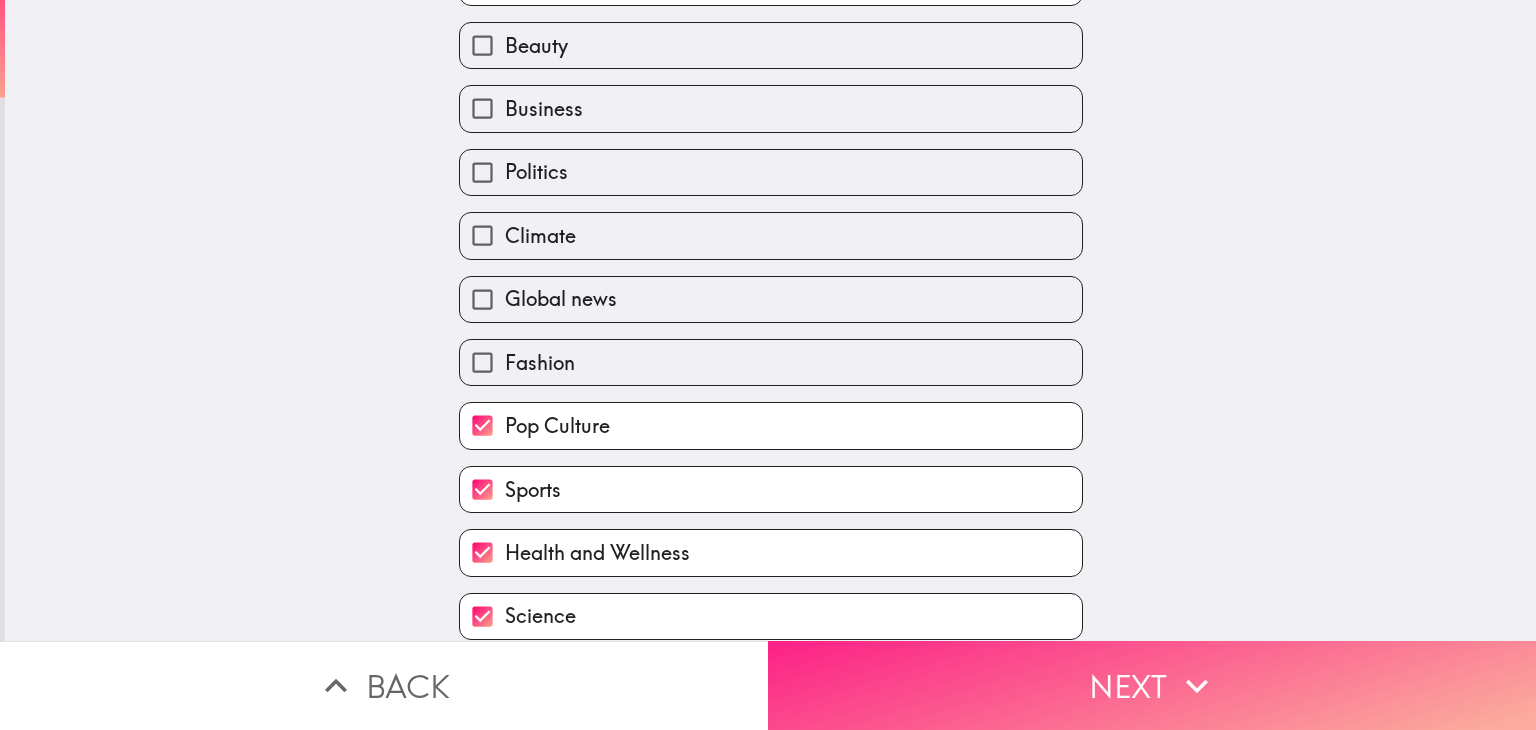scroll, scrollTop: 0, scrollLeft: 0, axis: both 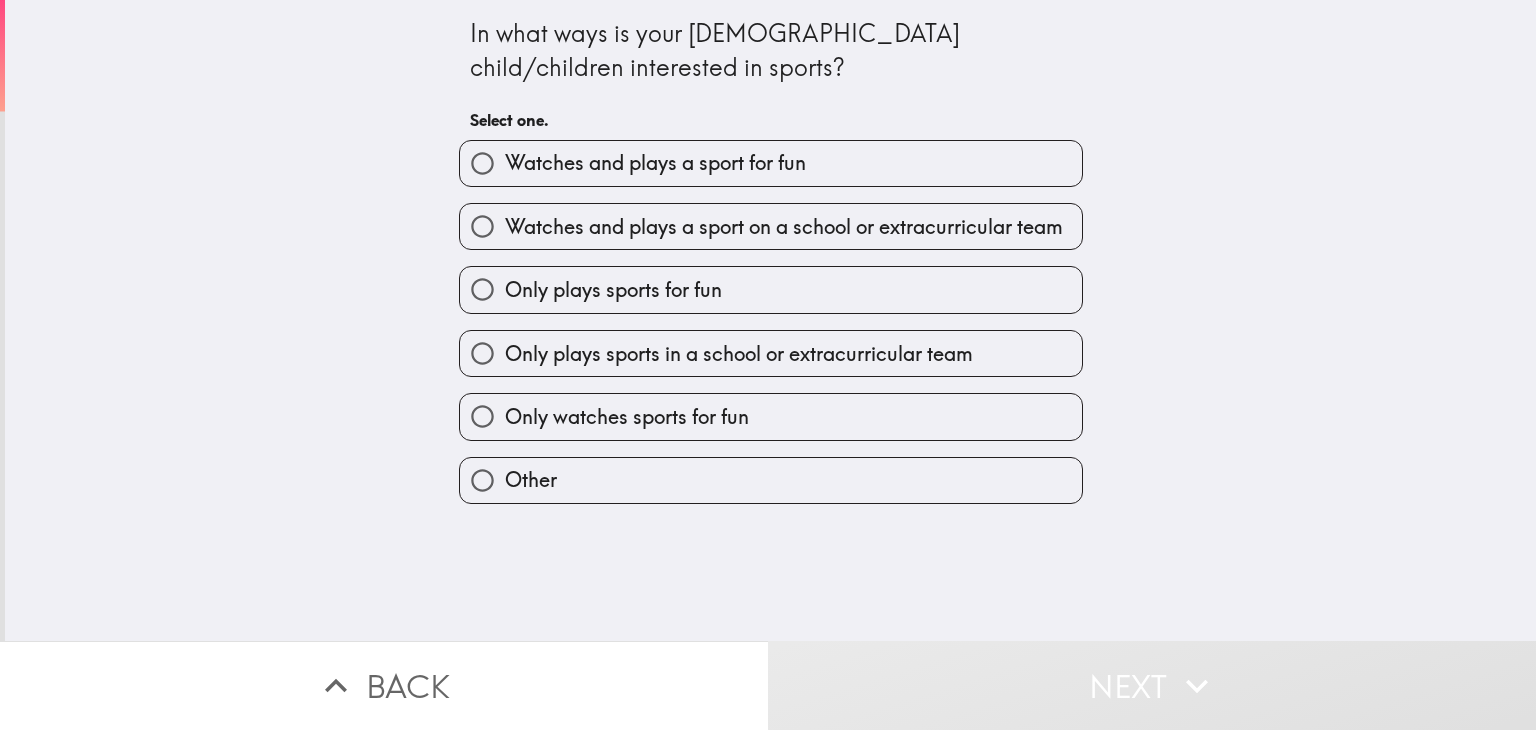 click on "Watches and plays a sport on a school or extracurricular team" at bounding box center [784, 227] 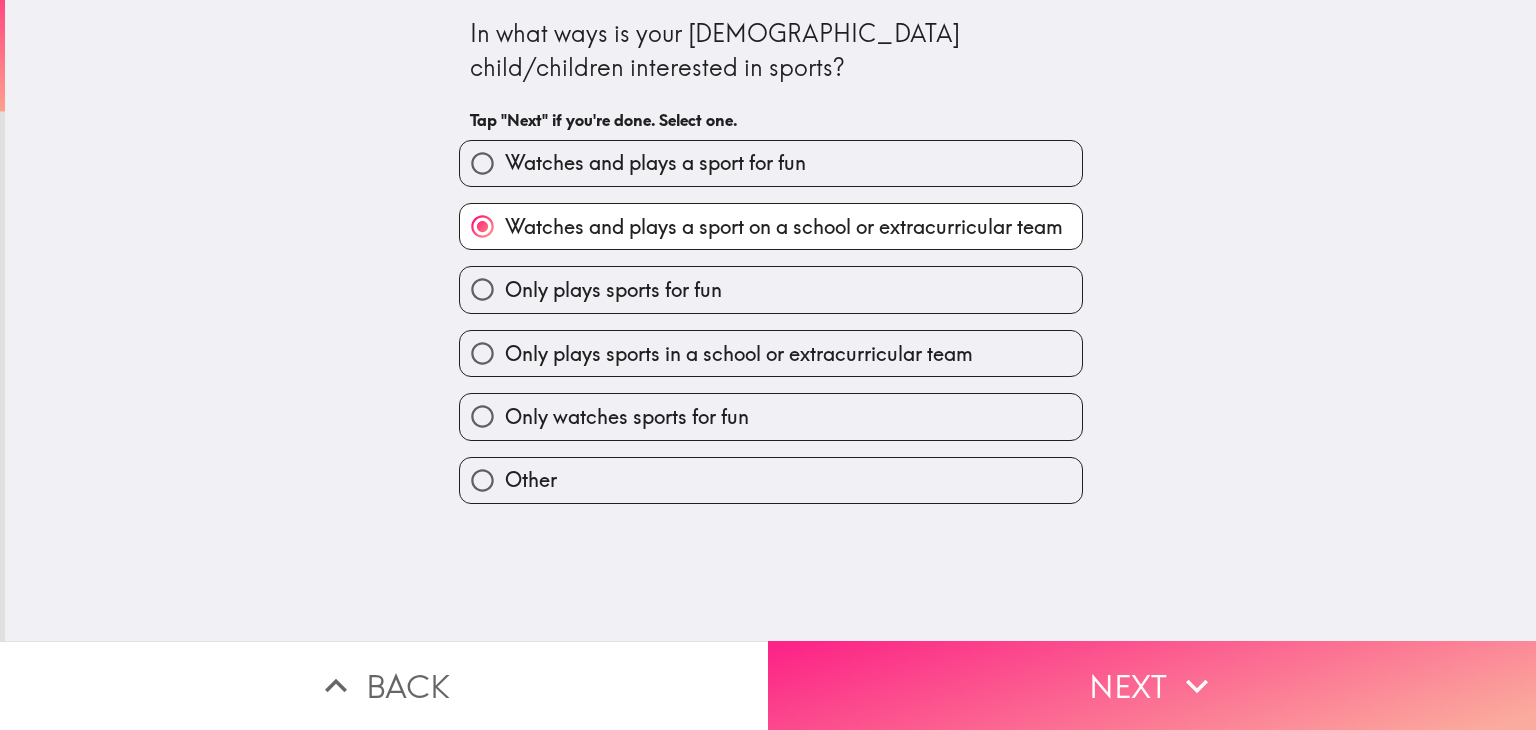 click on "Next" at bounding box center [1152, 685] 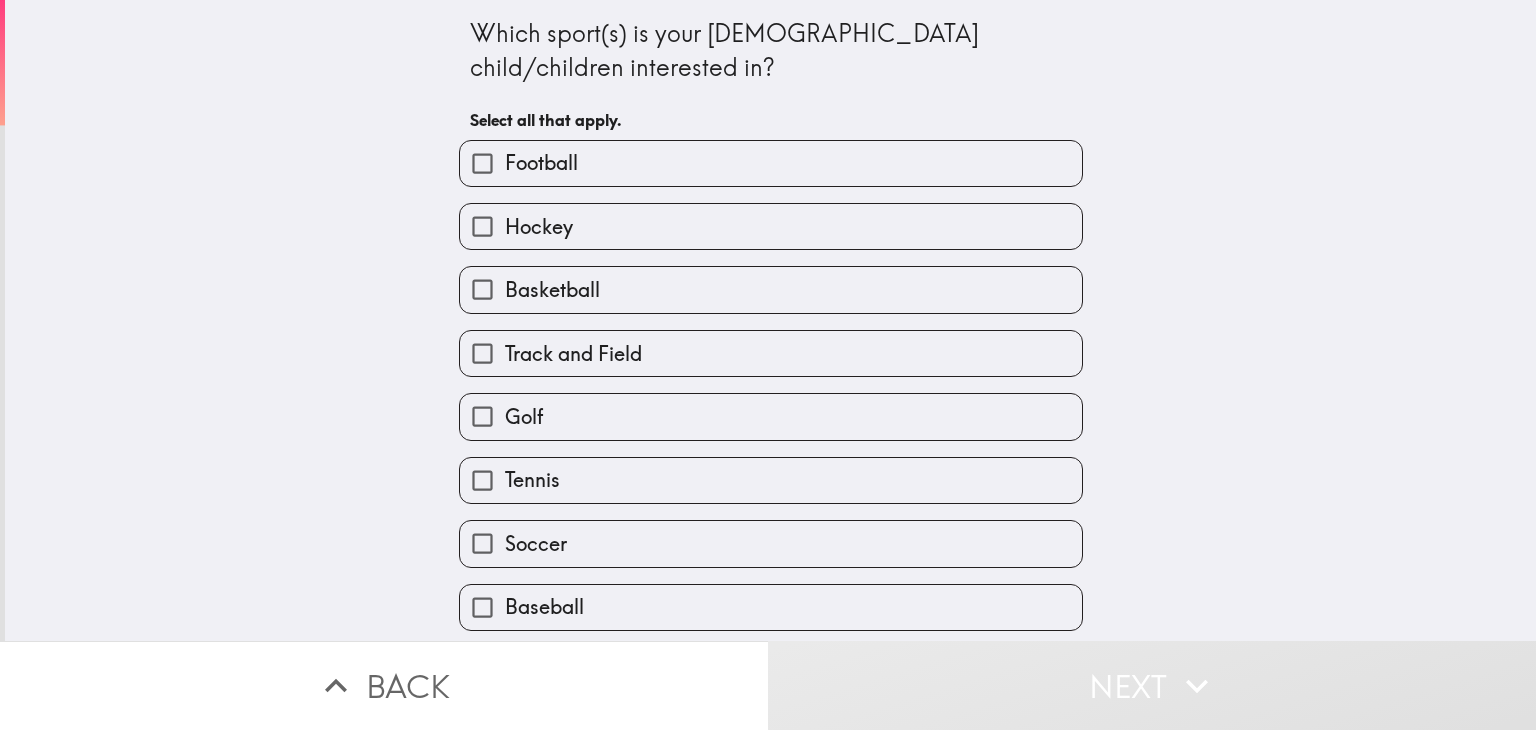 click on "Football" at bounding box center [771, 163] 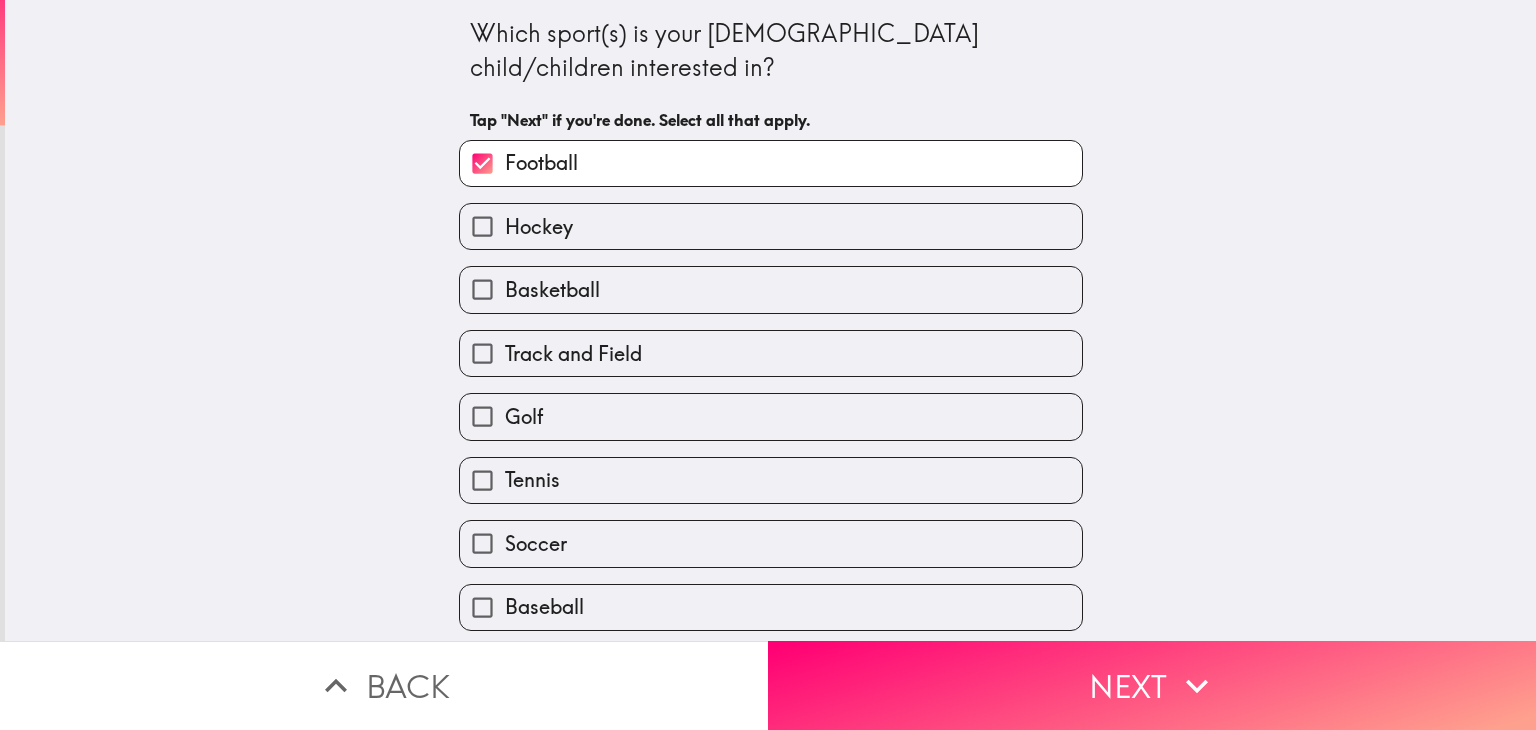 click on "Hockey" at bounding box center [771, 226] 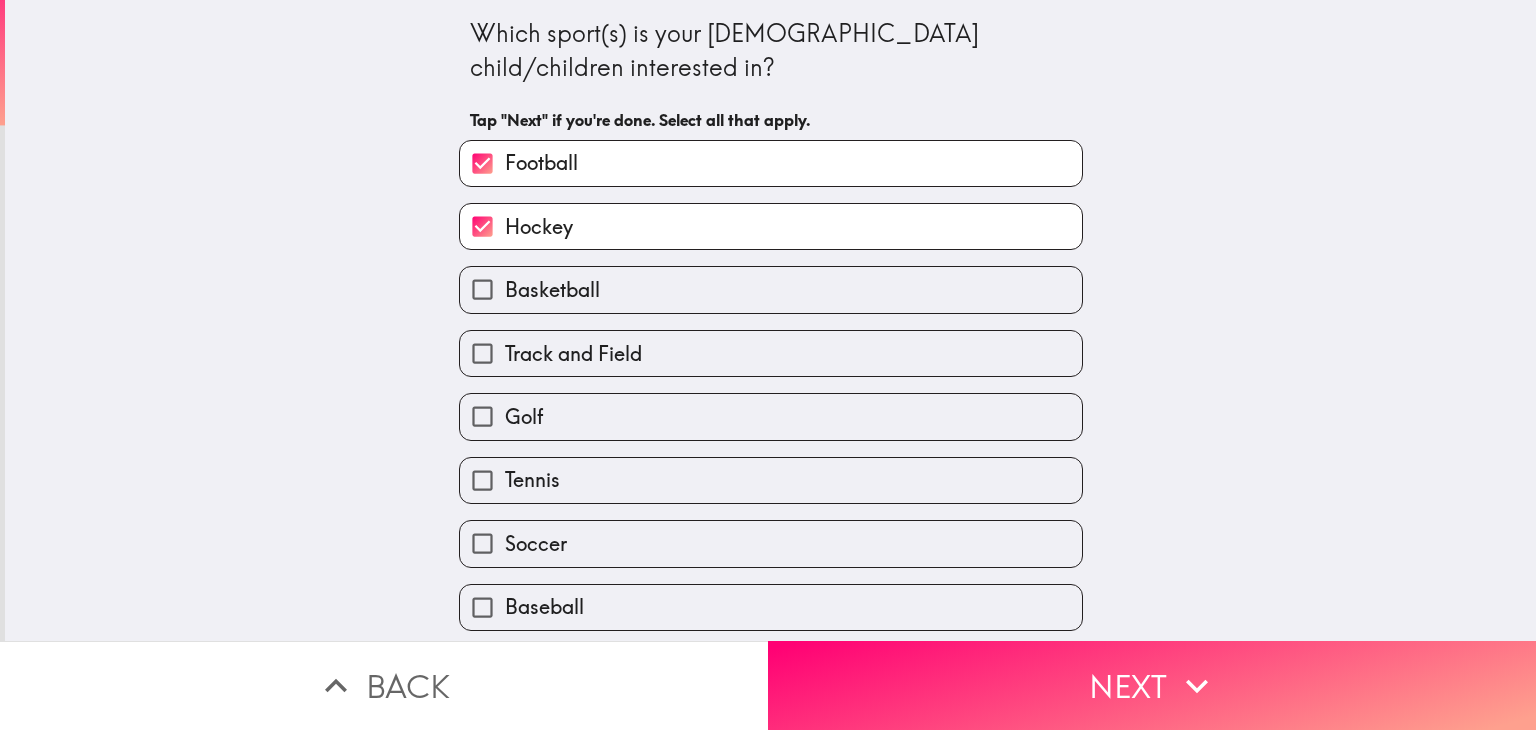 click on "Basketball" at bounding box center (771, 289) 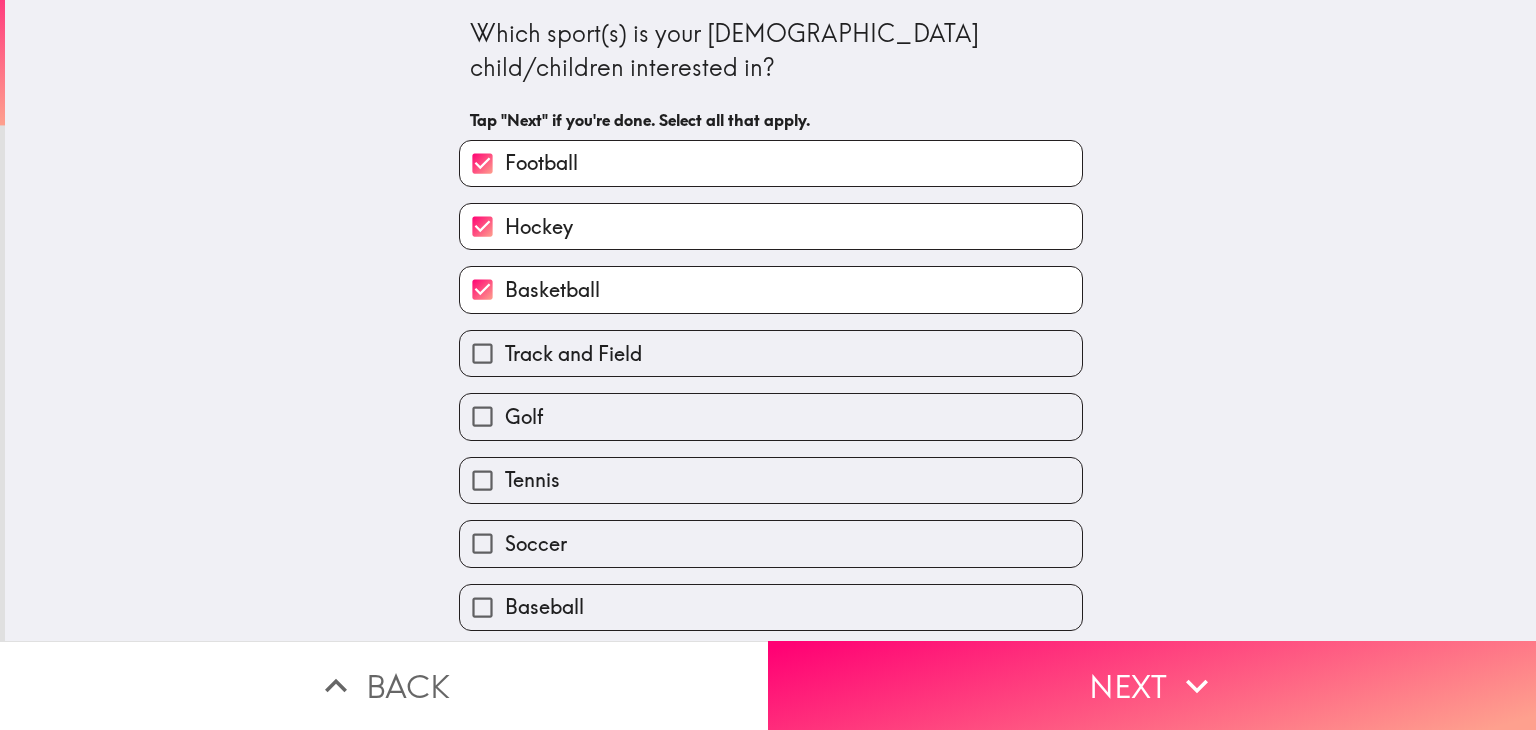 click on "Track and Field" at bounding box center [573, 354] 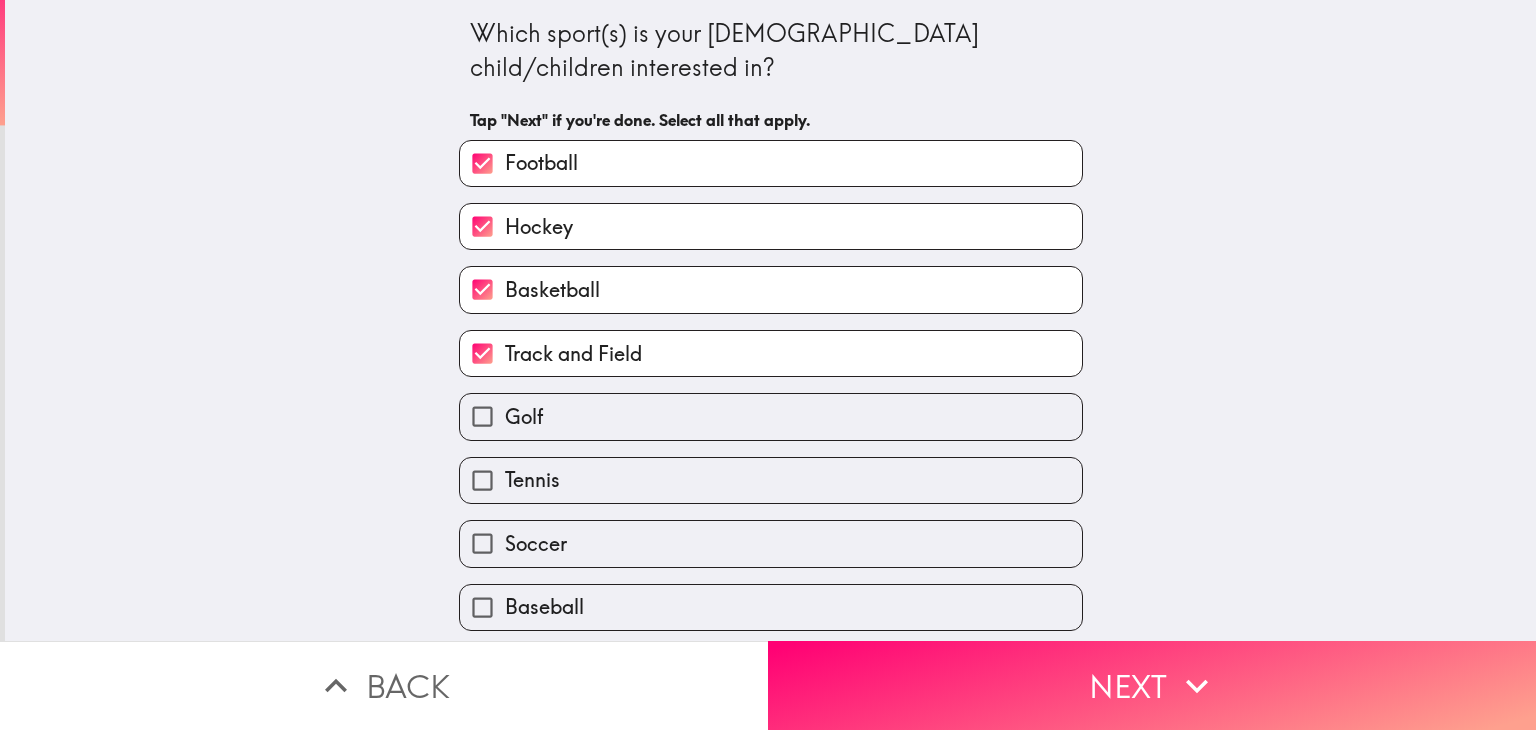 click on "Soccer" at bounding box center (536, 544) 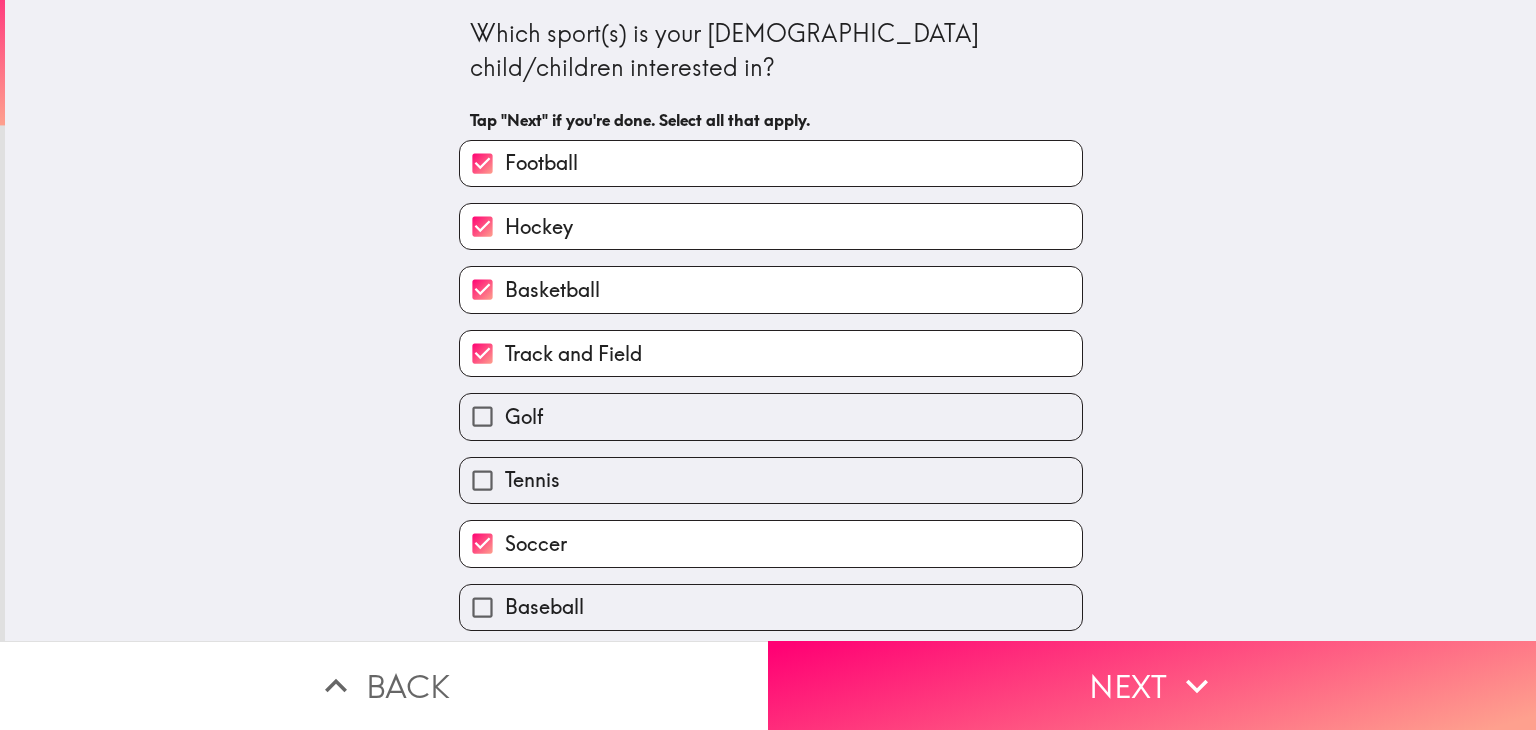 click on "Baseball" at bounding box center (544, 607) 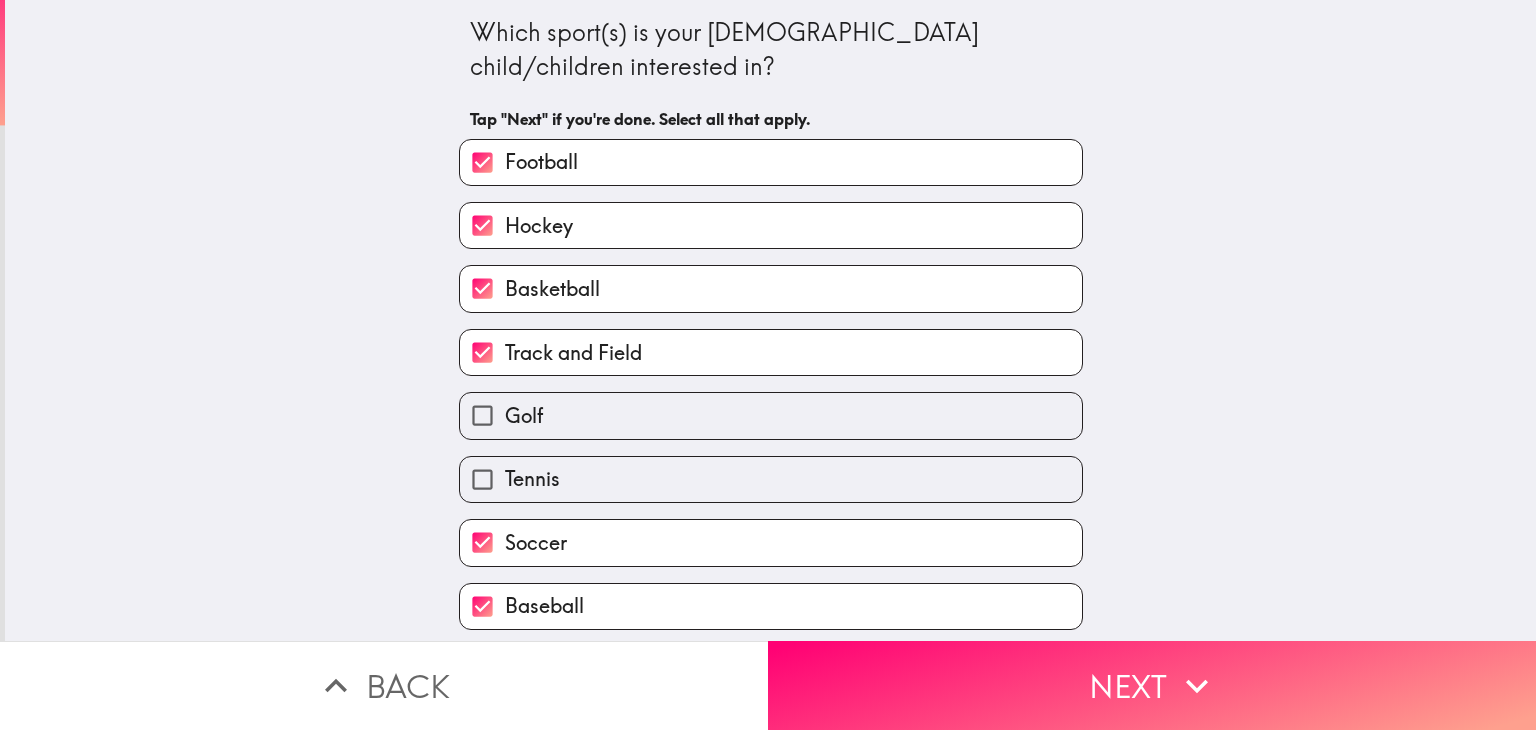 scroll, scrollTop: 191, scrollLeft: 0, axis: vertical 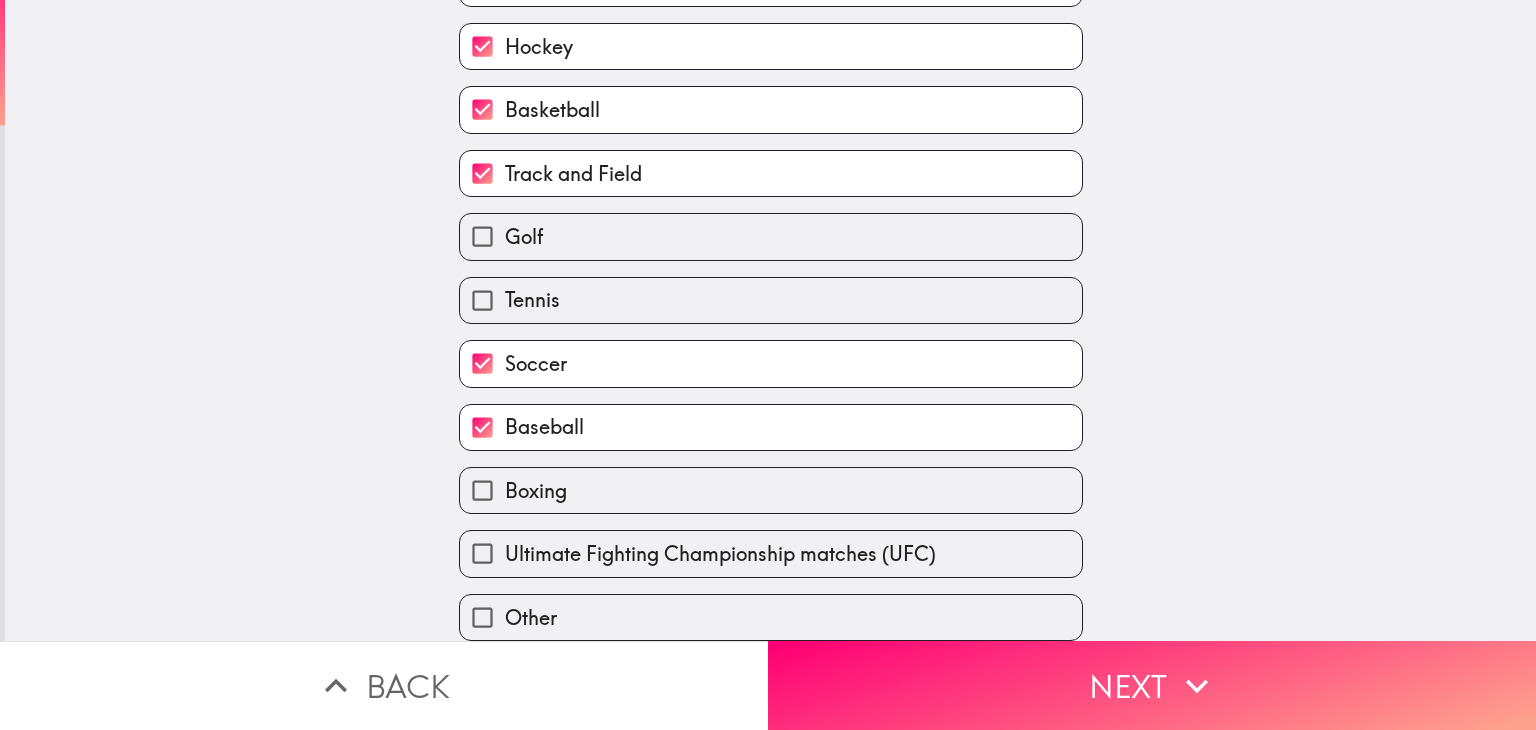click on "Ultimate Fighting Championship matches (UFC)" at bounding box center (720, 554) 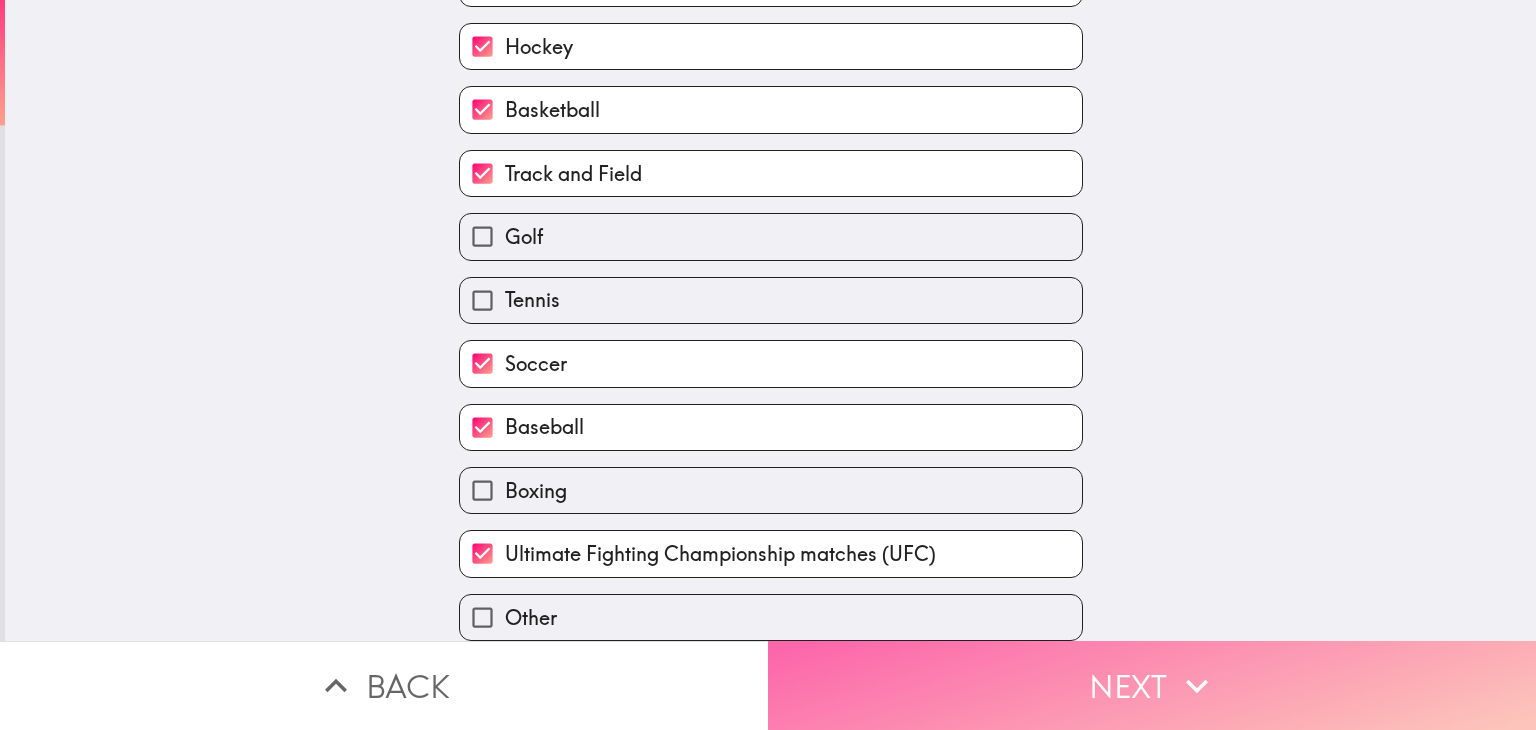 click on "Next" at bounding box center [1152, 685] 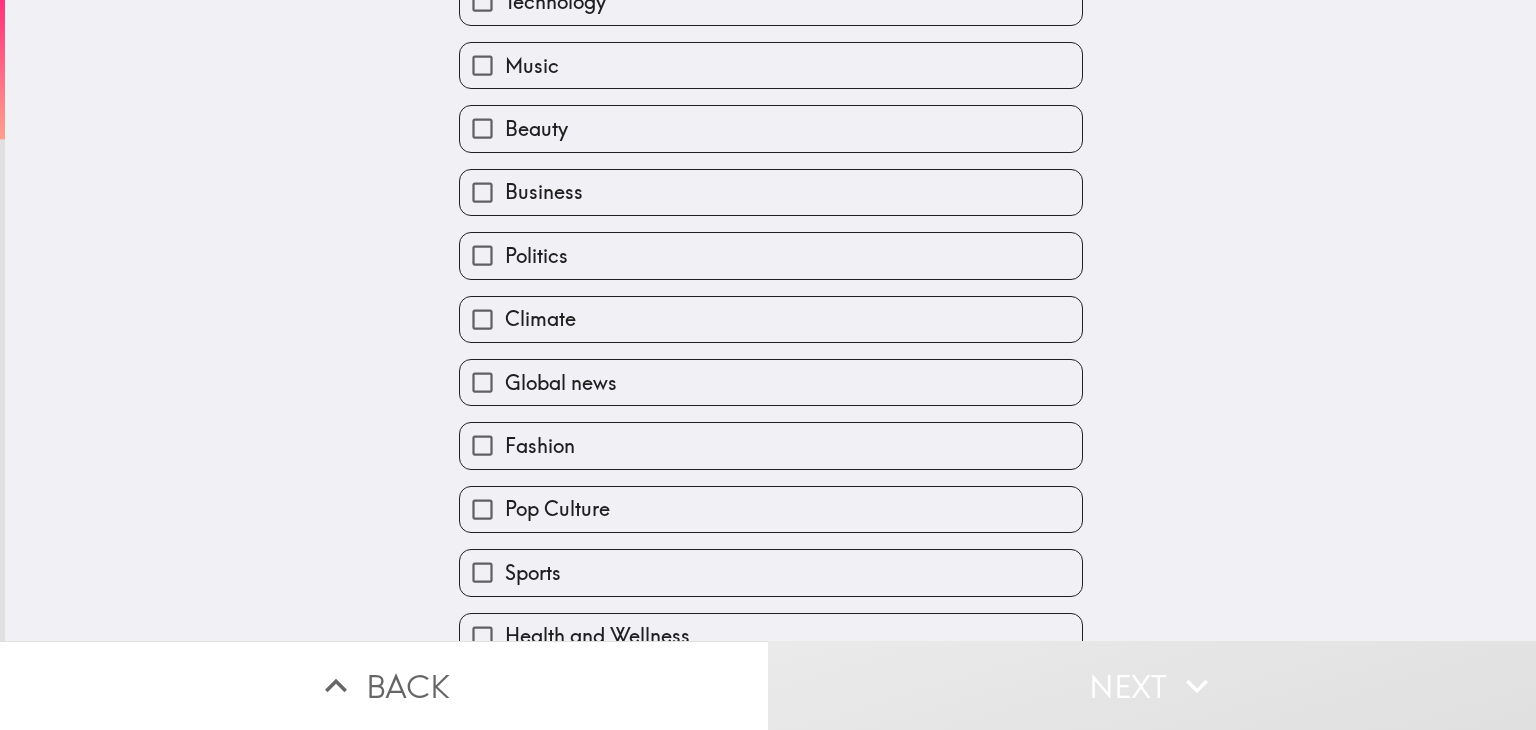 scroll, scrollTop: 0, scrollLeft: 0, axis: both 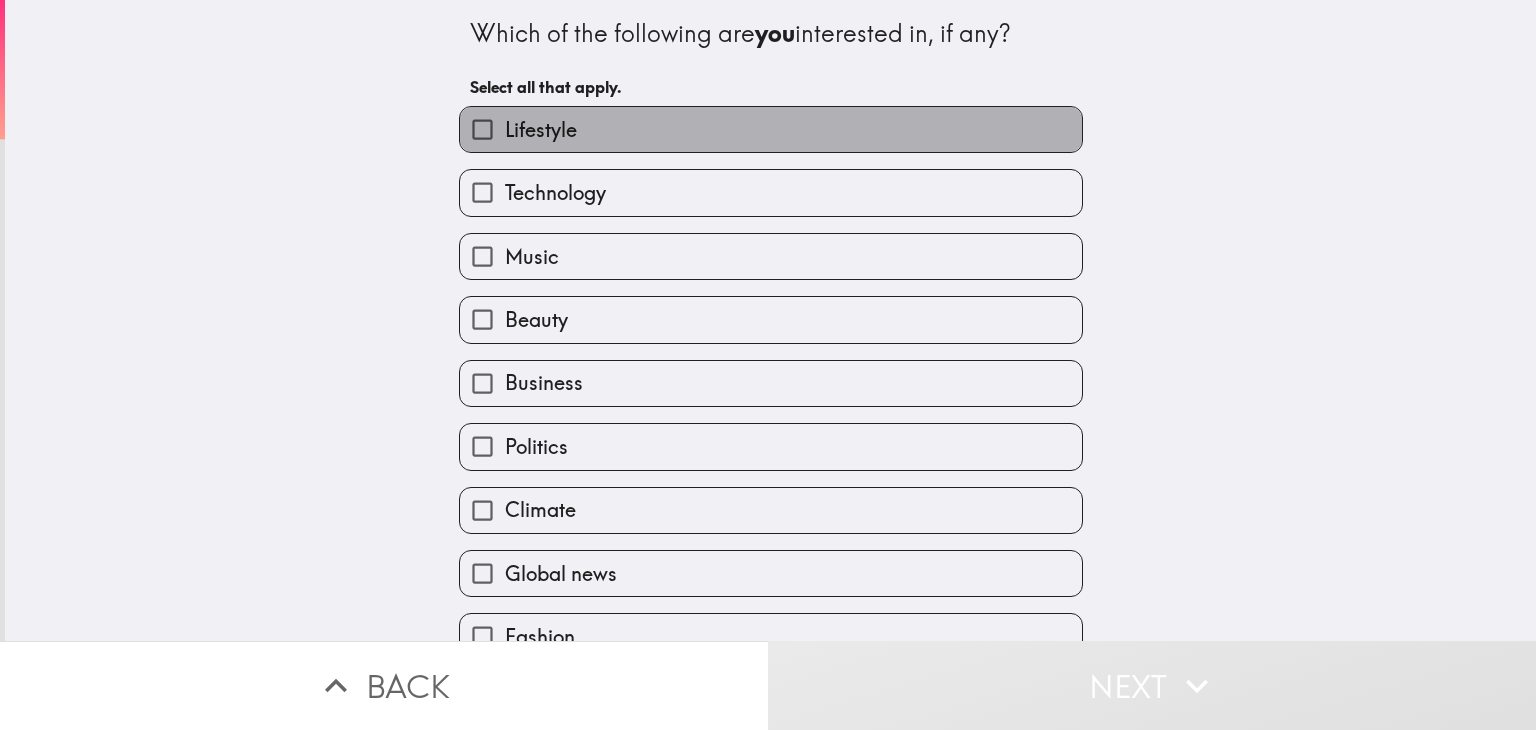 click on "Lifestyle" at bounding box center [771, 129] 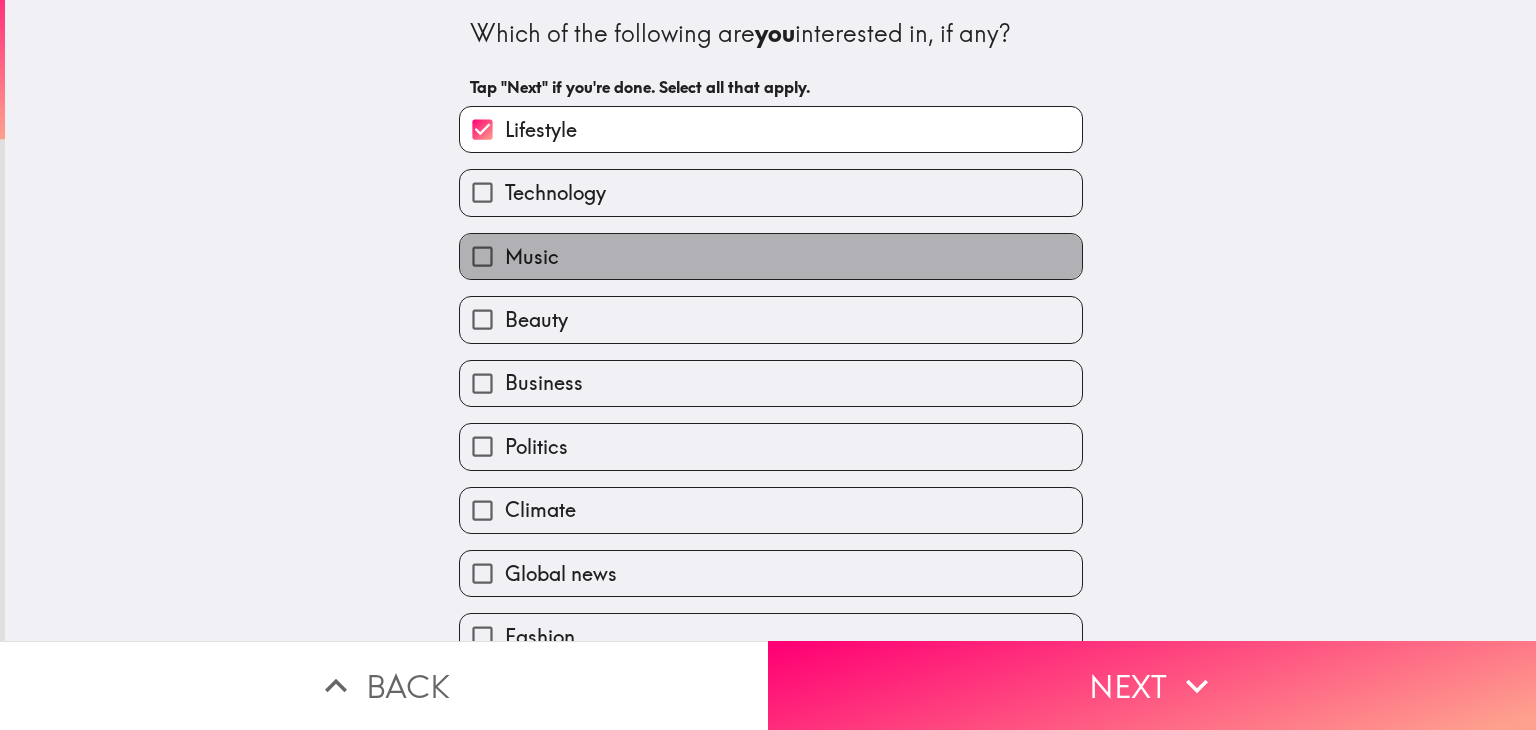 click on "Music" at bounding box center (771, 256) 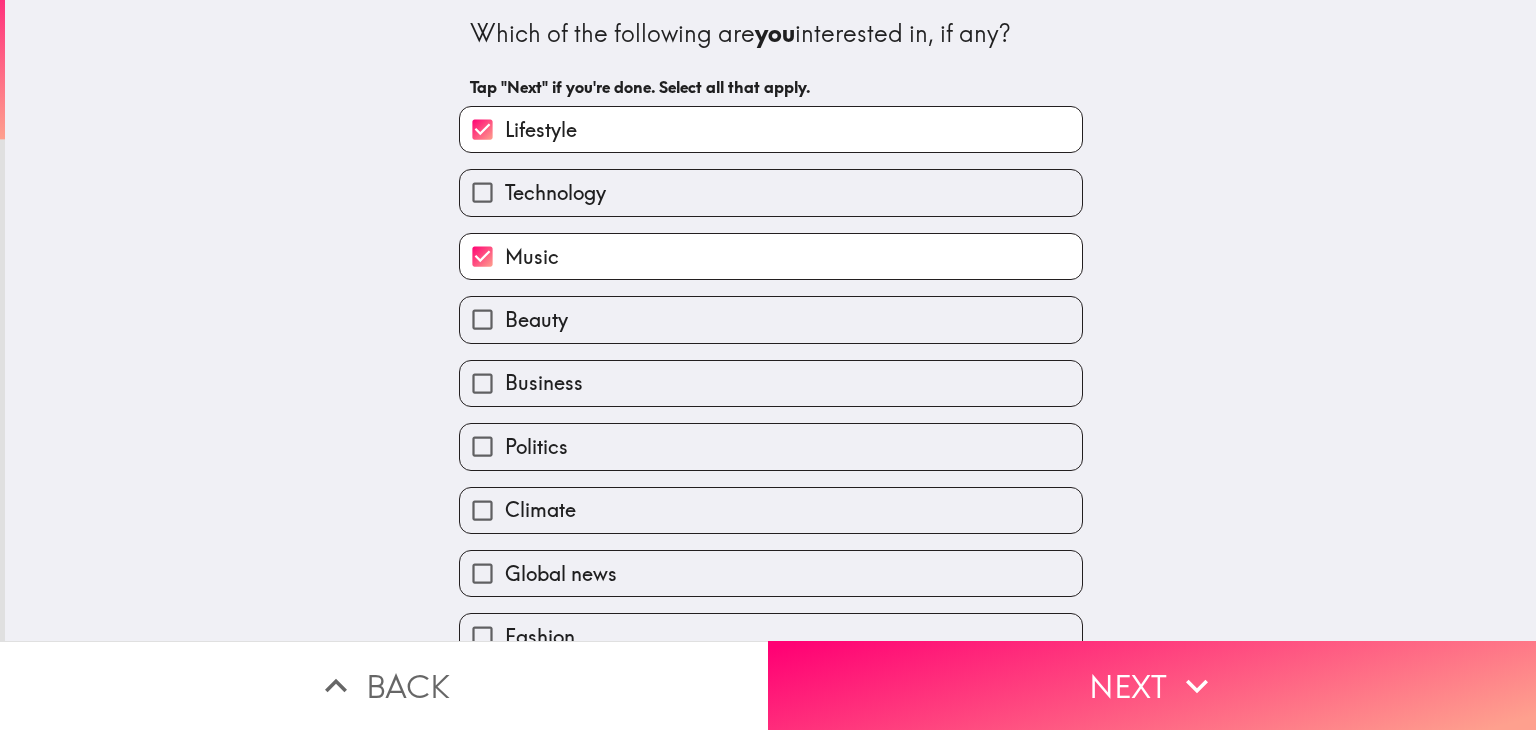 click on "Beauty" at bounding box center (536, 320) 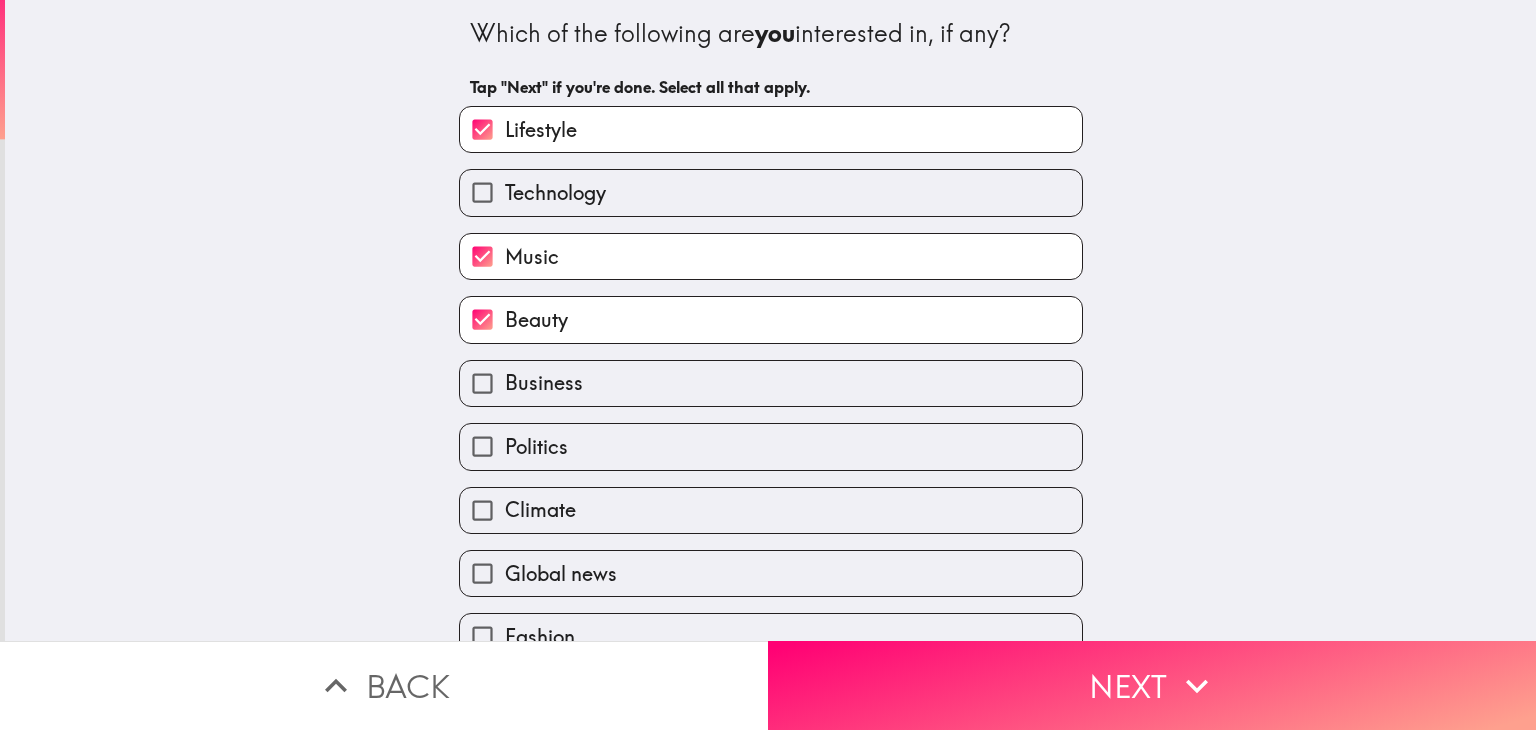 click on "Politics" at bounding box center (536, 447) 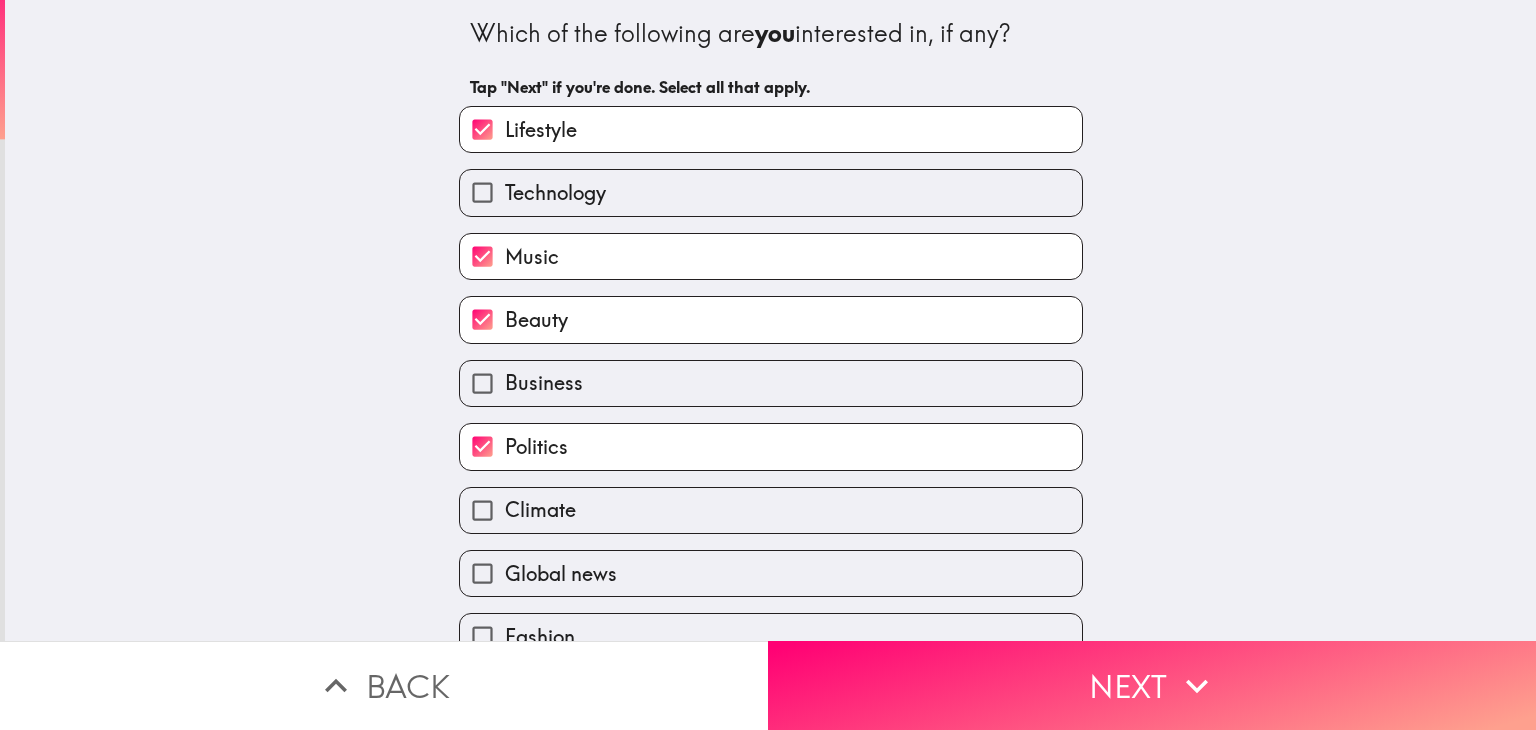 click on "Climate" at bounding box center [540, 510] 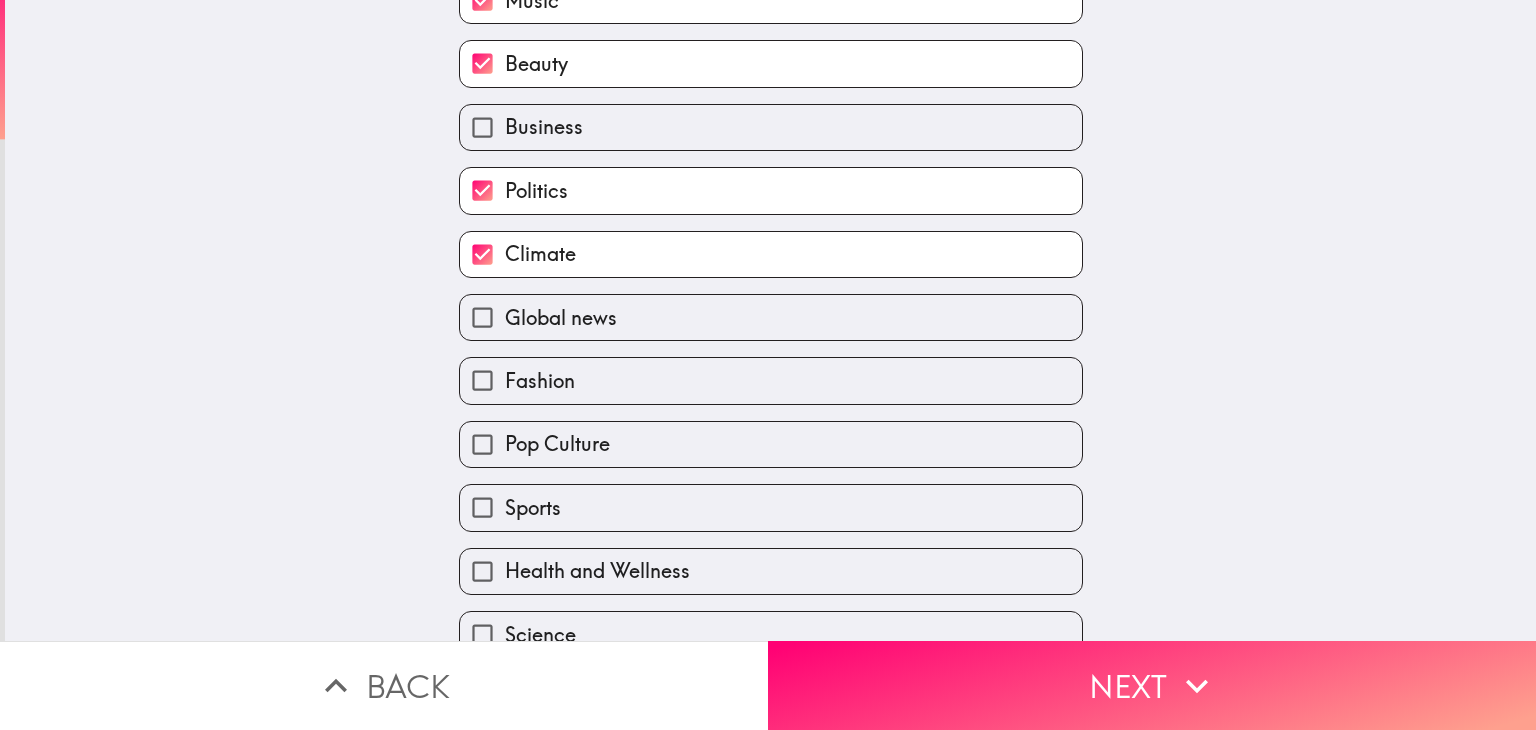 scroll, scrollTop: 263, scrollLeft: 0, axis: vertical 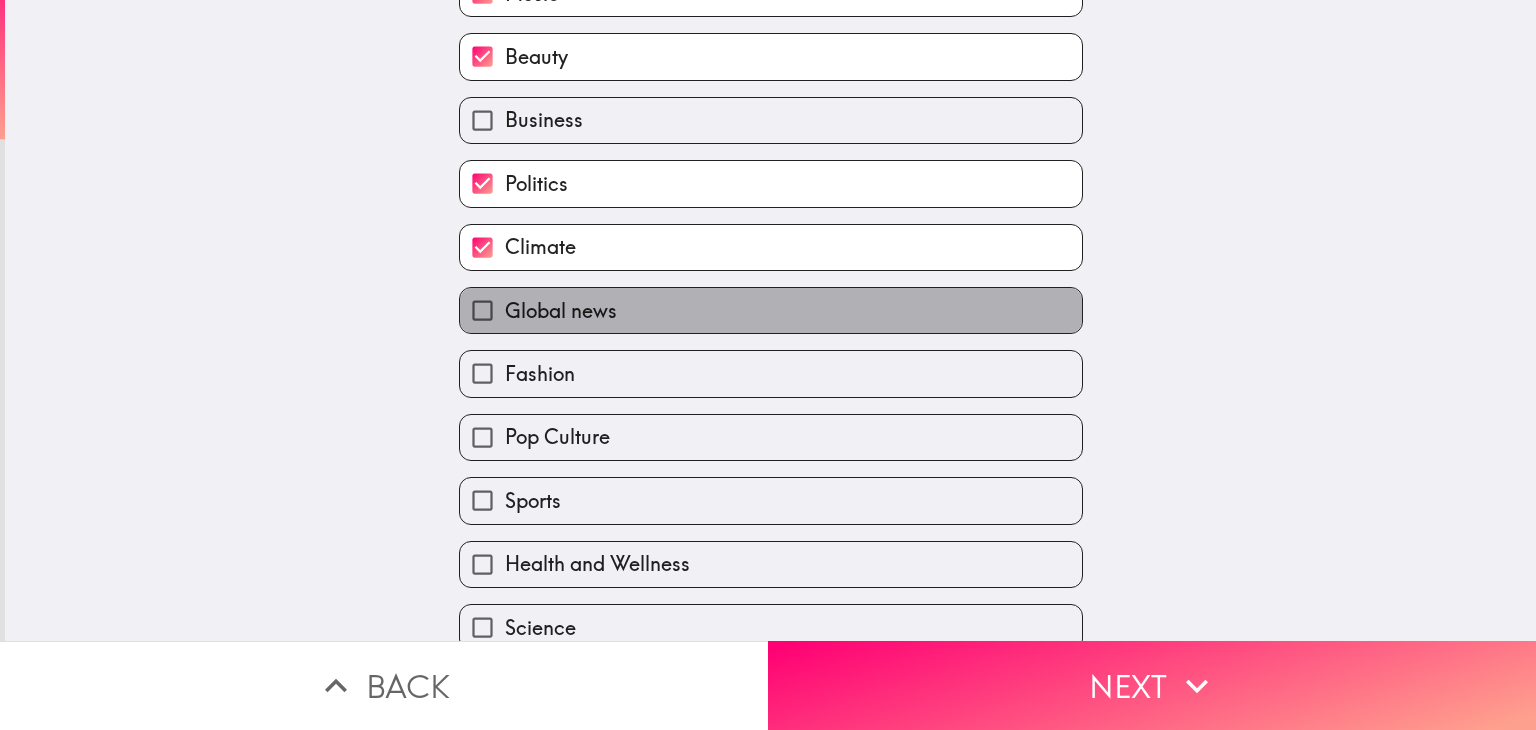 click on "Global news" at bounding box center (561, 311) 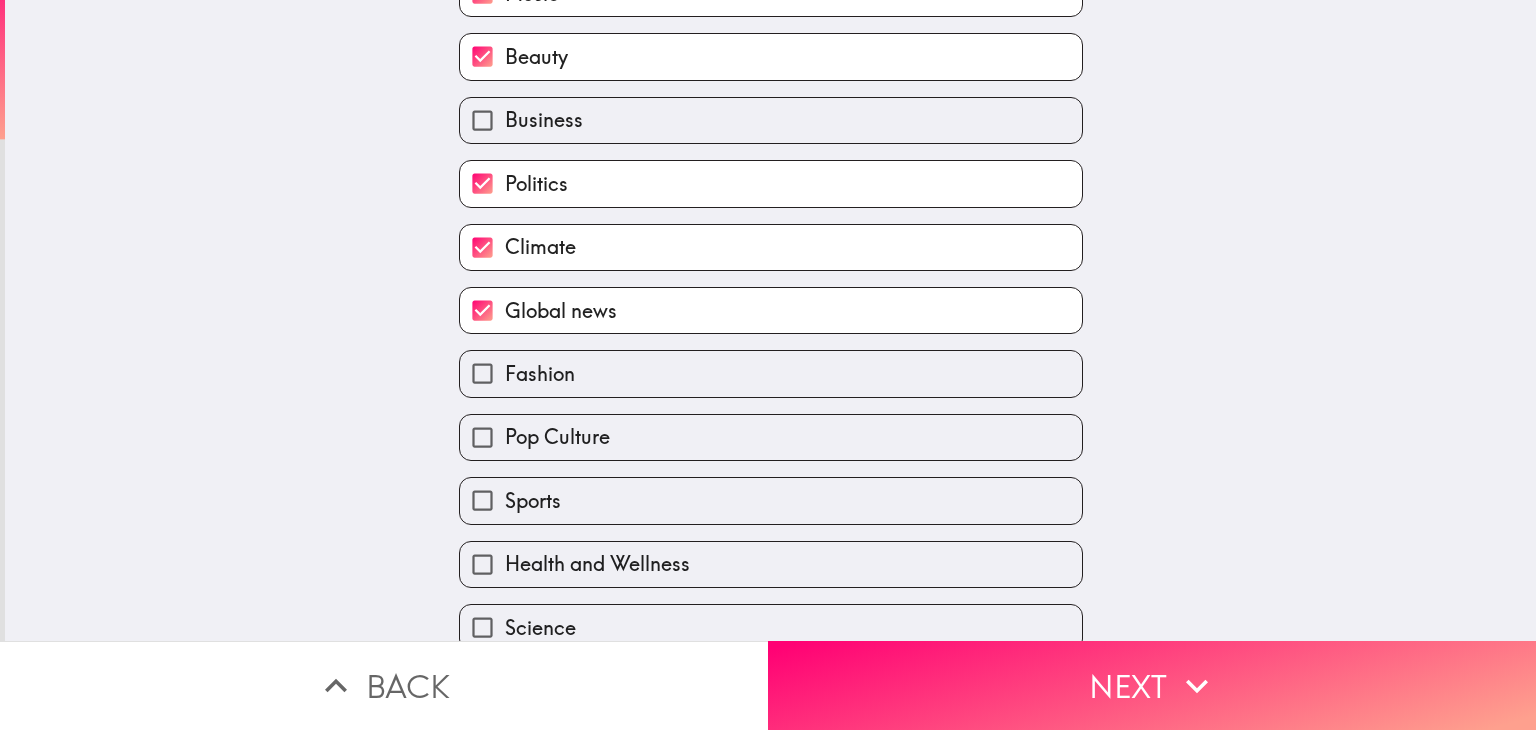 click on "Fashion" at bounding box center (771, 373) 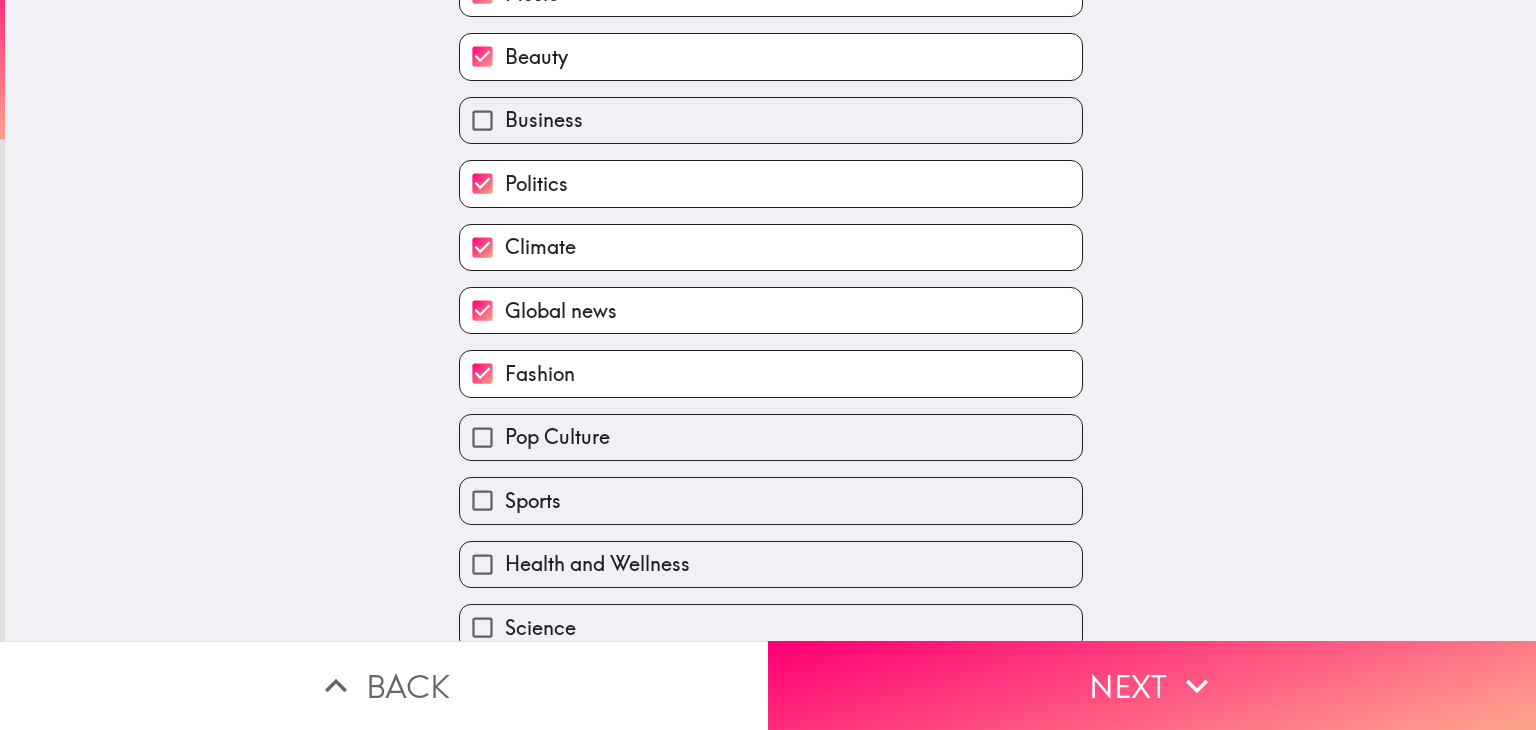 click on "Pop Culture" at bounding box center [771, 437] 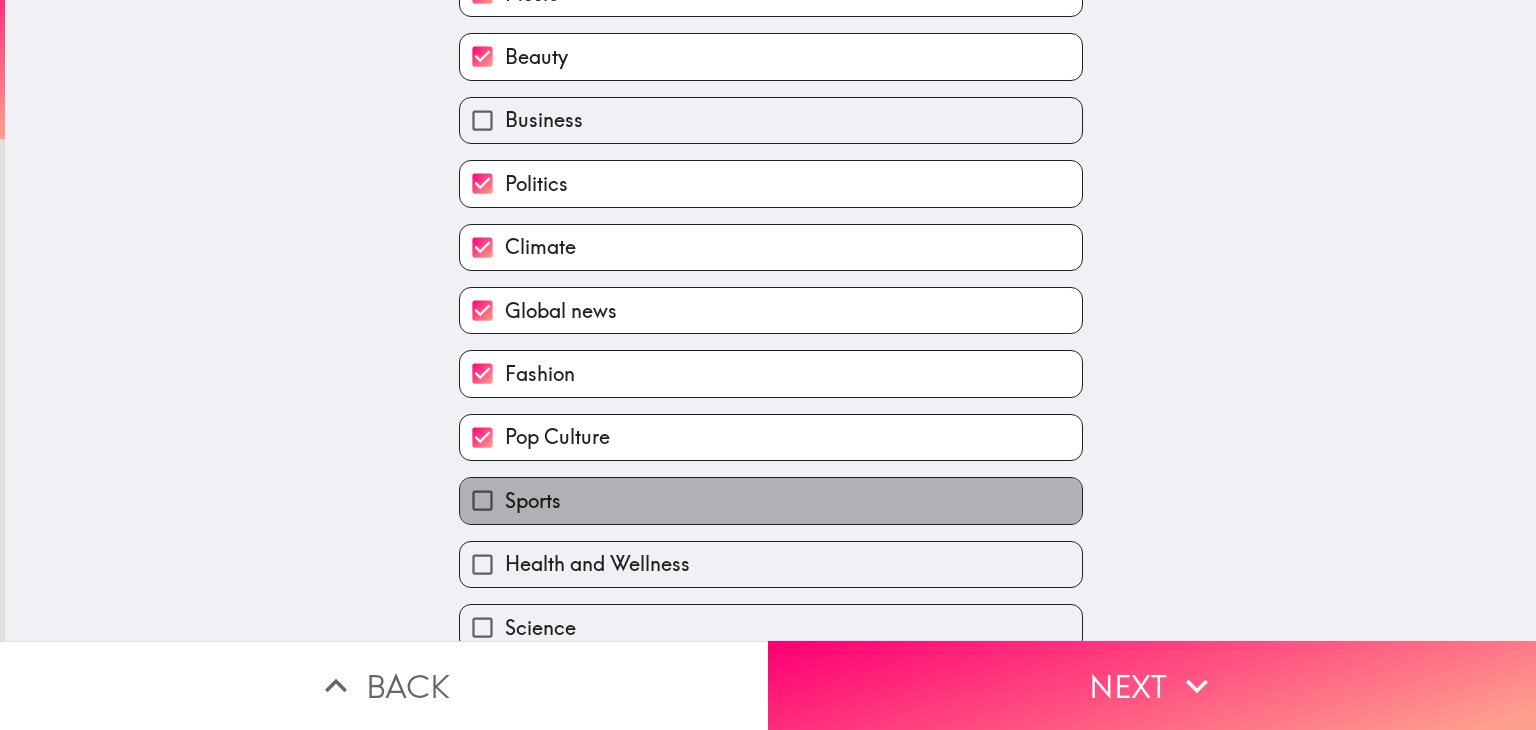 click on "Sports" at bounding box center (533, 501) 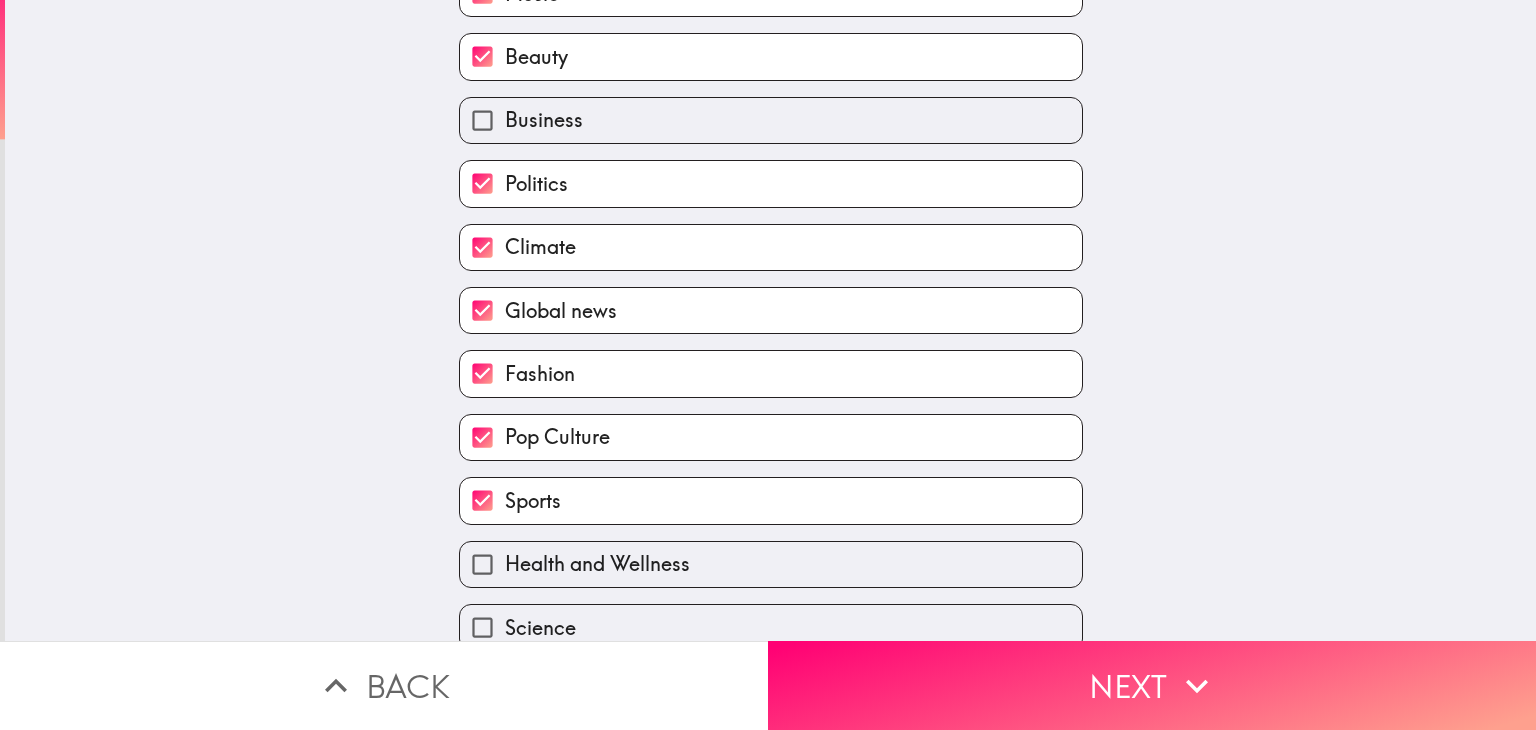 click on "Health and Wellness" at bounding box center [763, 556] 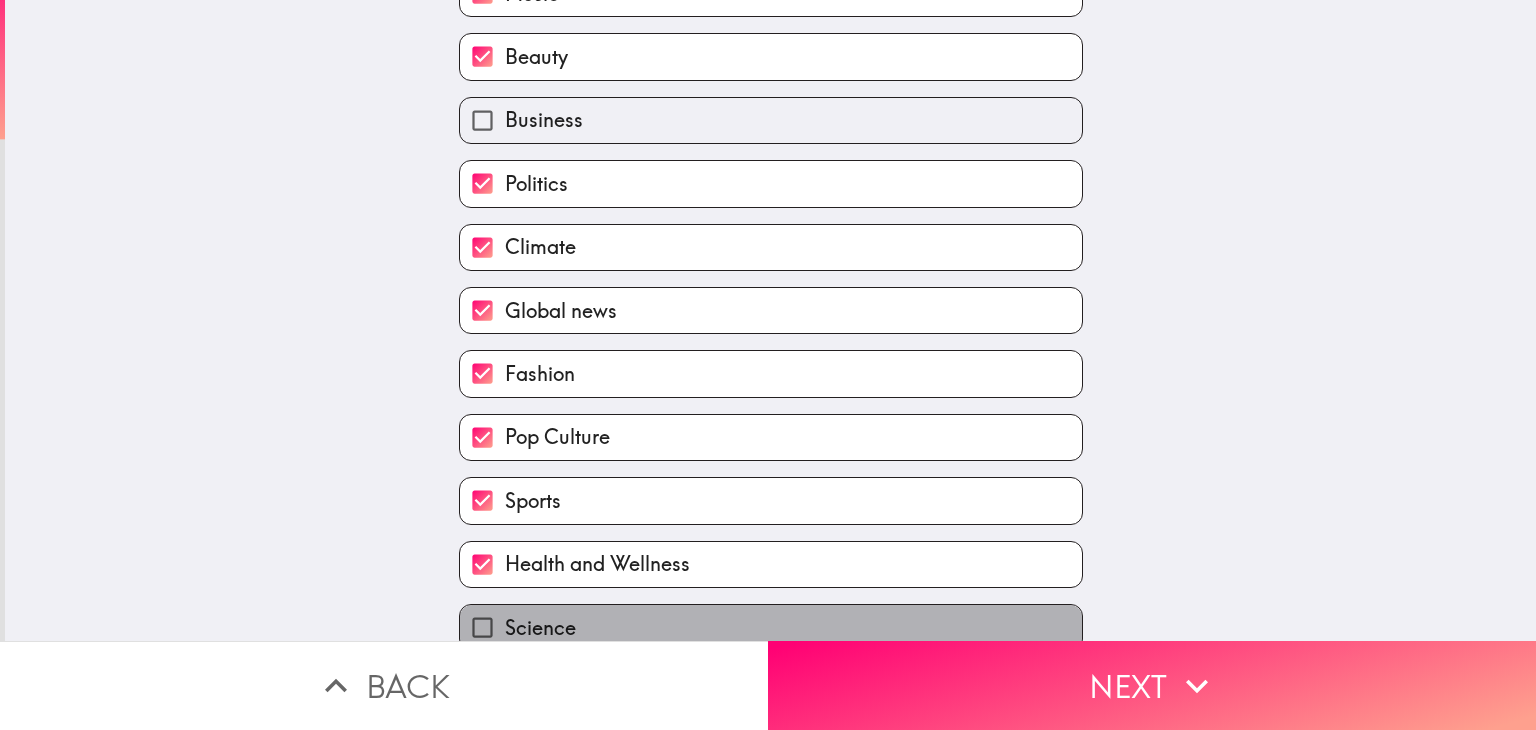click on "Science" at bounding box center [540, 628] 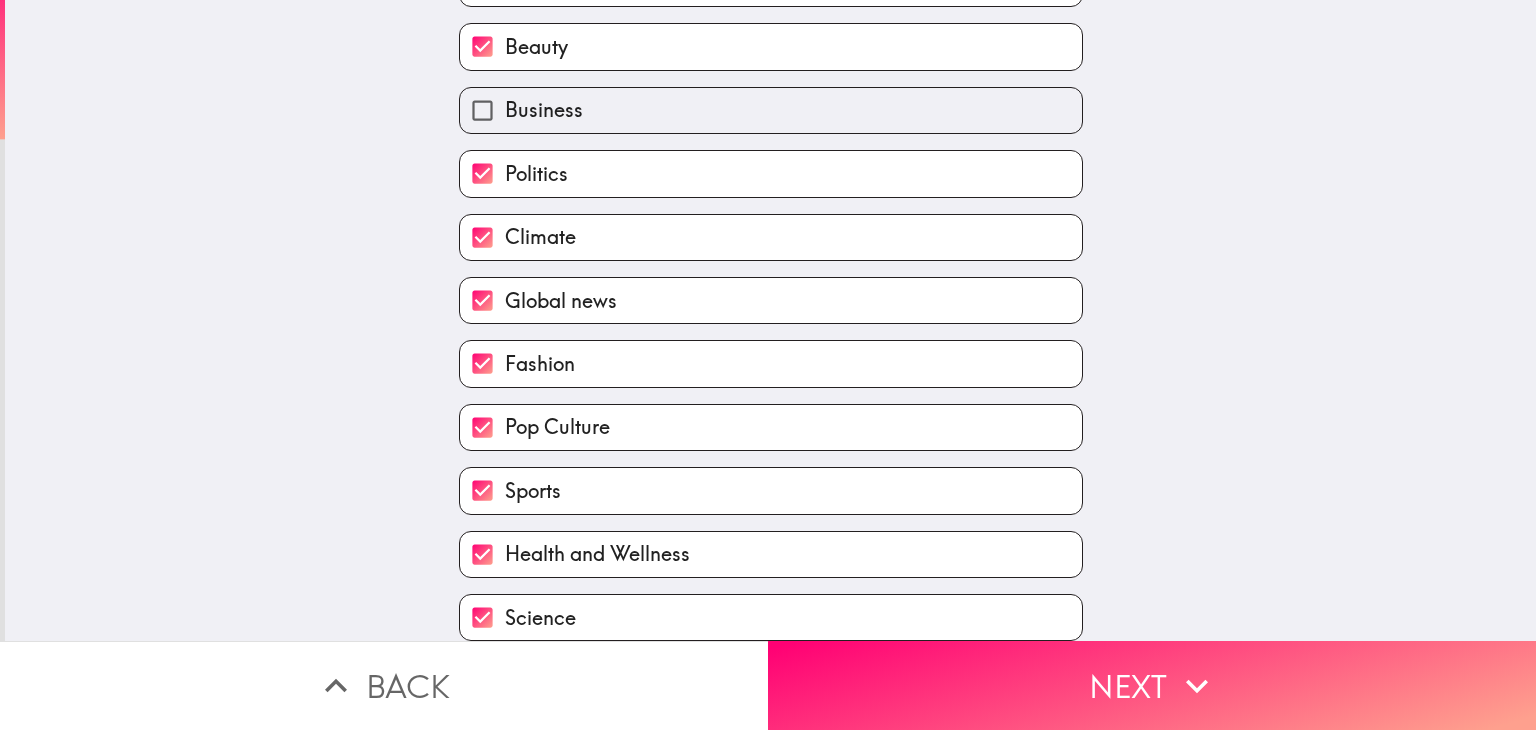 scroll, scrollTop: 284, scrollLeft: 0, axis: vertical 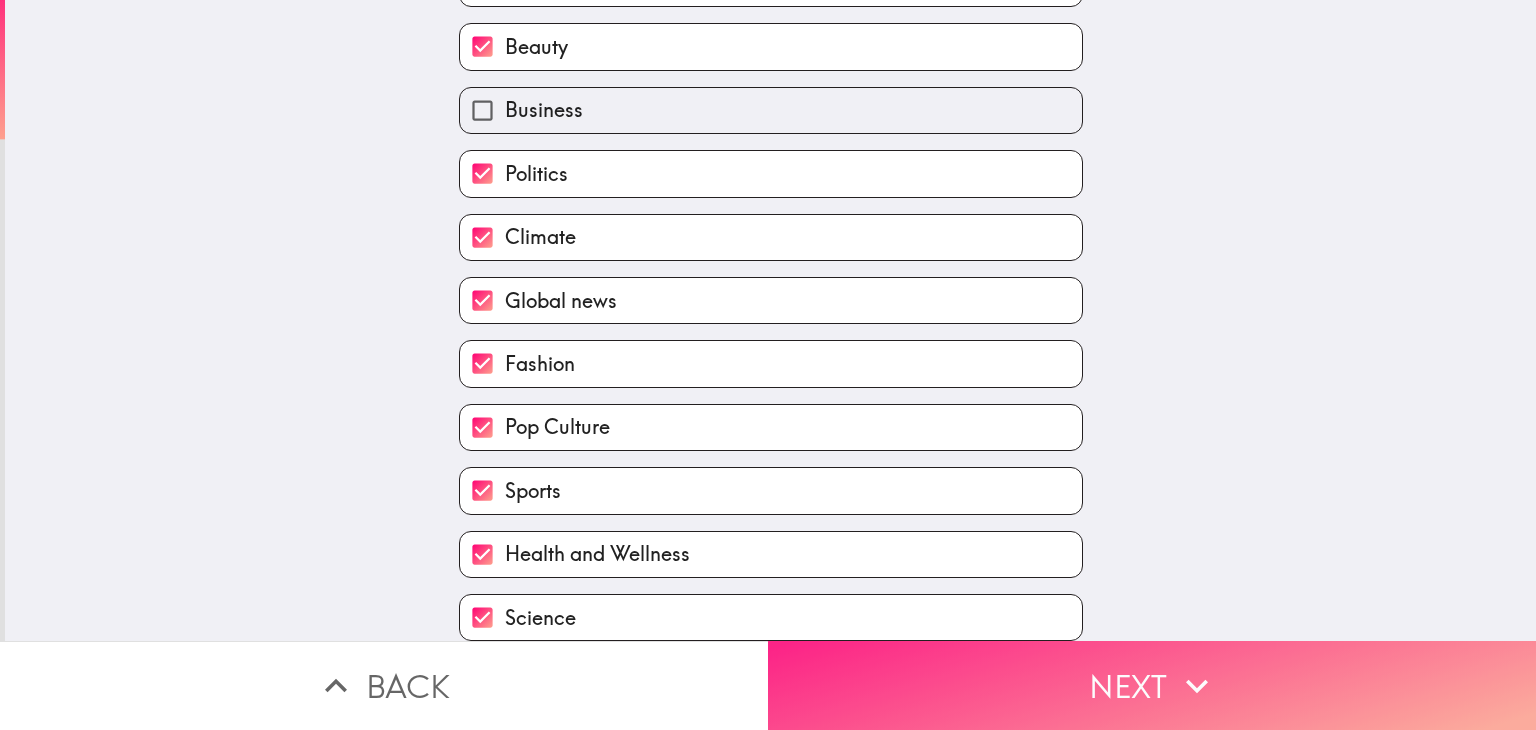 click on "Next" at bounding box center [1152, 685] 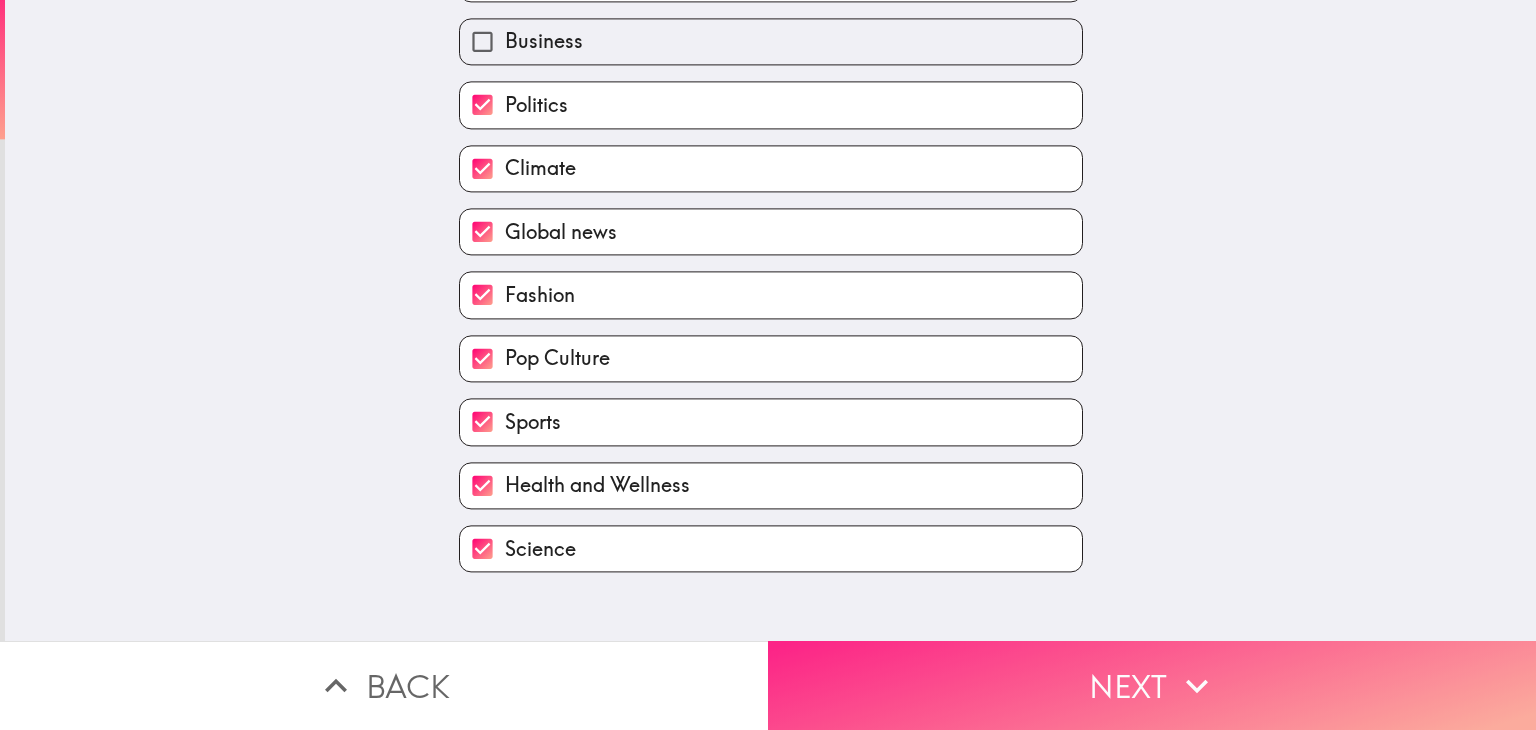 scroll, scrollTop: 0, scrollLeft: 0, axis: both 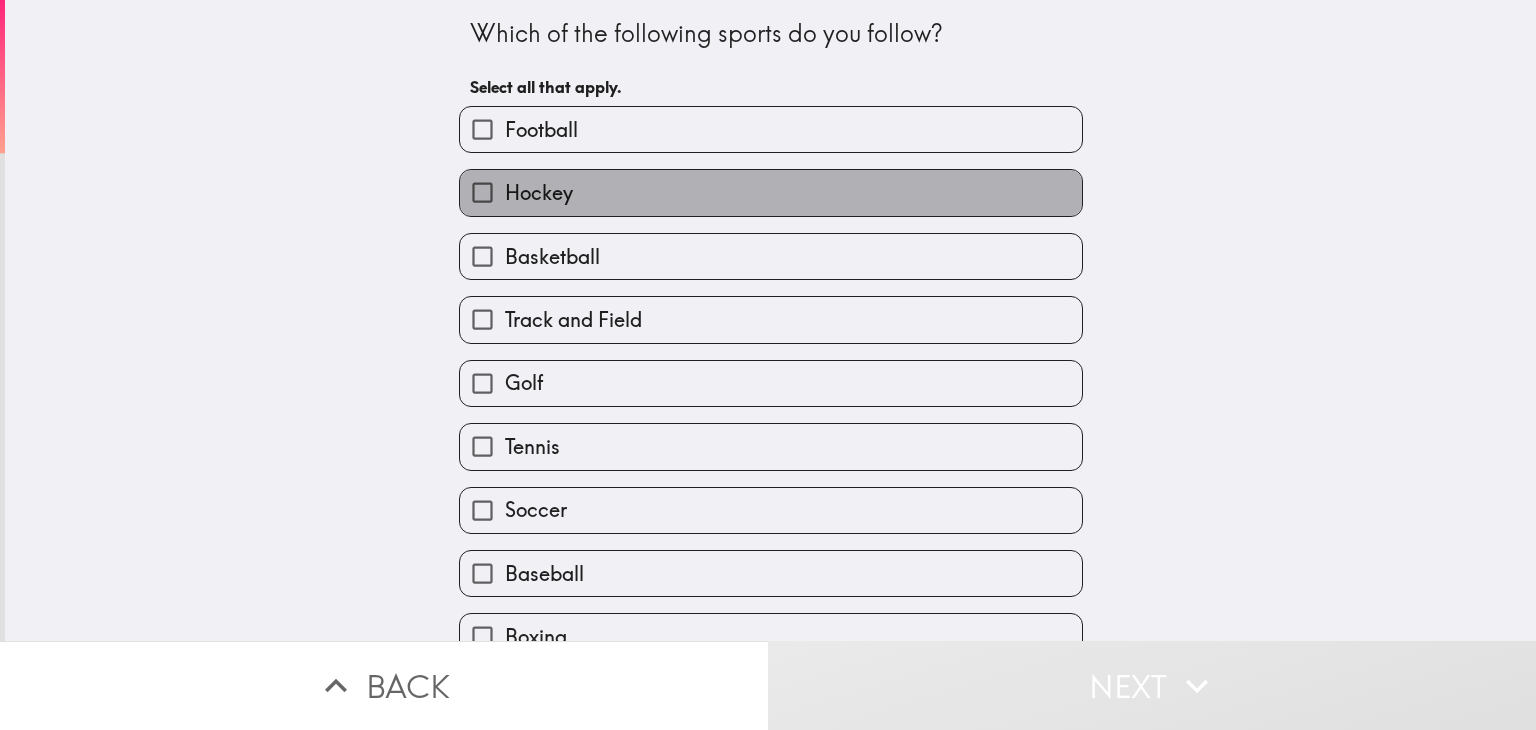 click on "Hockey" at bounding box center [771, 192] 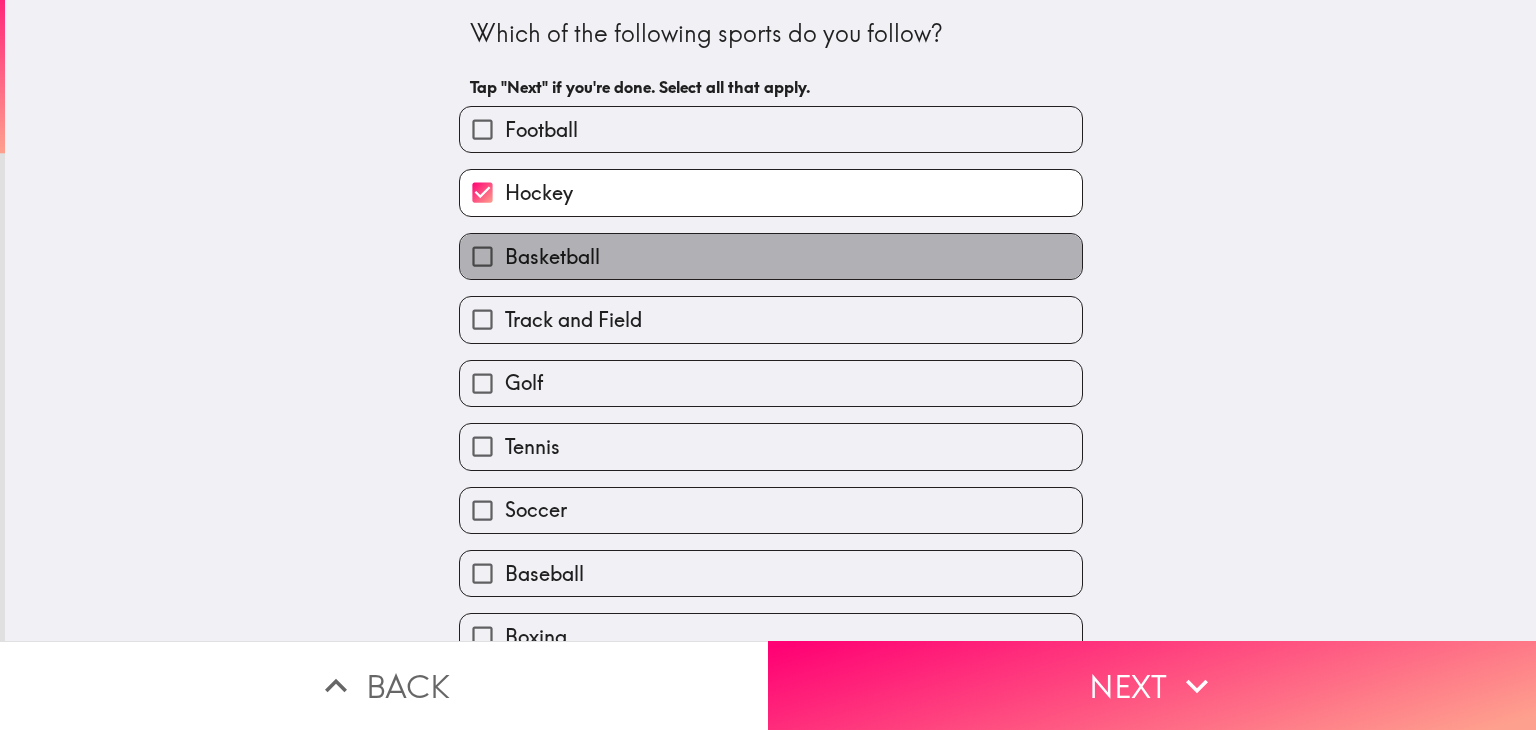 click on "Basketball" at bounding box center [552, 257] 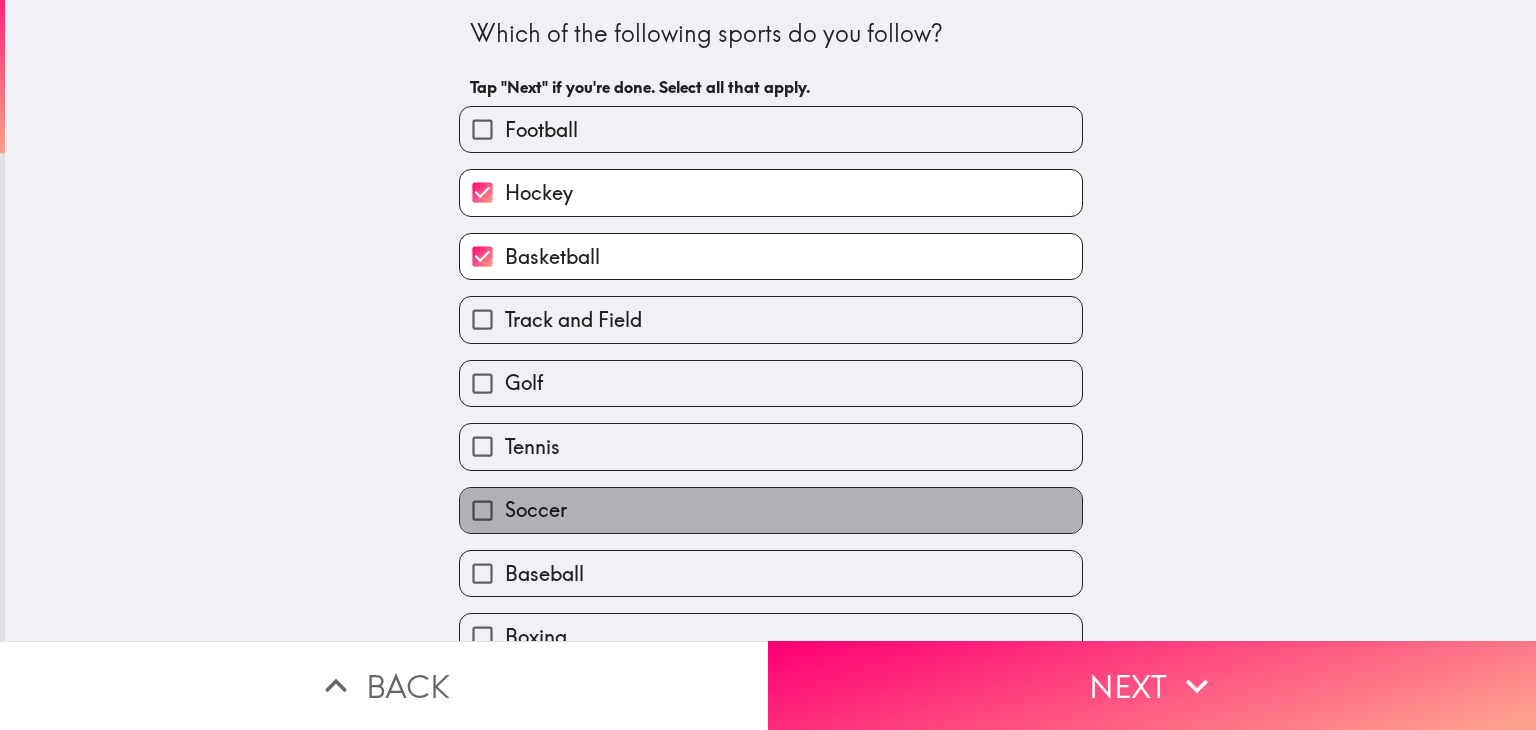 click on "Soccer" at bounding box center (536, 510) 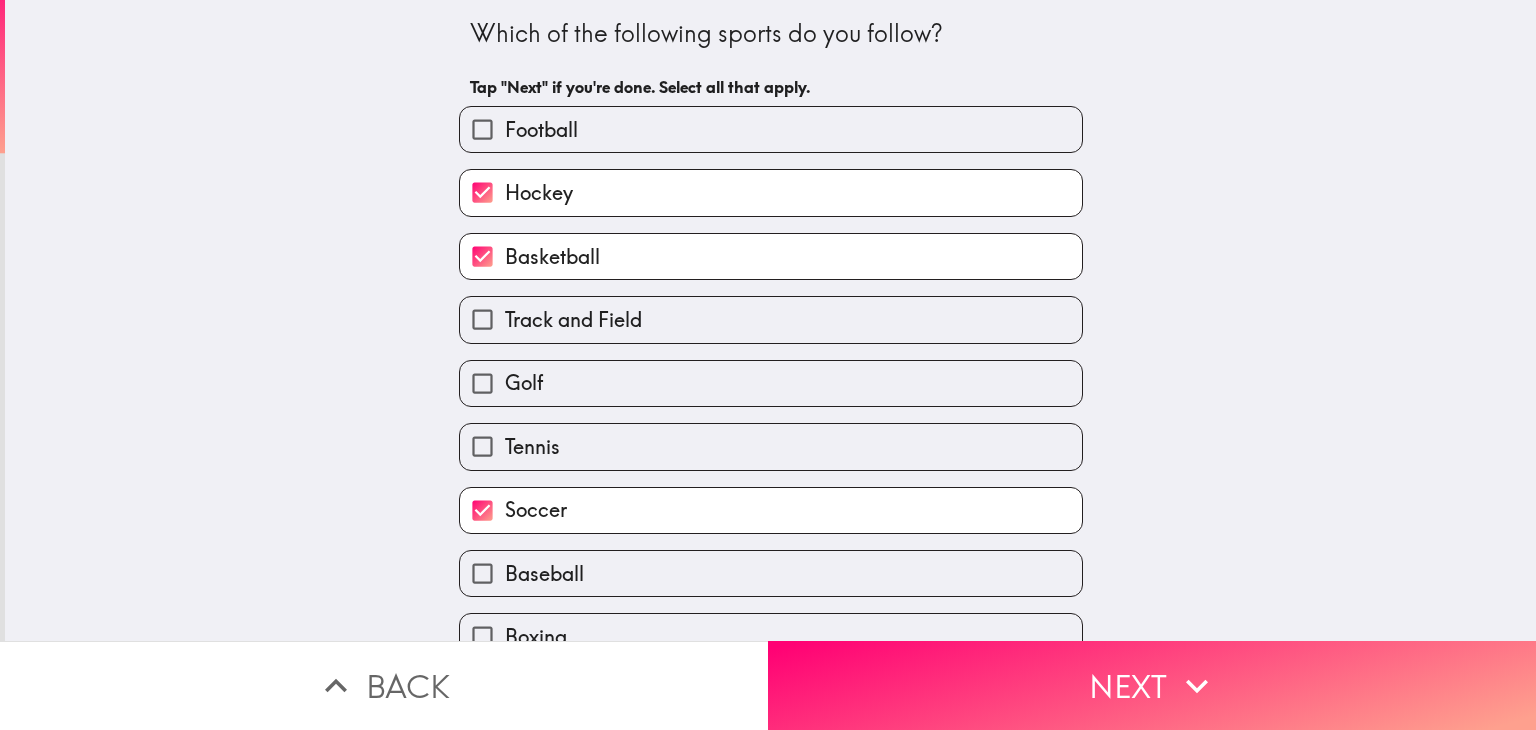 click on "Baseball" at bounding box center (544, 574) 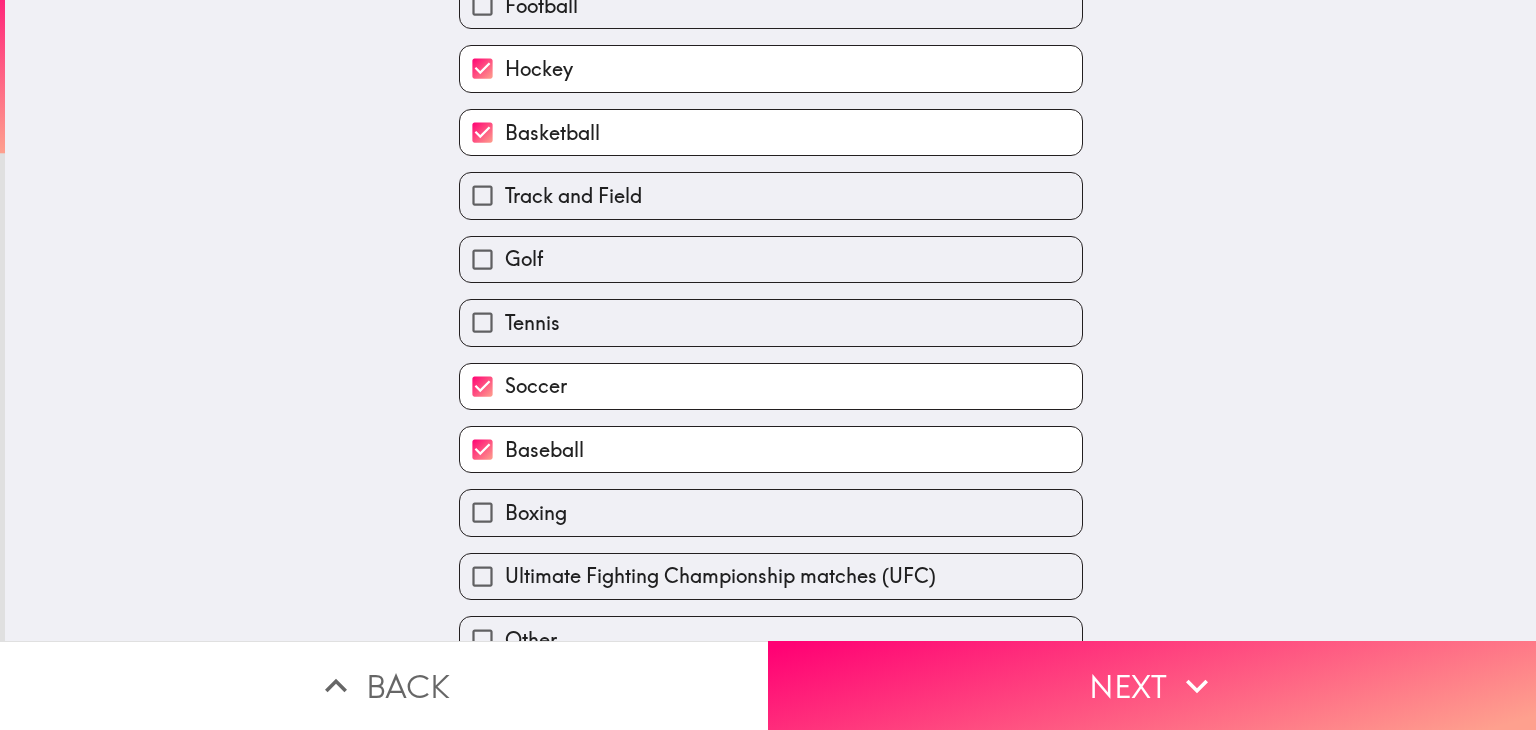 scroll, scrollTop: 157, scrollLeft: 0, axis: vertical 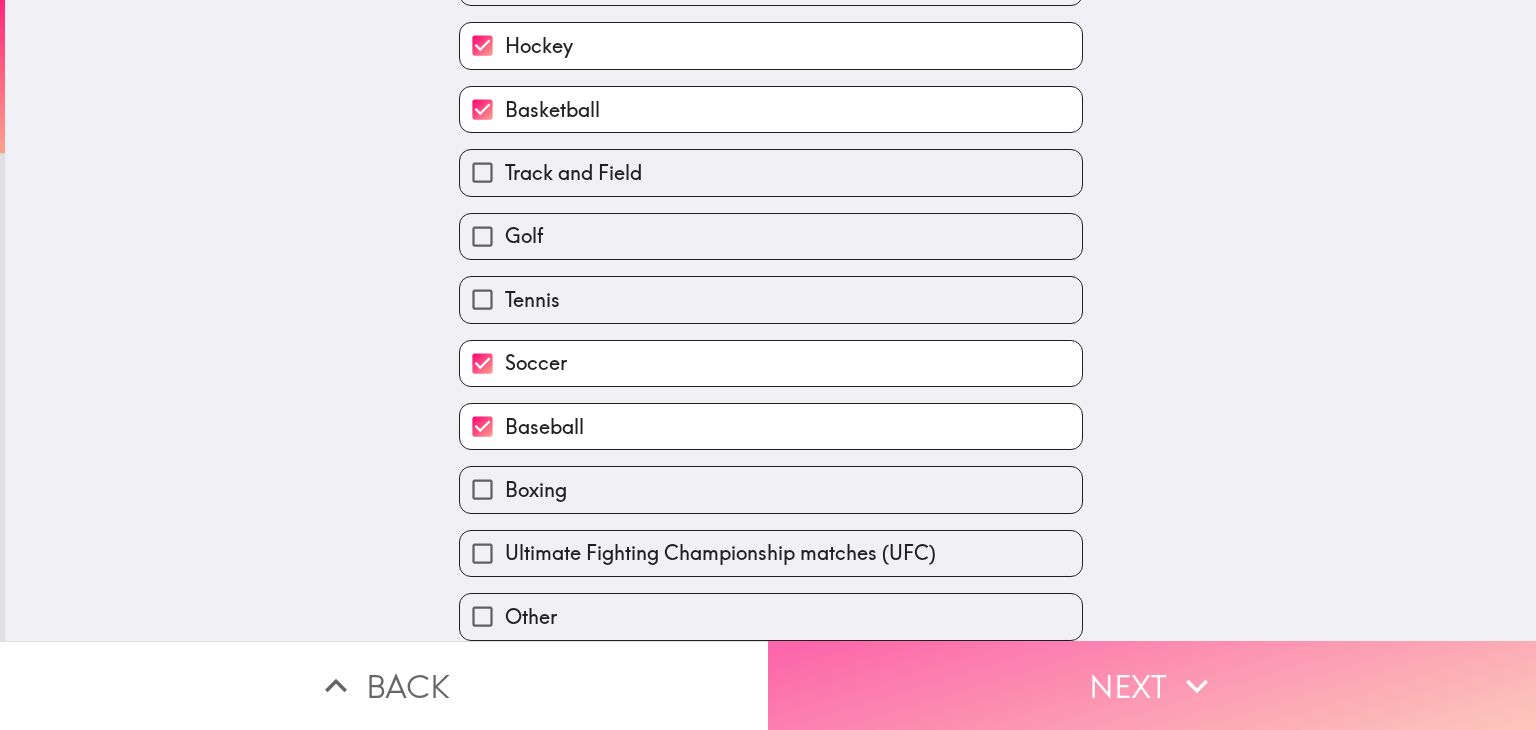 click on "Next" at bounding box center (1152, 685) 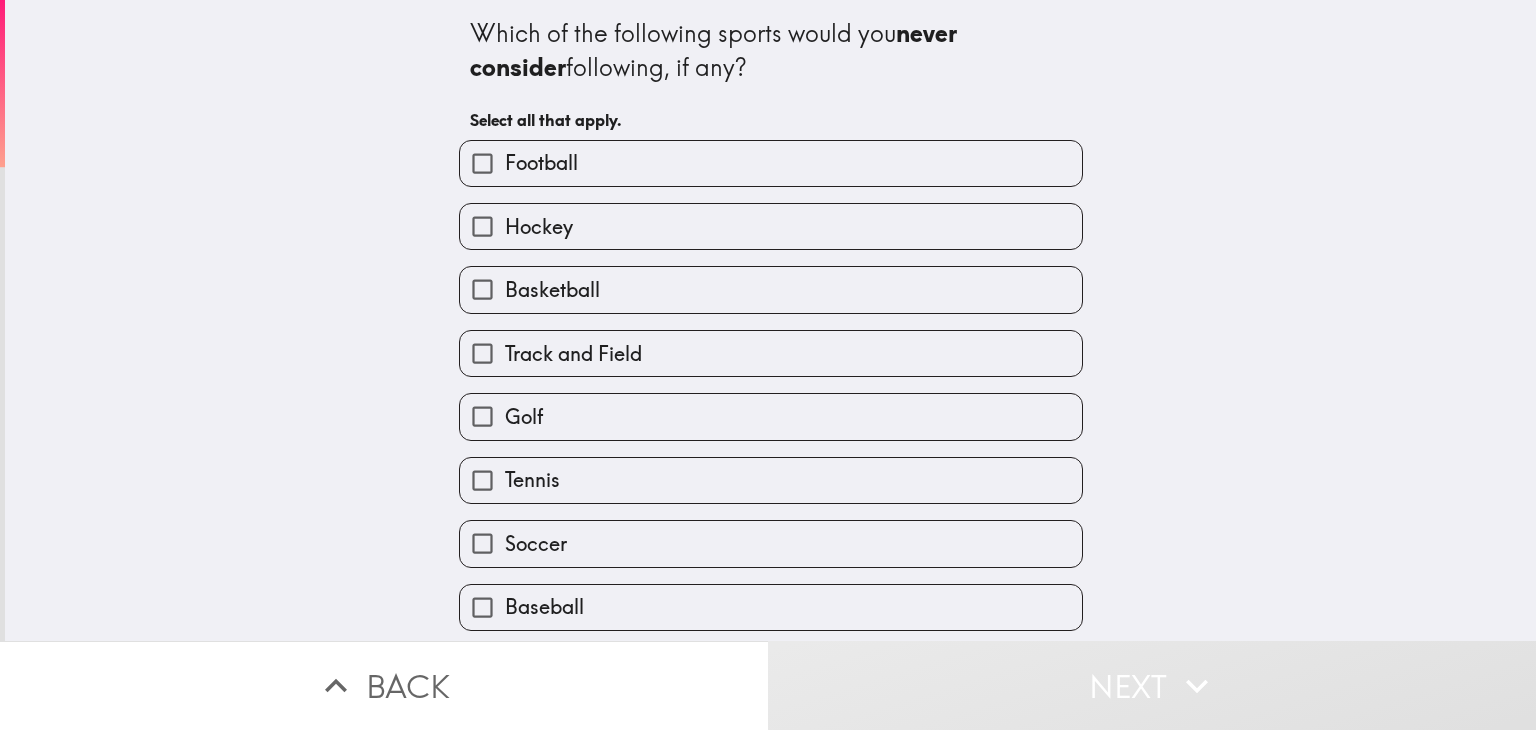scroll, scrollTop: 254, scrollLeft: 0, axis: vertical 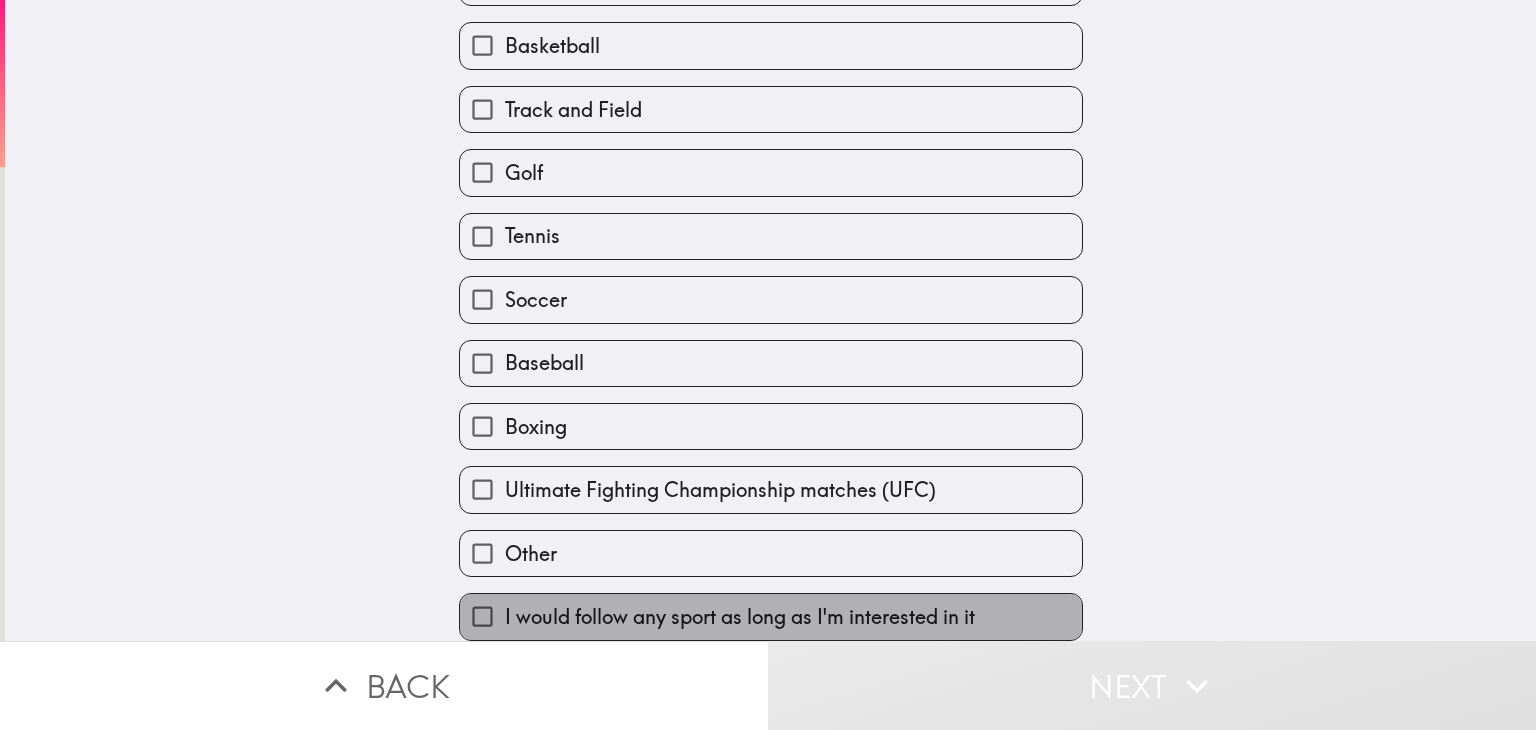 click on "I would follow any sport as long as I'm interested in it" at bounding box center [740, 617] 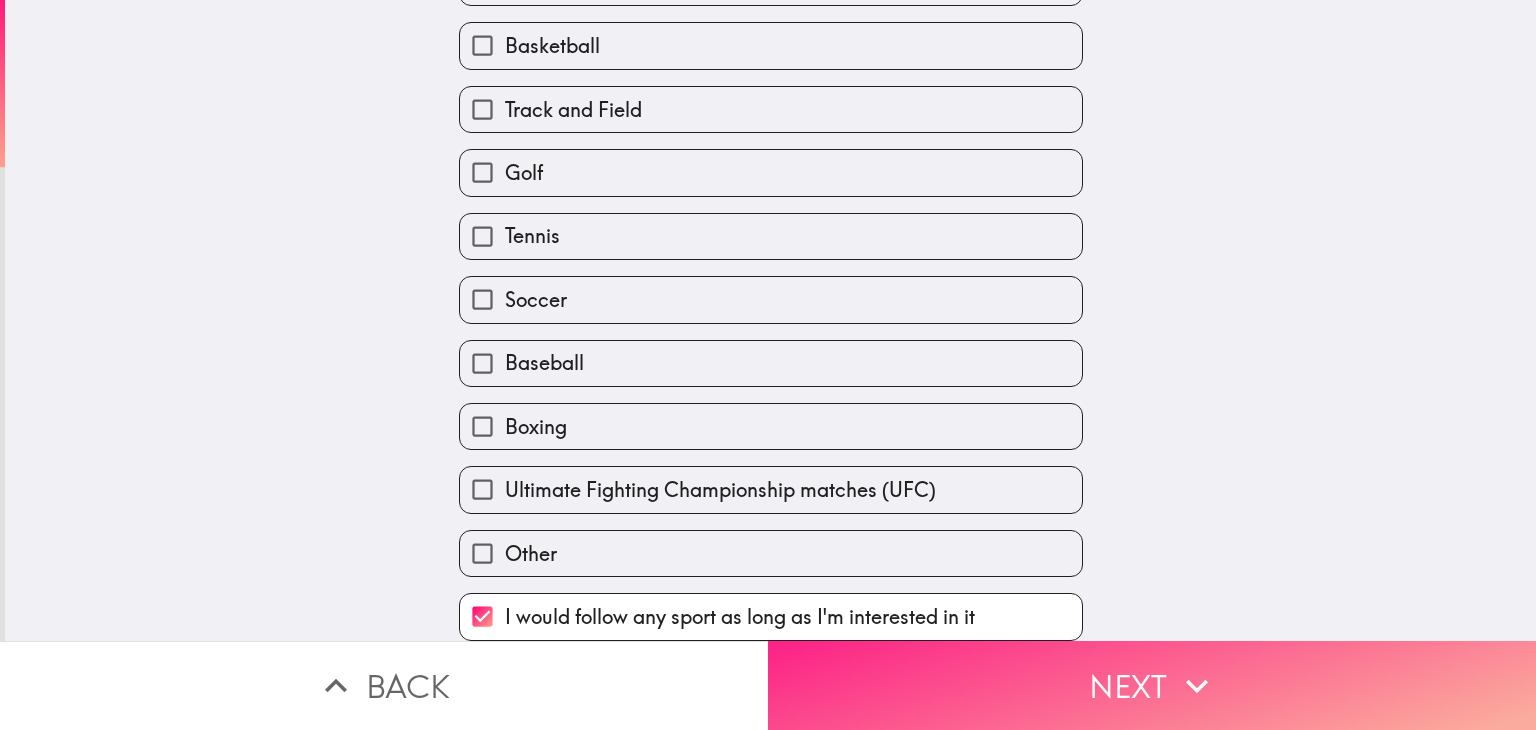 click on "Next" at bounding box center [1152, 685] 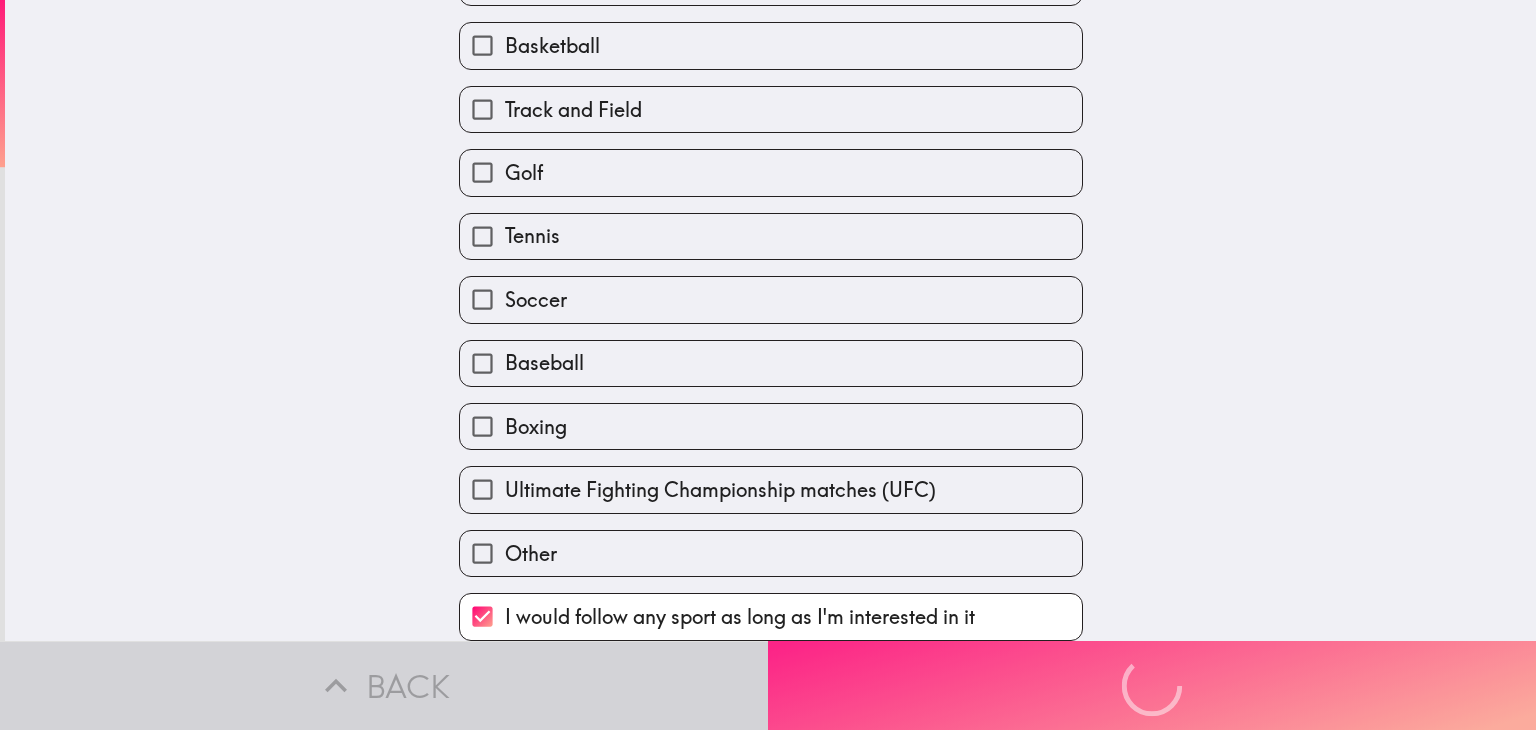 scroll, scrollTop: 0, scrollLeft: 0, axis: both 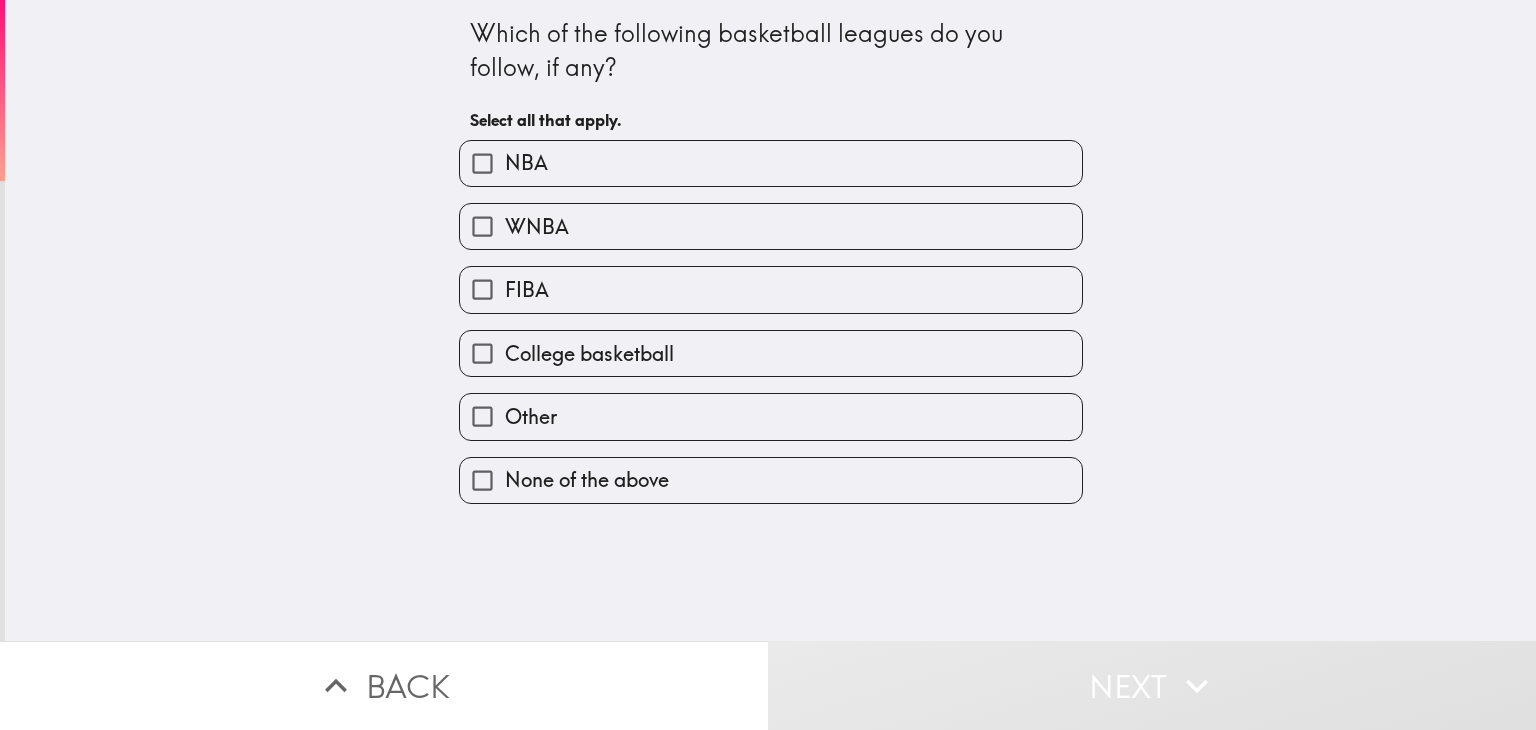 click on "NBA" at bounding box center [771, 163] 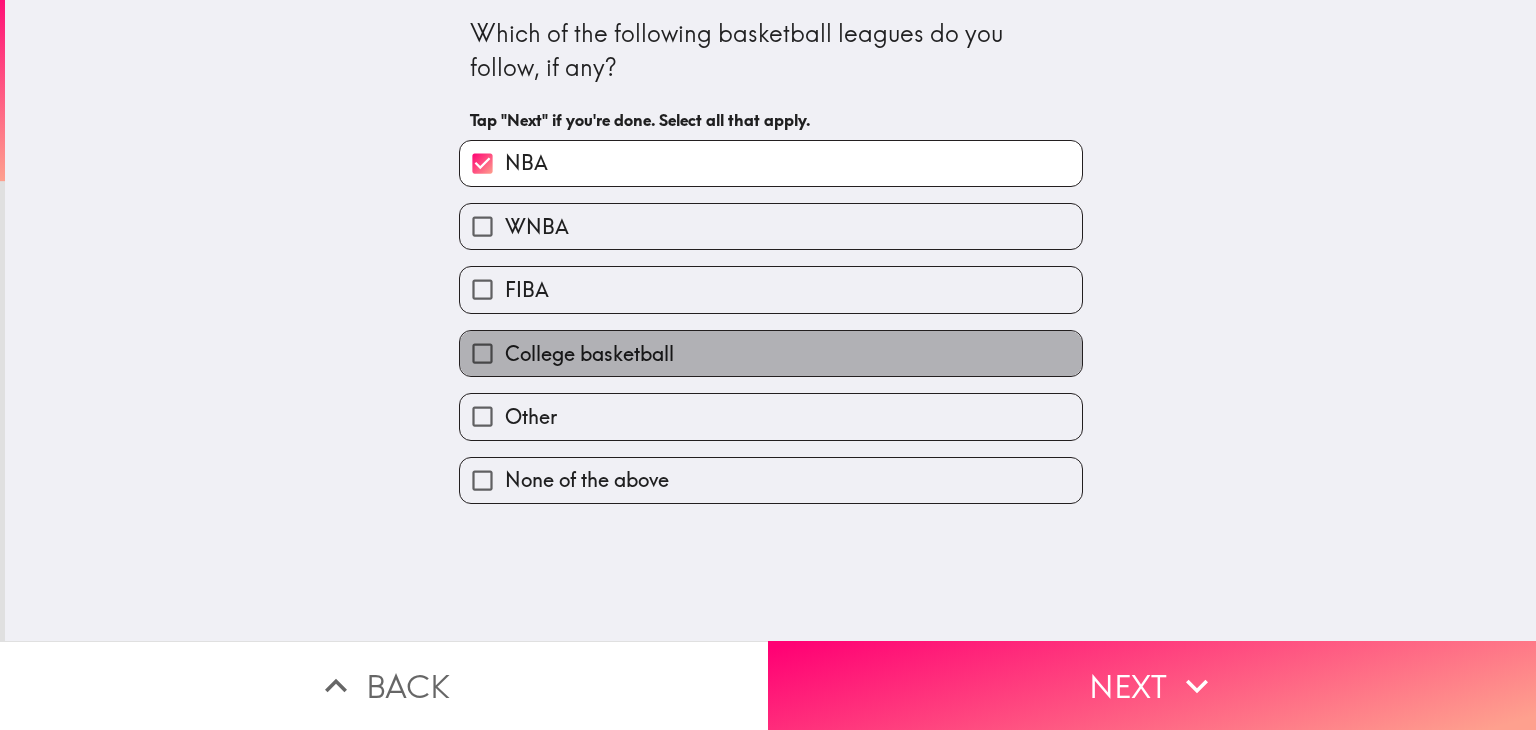 click on "College basketball" at bounding box center [771, 353] 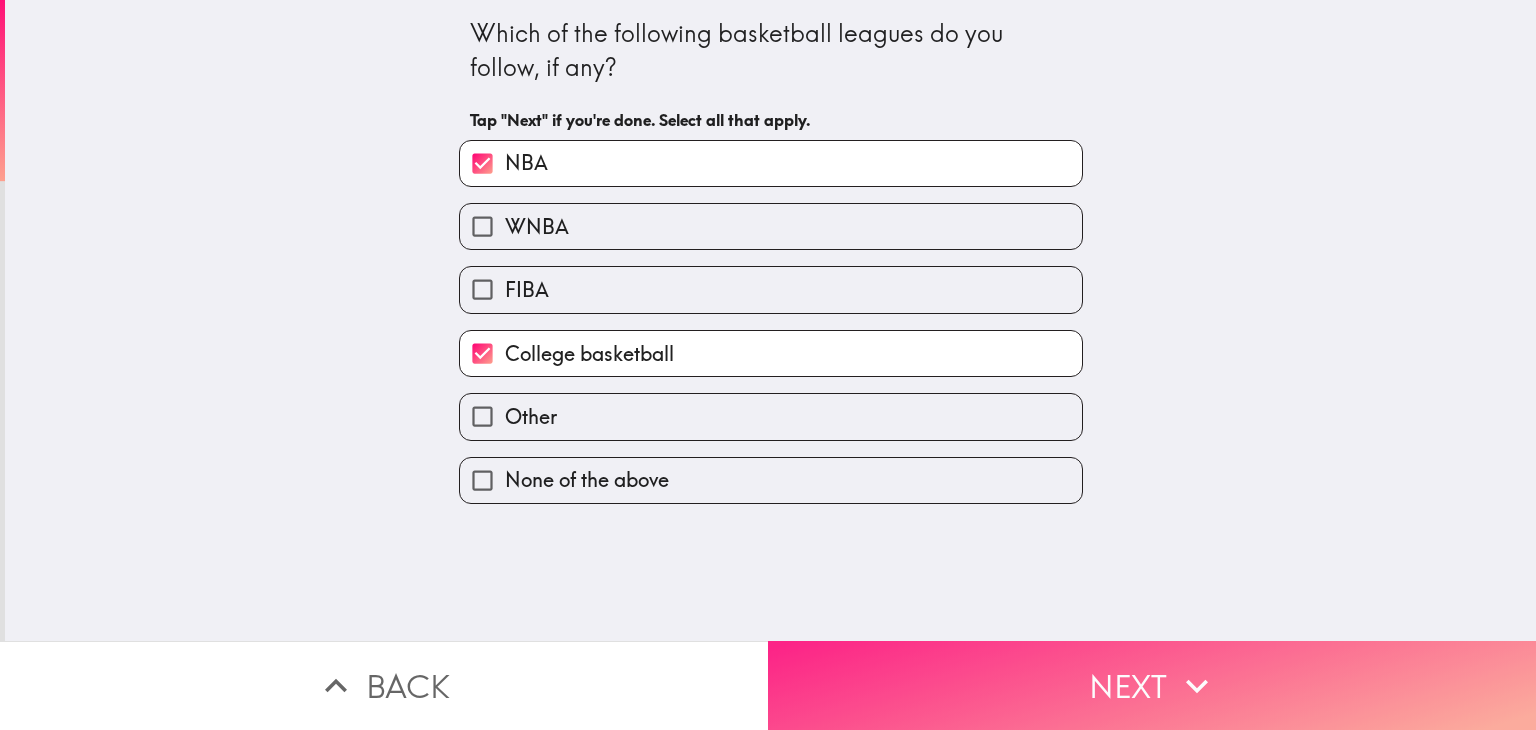 click on "Next" at bounding box center (1152, 685) 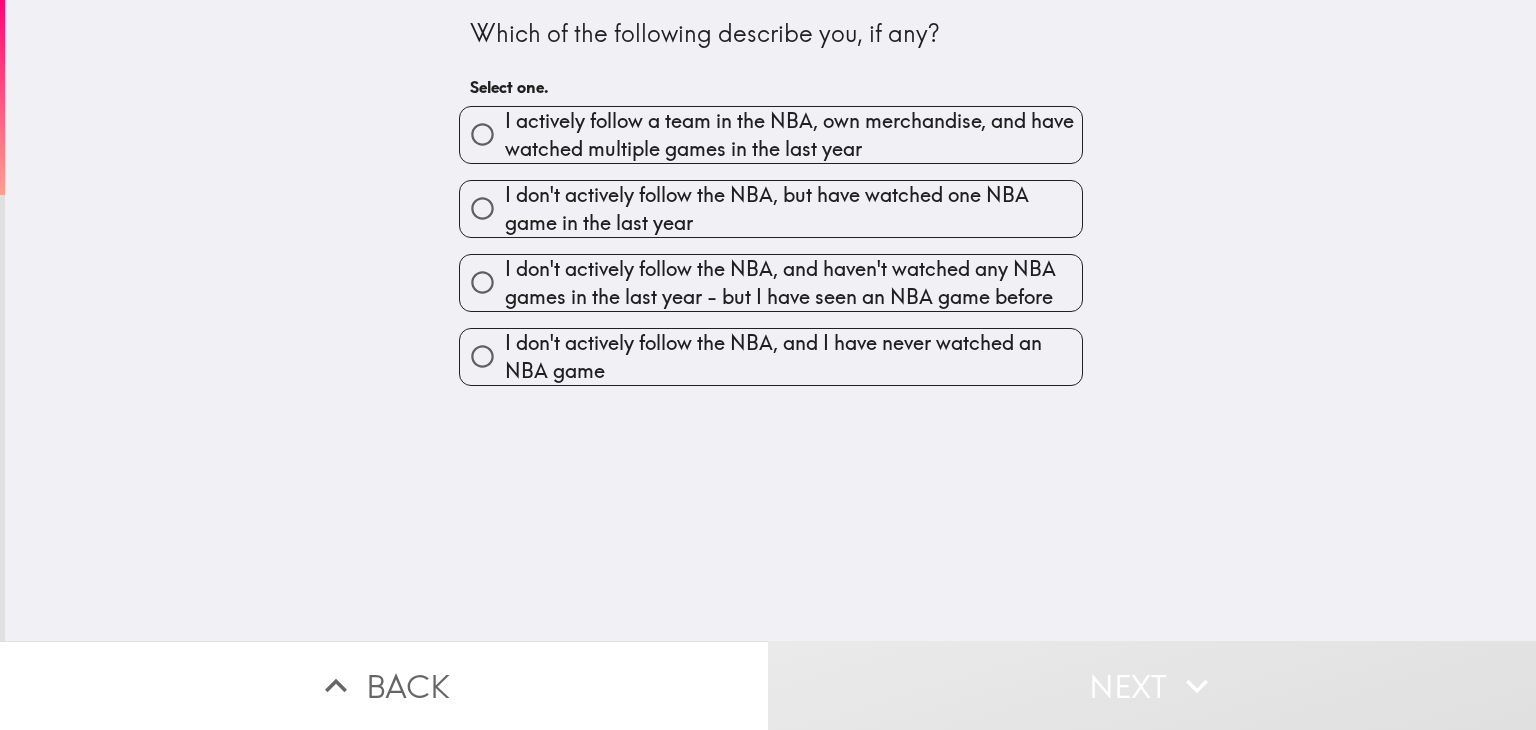 click on "I don't actively follow the NBA, but have watched one NBA game in the last year" at bounding box center (793, 209) 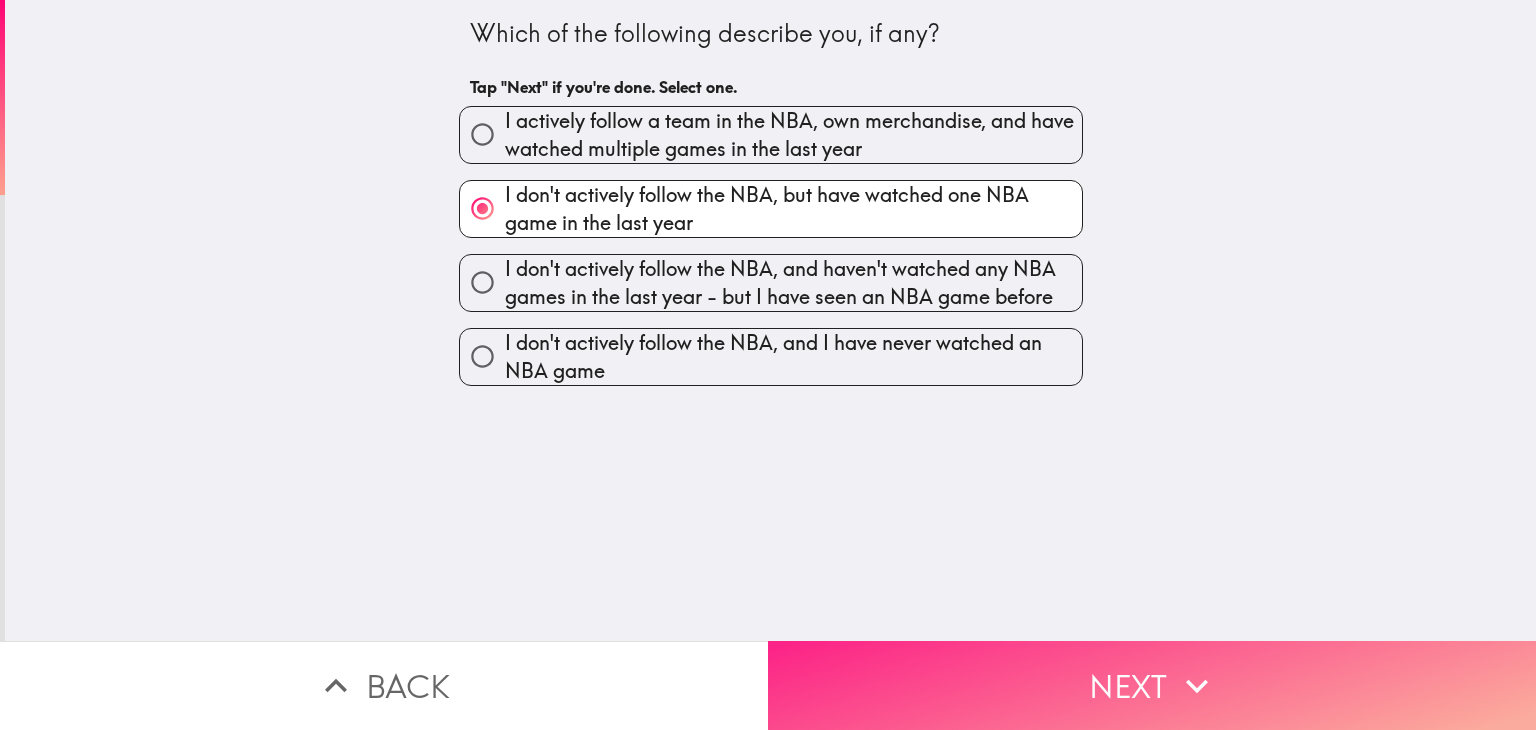 click on "Next" at bounding box center [1152, 685] 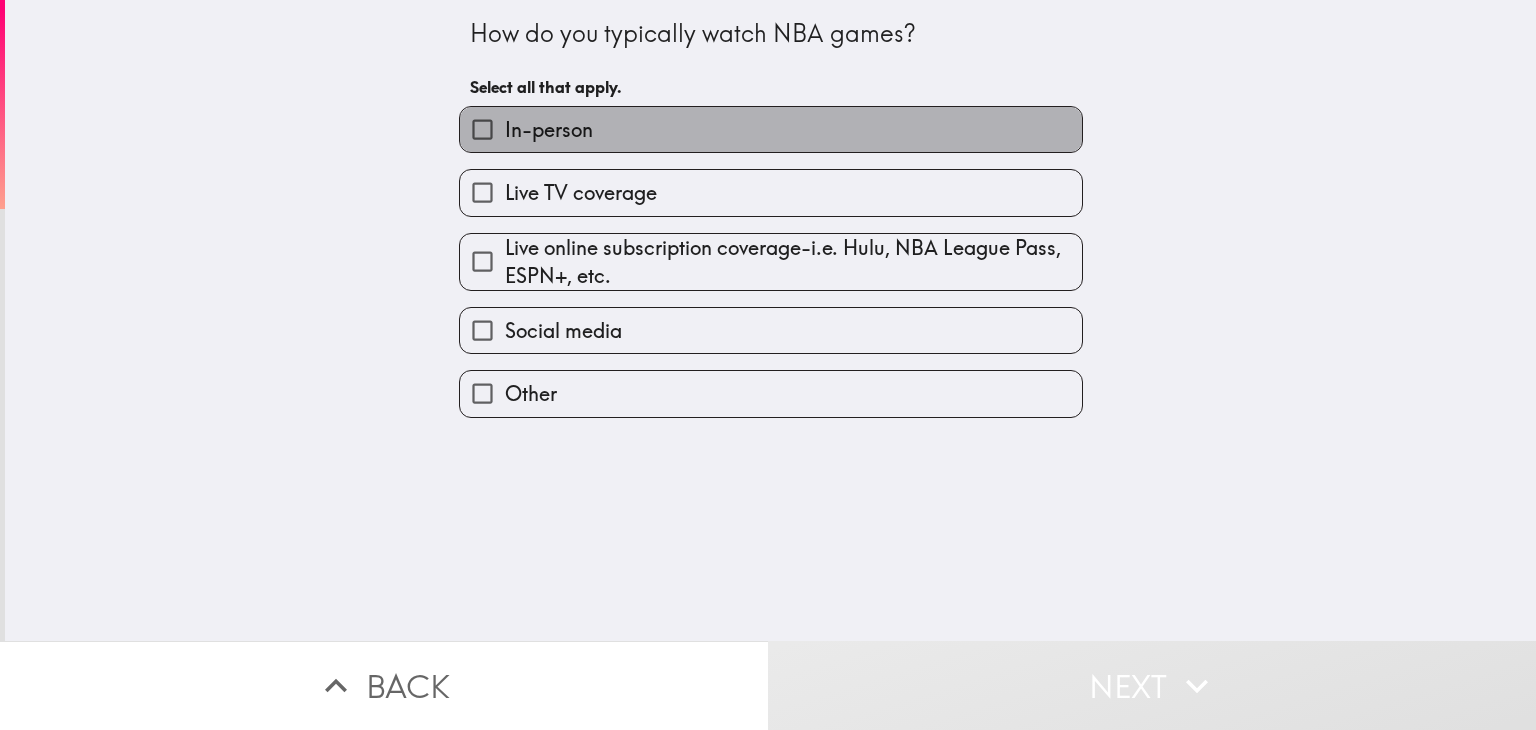 click on "In-person" at bounding box center [771, 129] 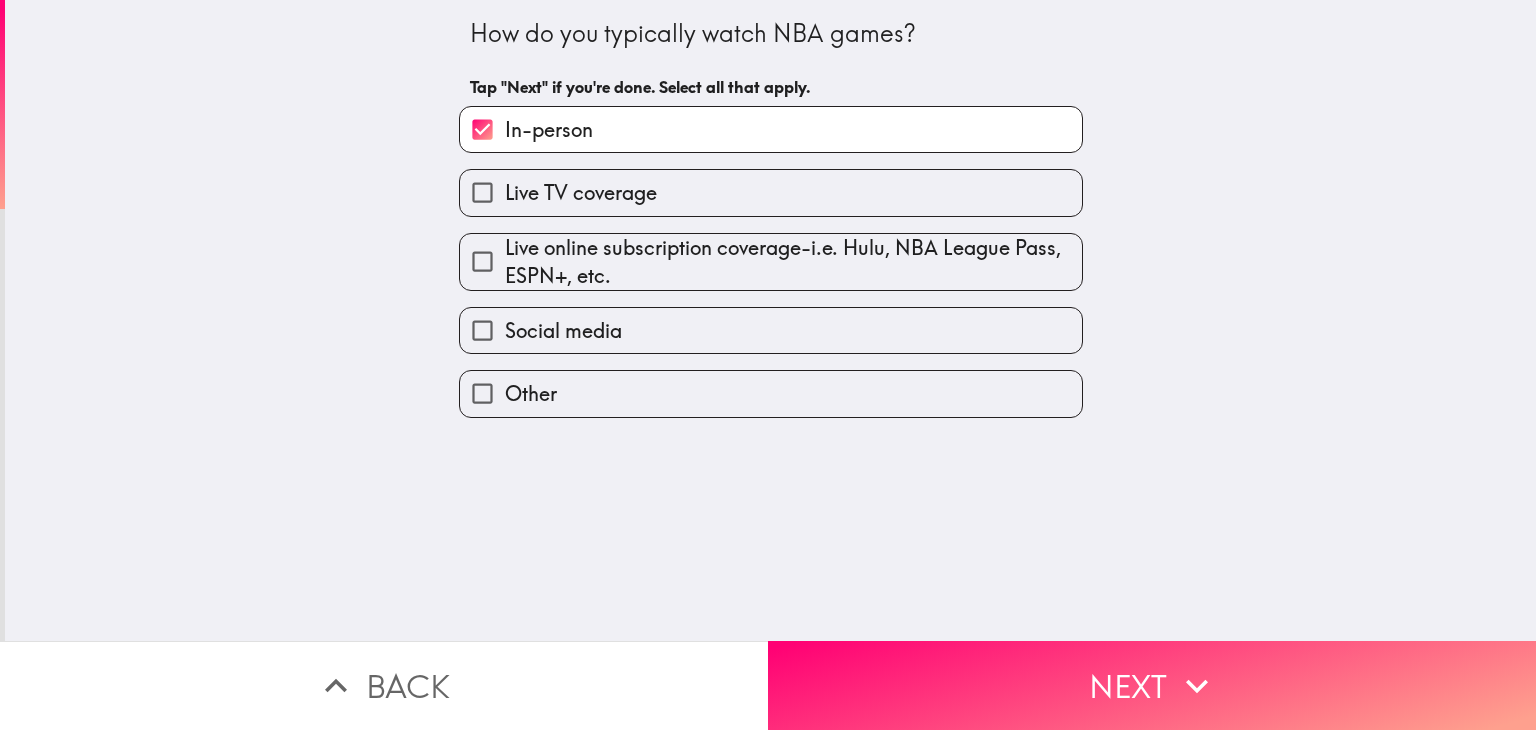 click on "Live TV coverage" at bounding box center [771, 192] 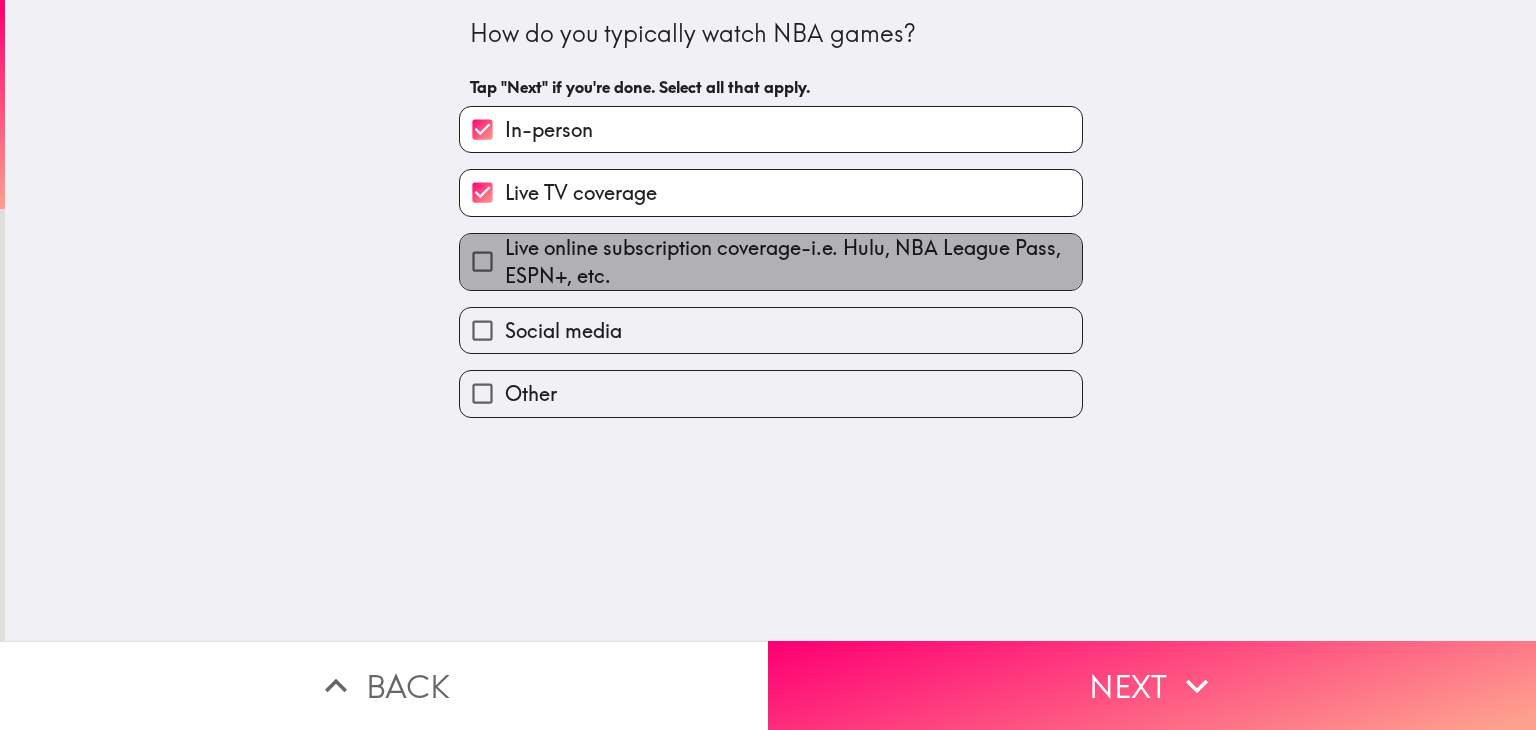 click on "Live online subscription coverage-i.e. Hulu, NBA League Pass, ESPN+, etc." at bounding box center (793, 262) 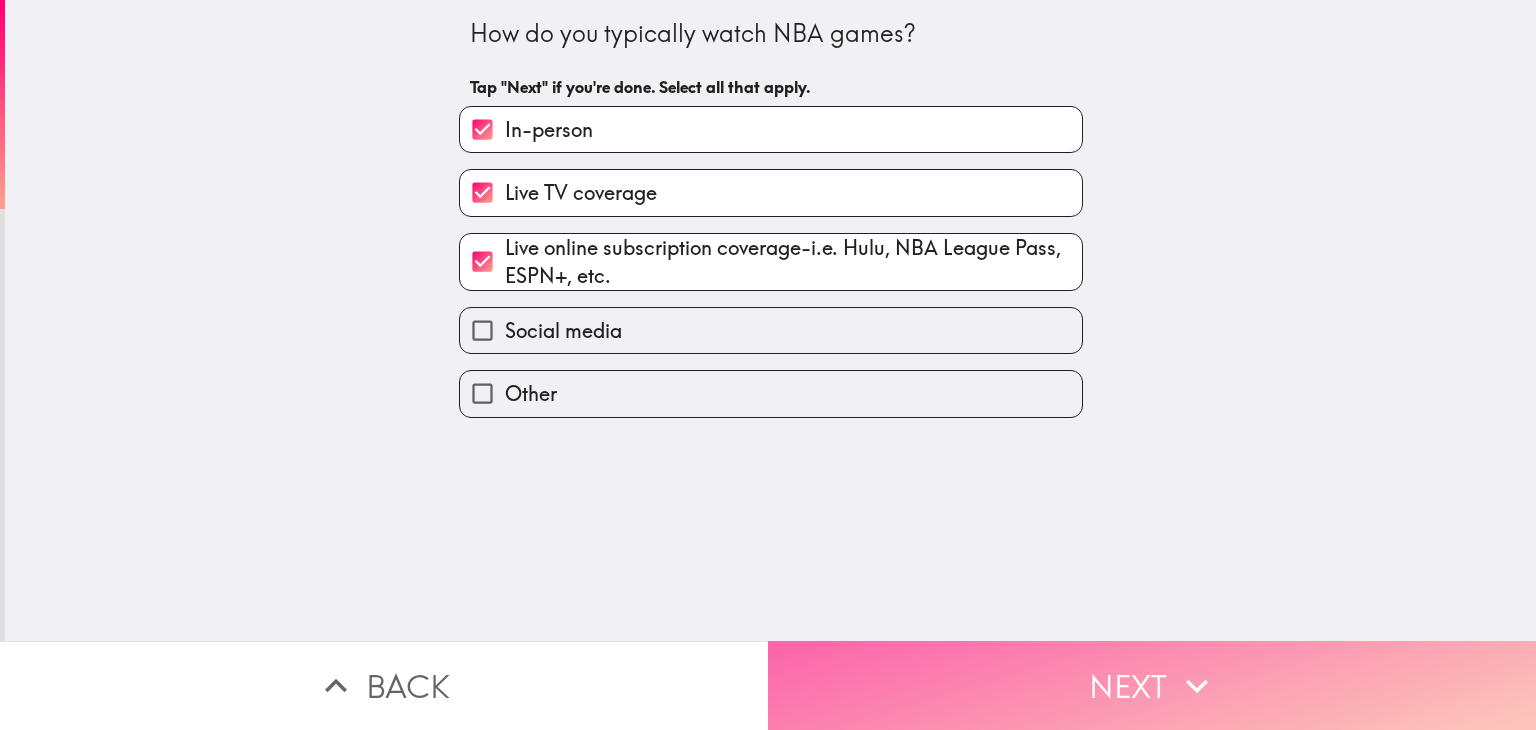 click on "Next" at bounding box center (1152, 685) 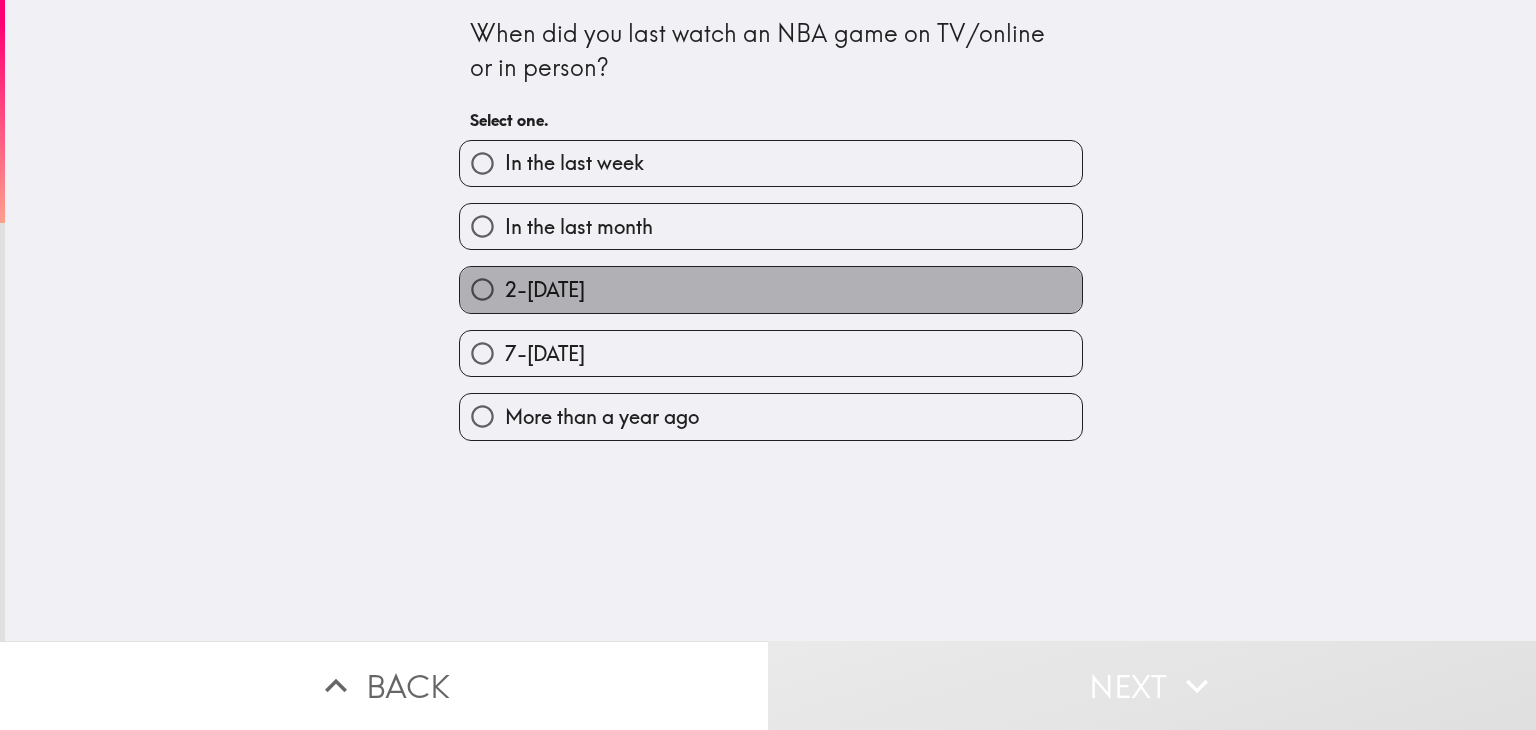 click on "2-[DATE]" at bounding box center [771, 289] 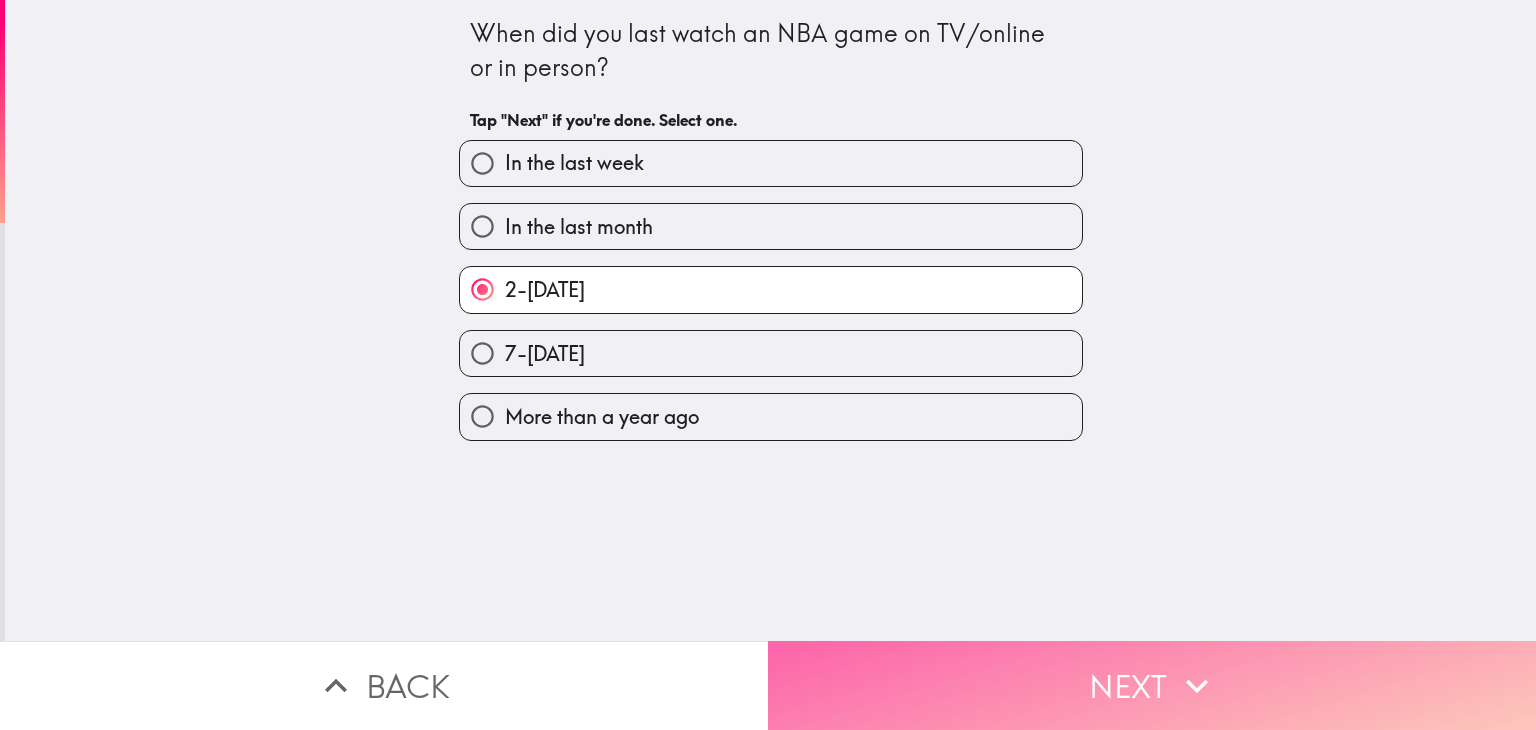 click on "Next" at bounding box center [1152, 685] 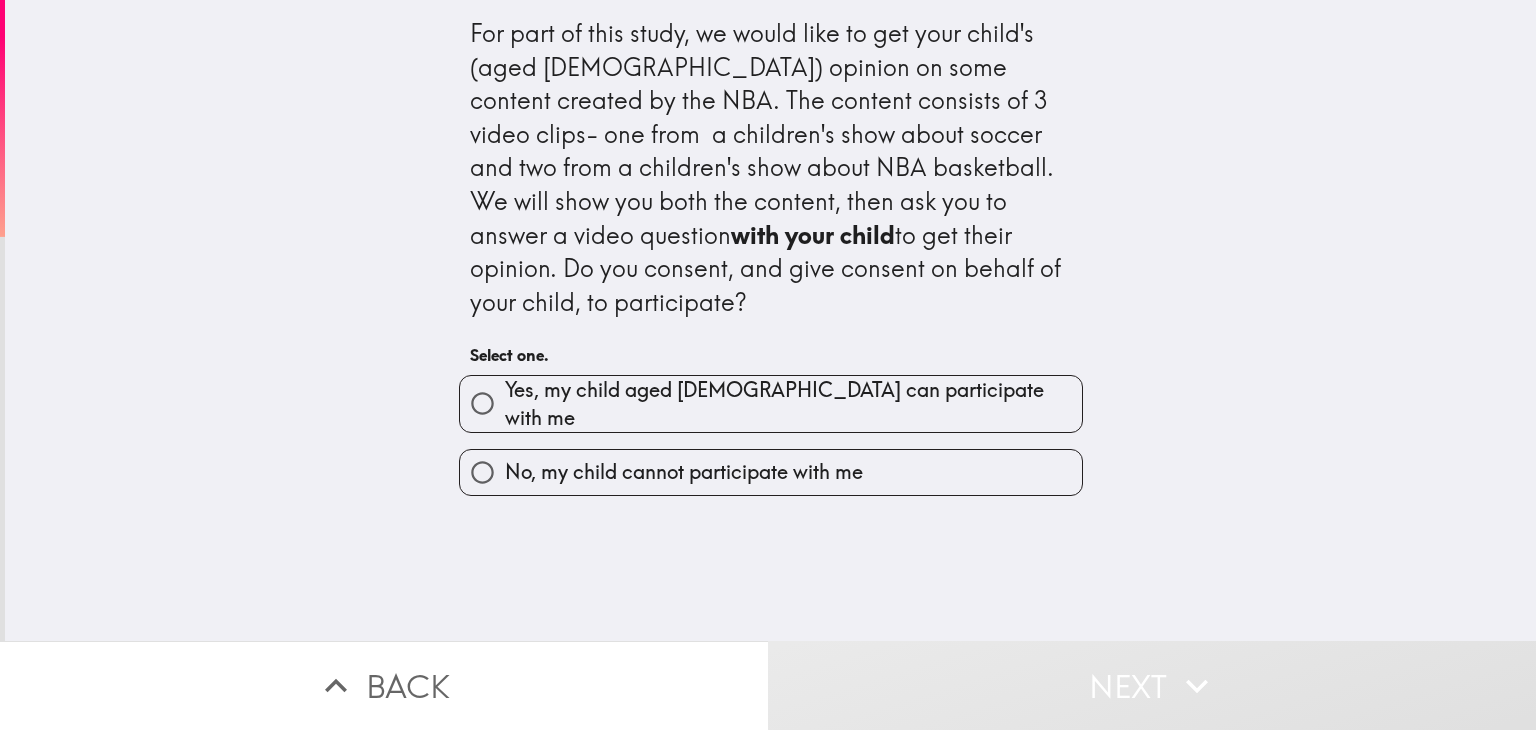 click on "Yes, my child aged [DEMOGRAPHIC_DATA] can participate with me" at bounding box center [793, 404] 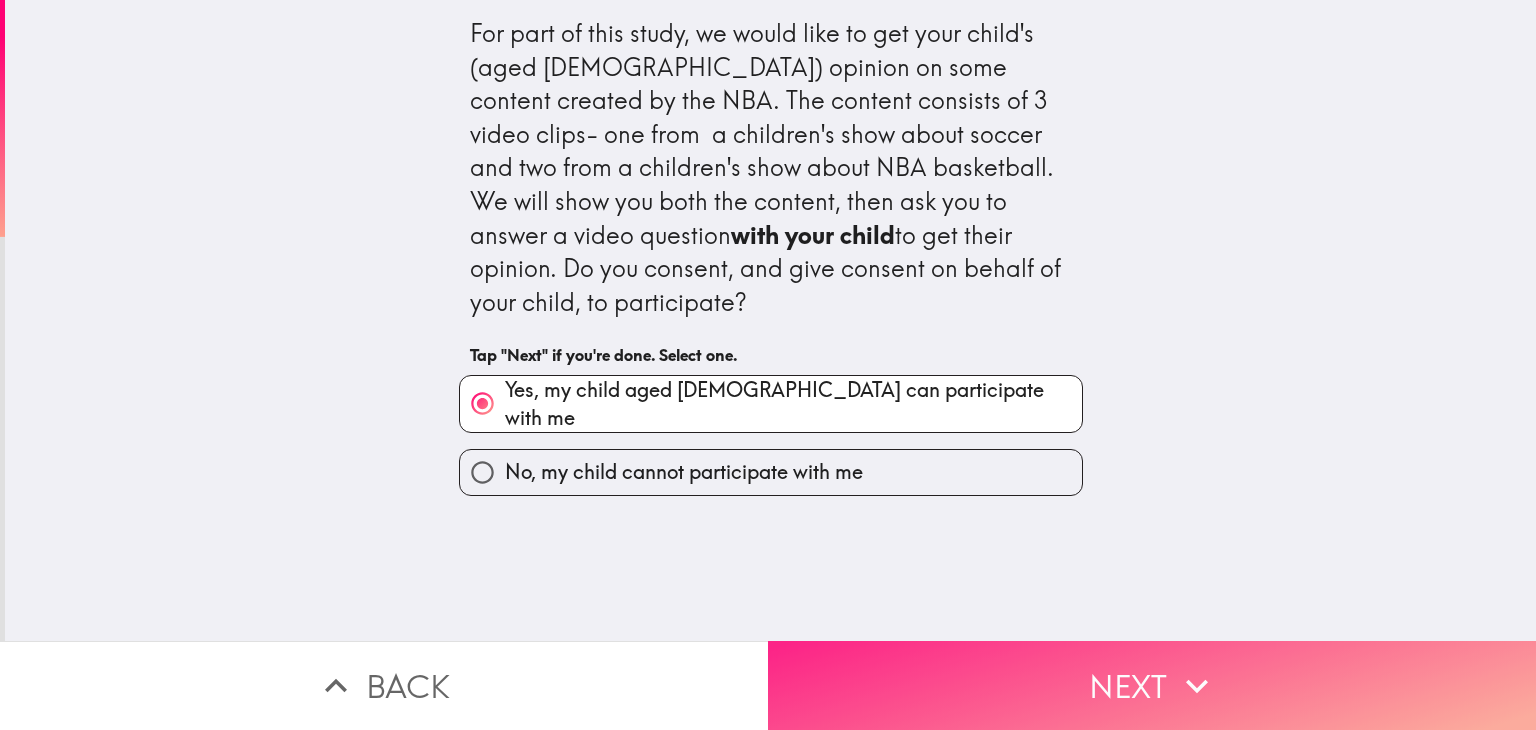 click on "Next" at bounding box center [1152, 685] 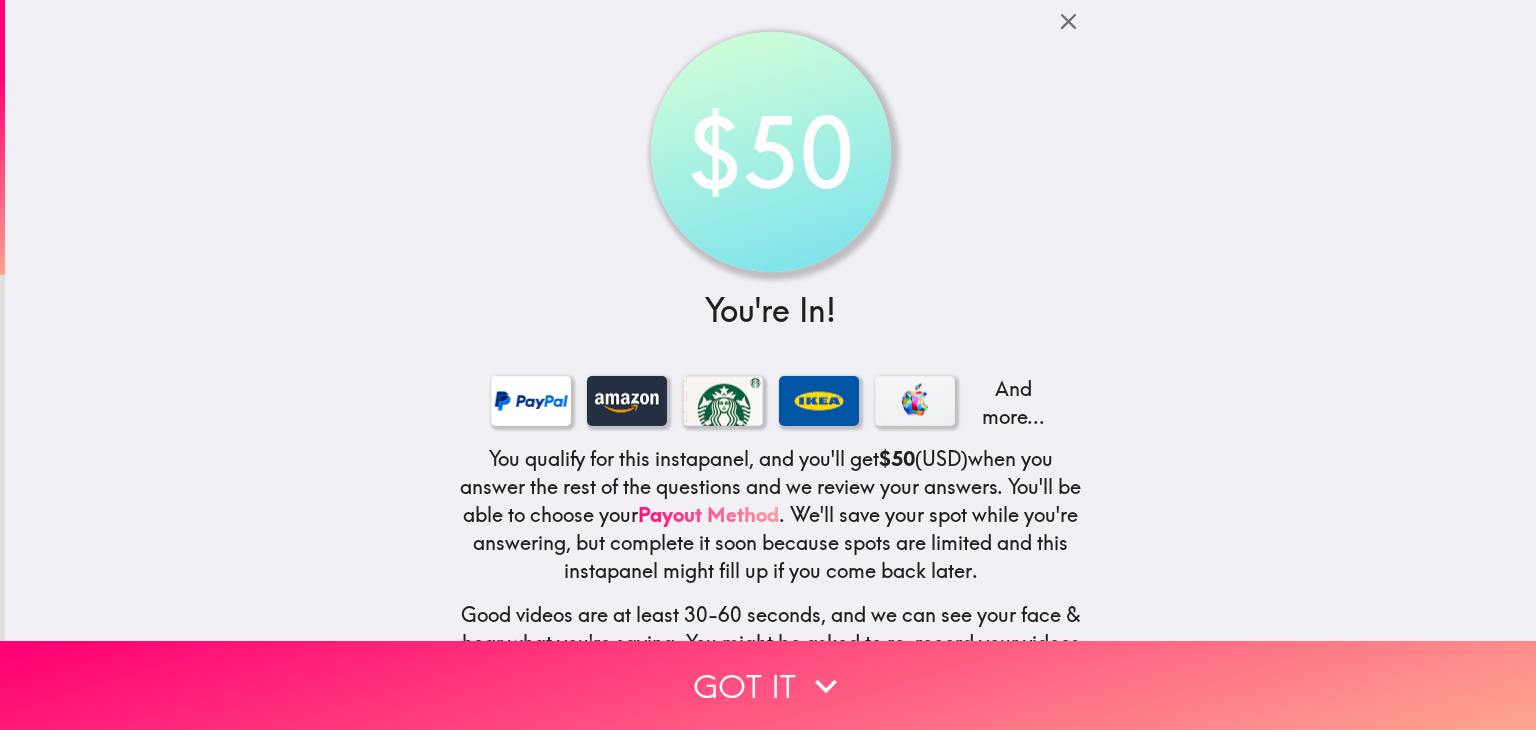 scroll, scrollTop: 175, scrollLeft: 0, axis: vertical 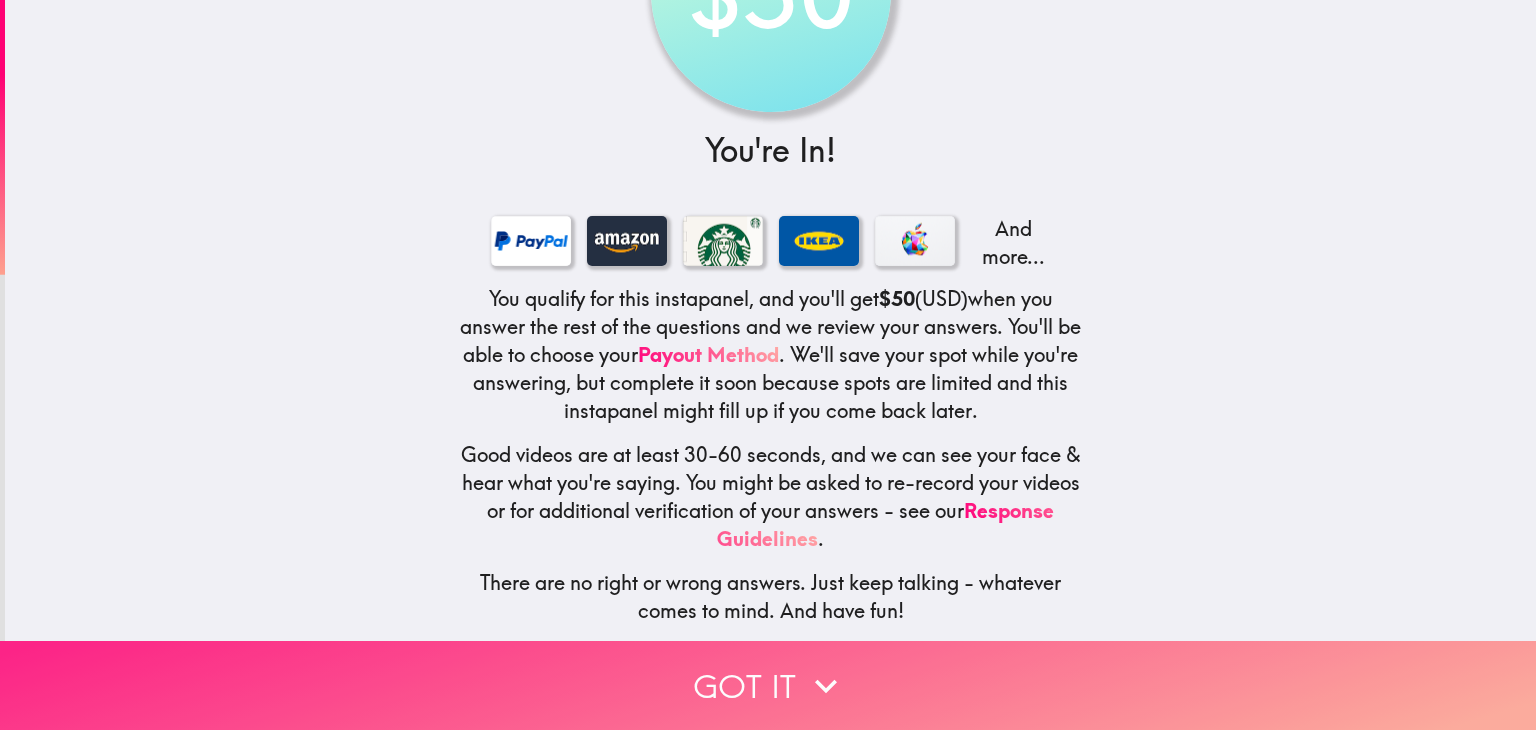 click on "Got it" at bounding box center [768, 685] 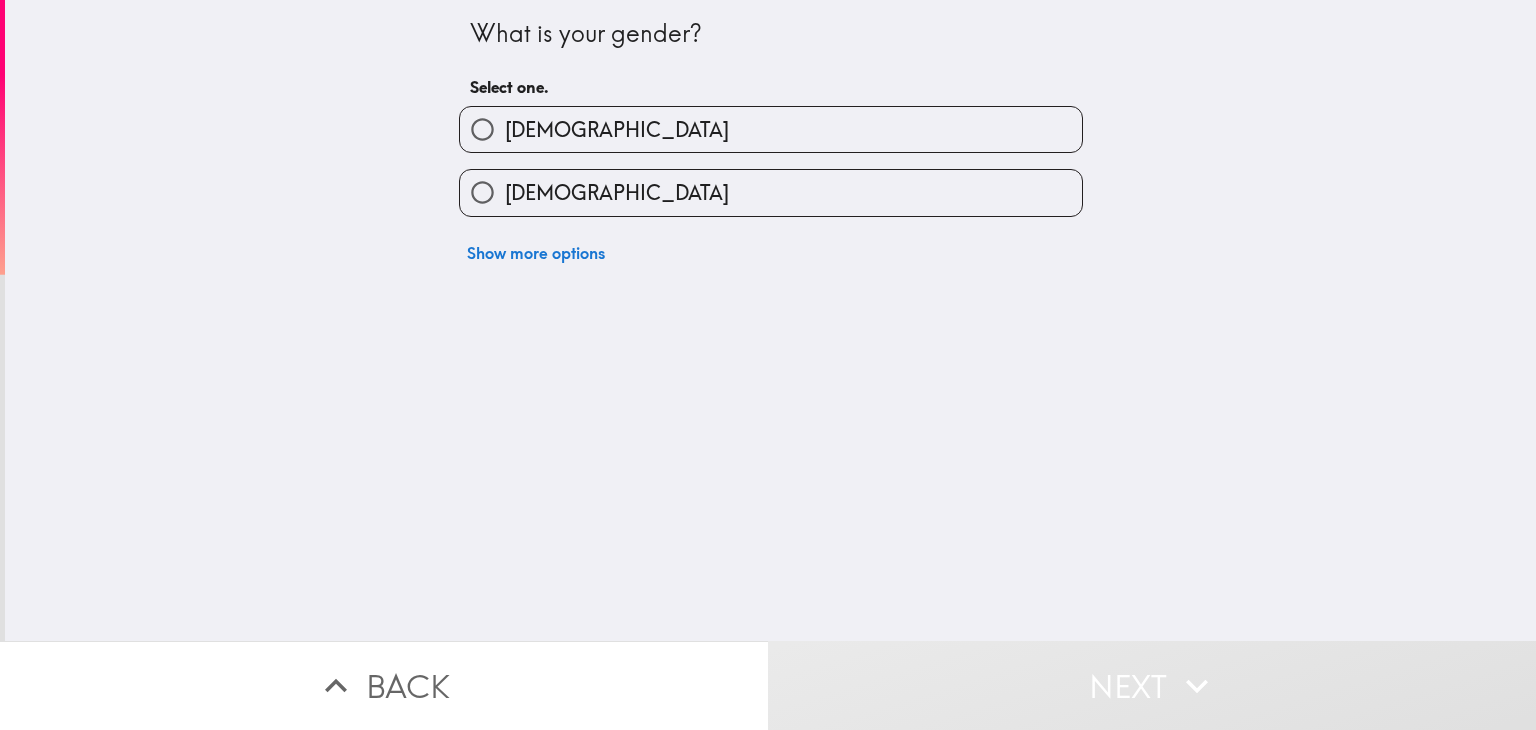 scroll, scrollTop: 0, scrollLeft: 0, axis: both 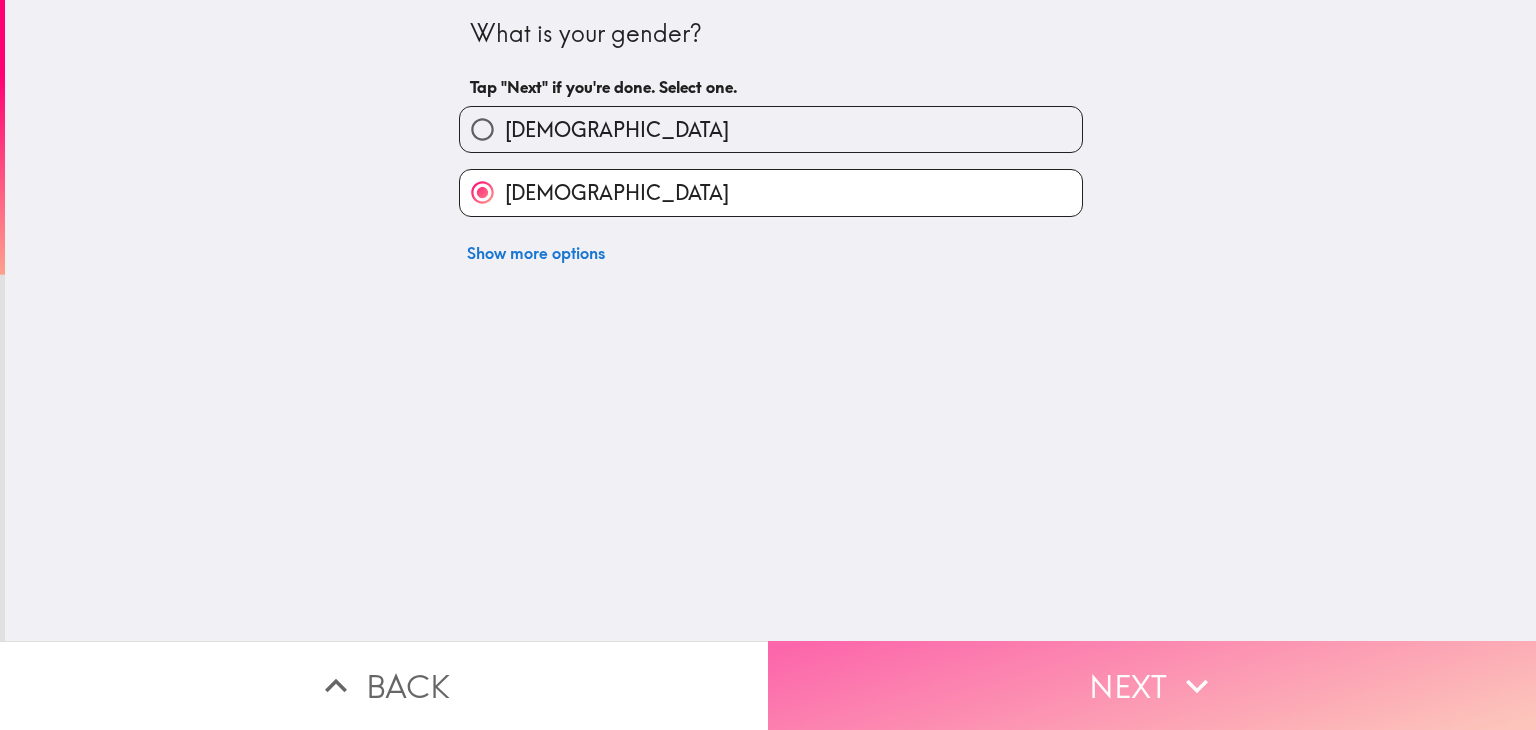 click on "Next" at bounding box center (1152, 685) 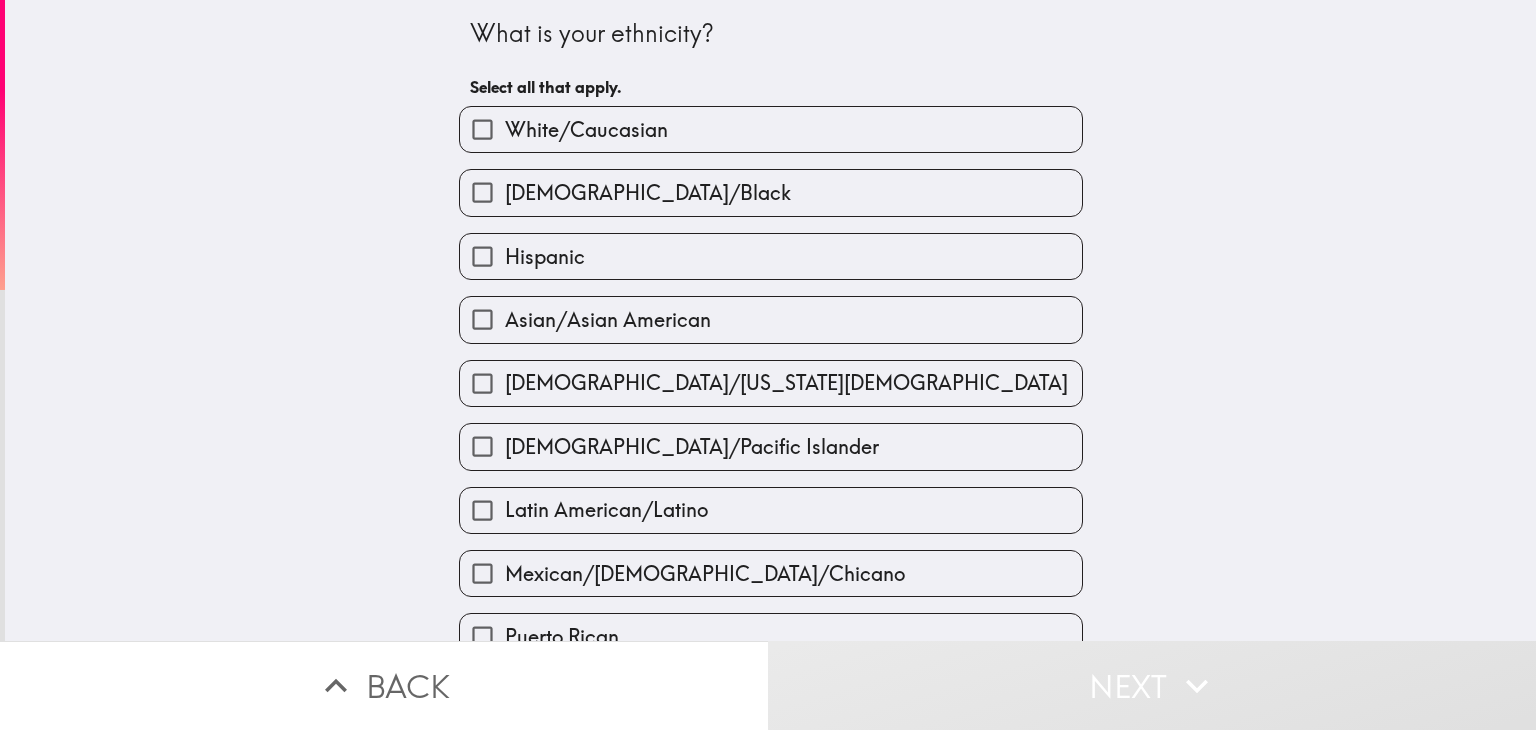 click on "White/Caucasian" at bounding box center (771, 129) 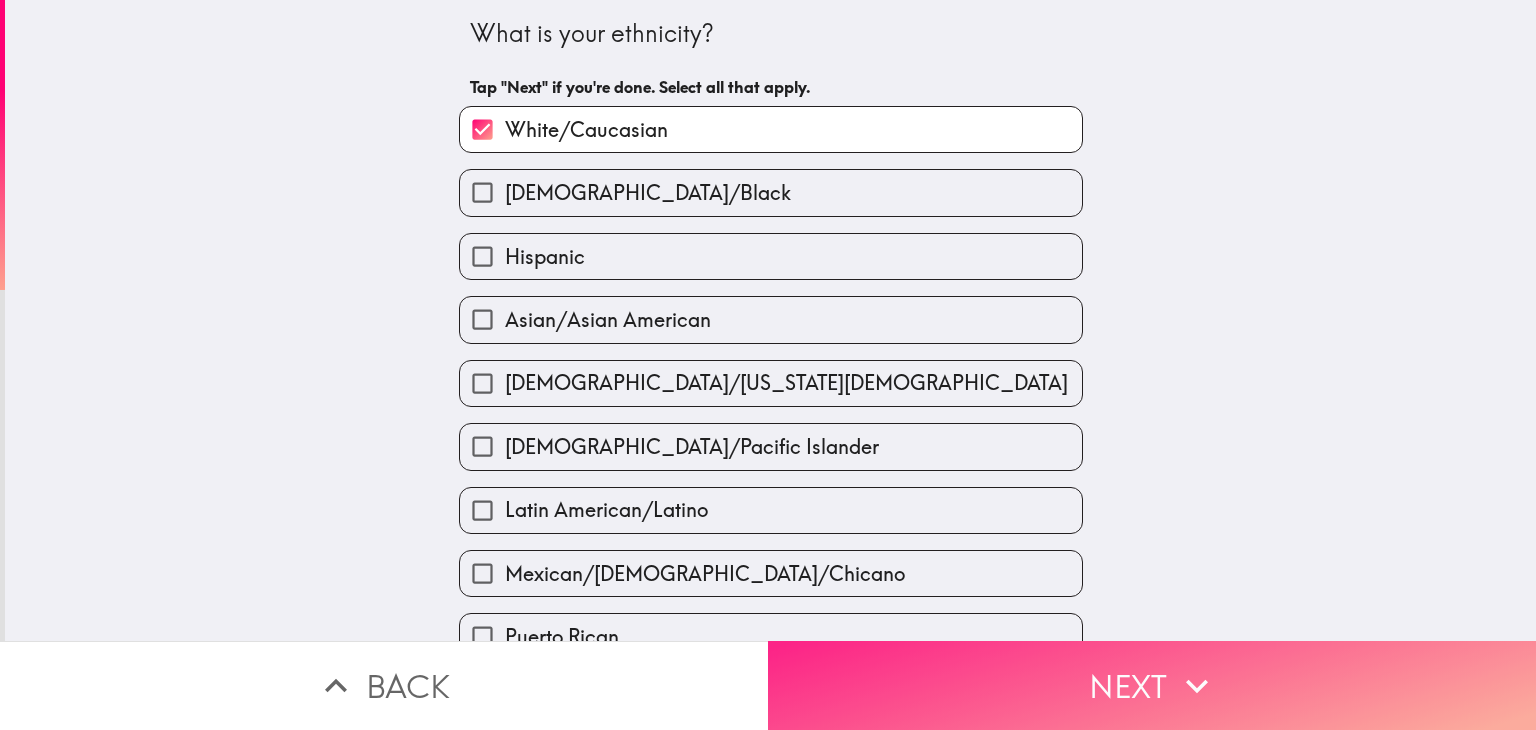 click on "Next" at bounding box center (1152, 685) 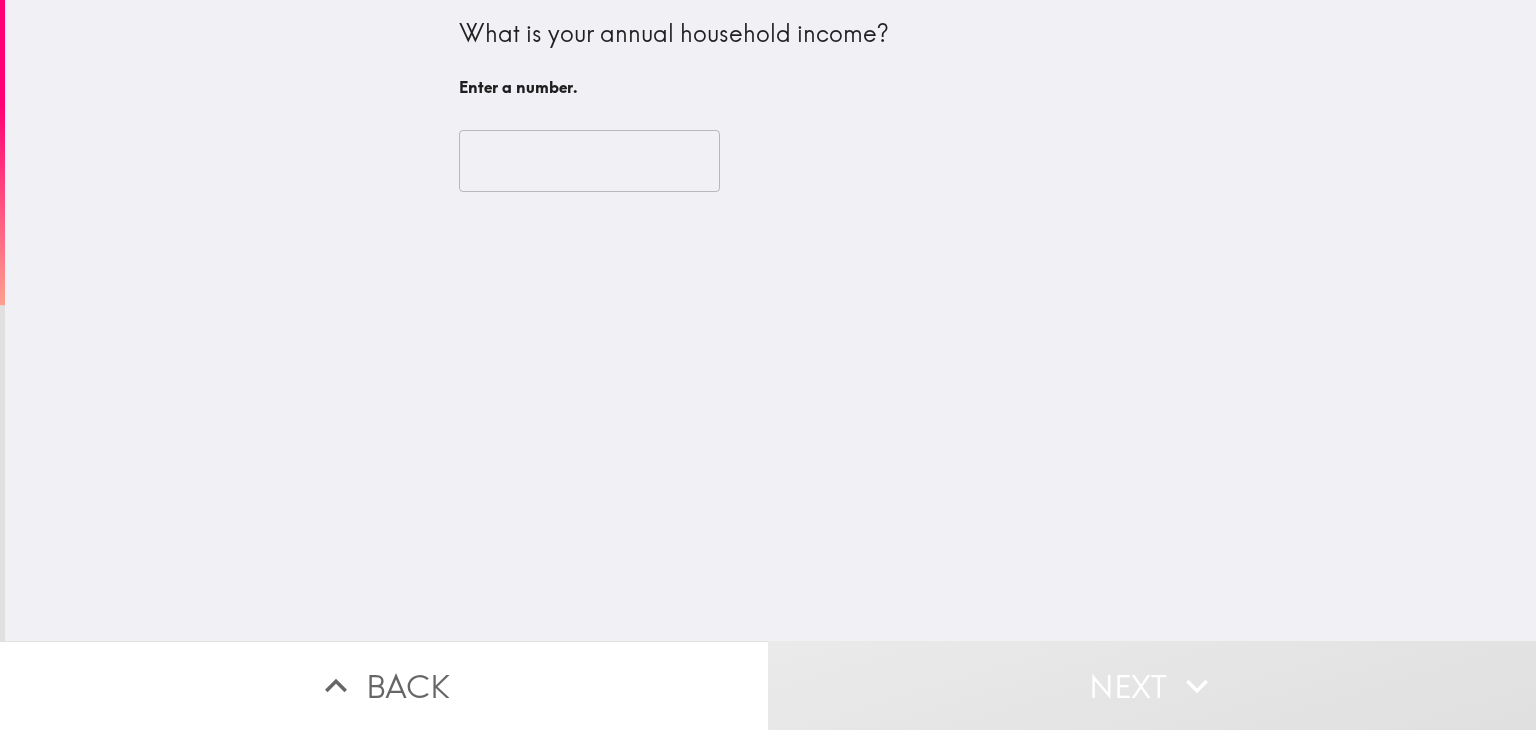click at bounding box center (589, 161) 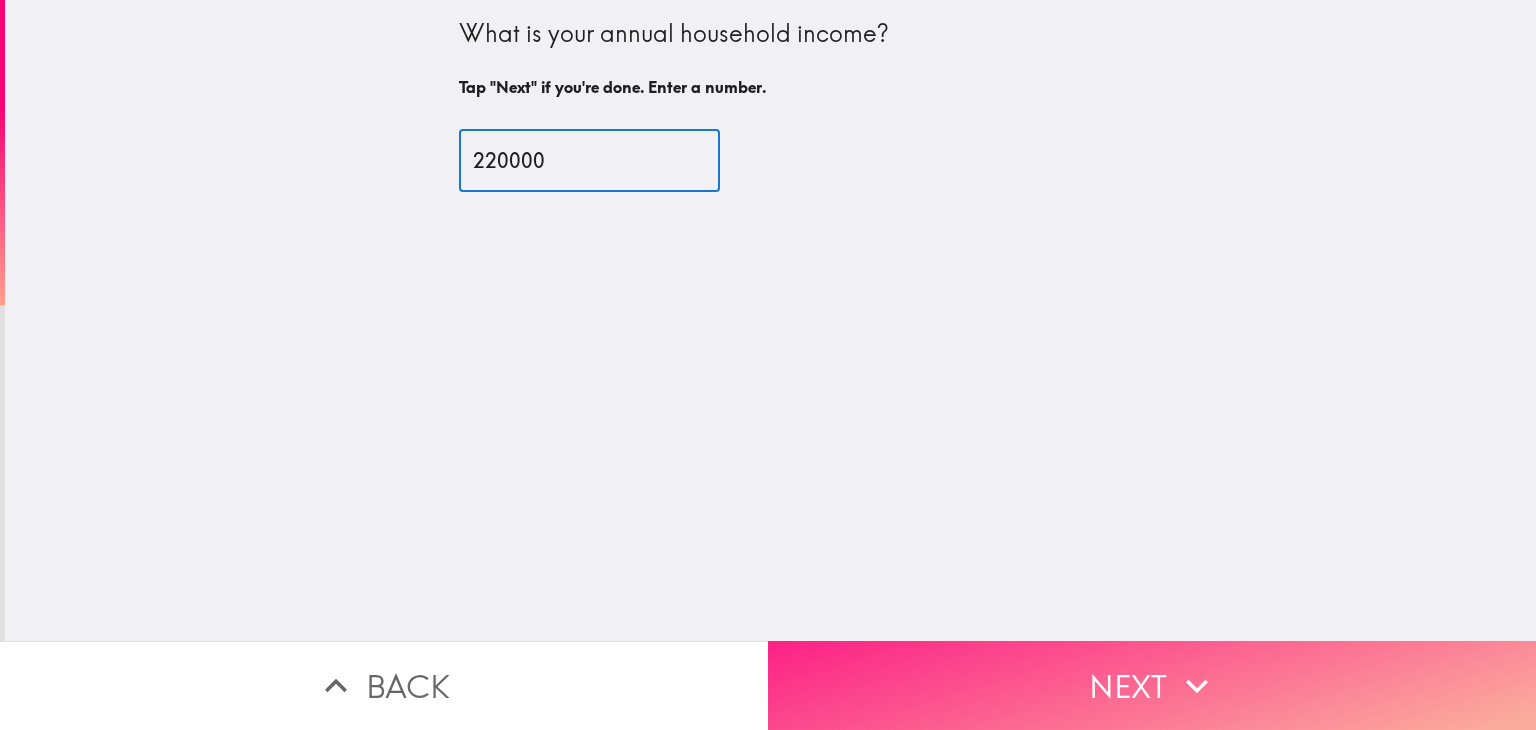 type on "220000" 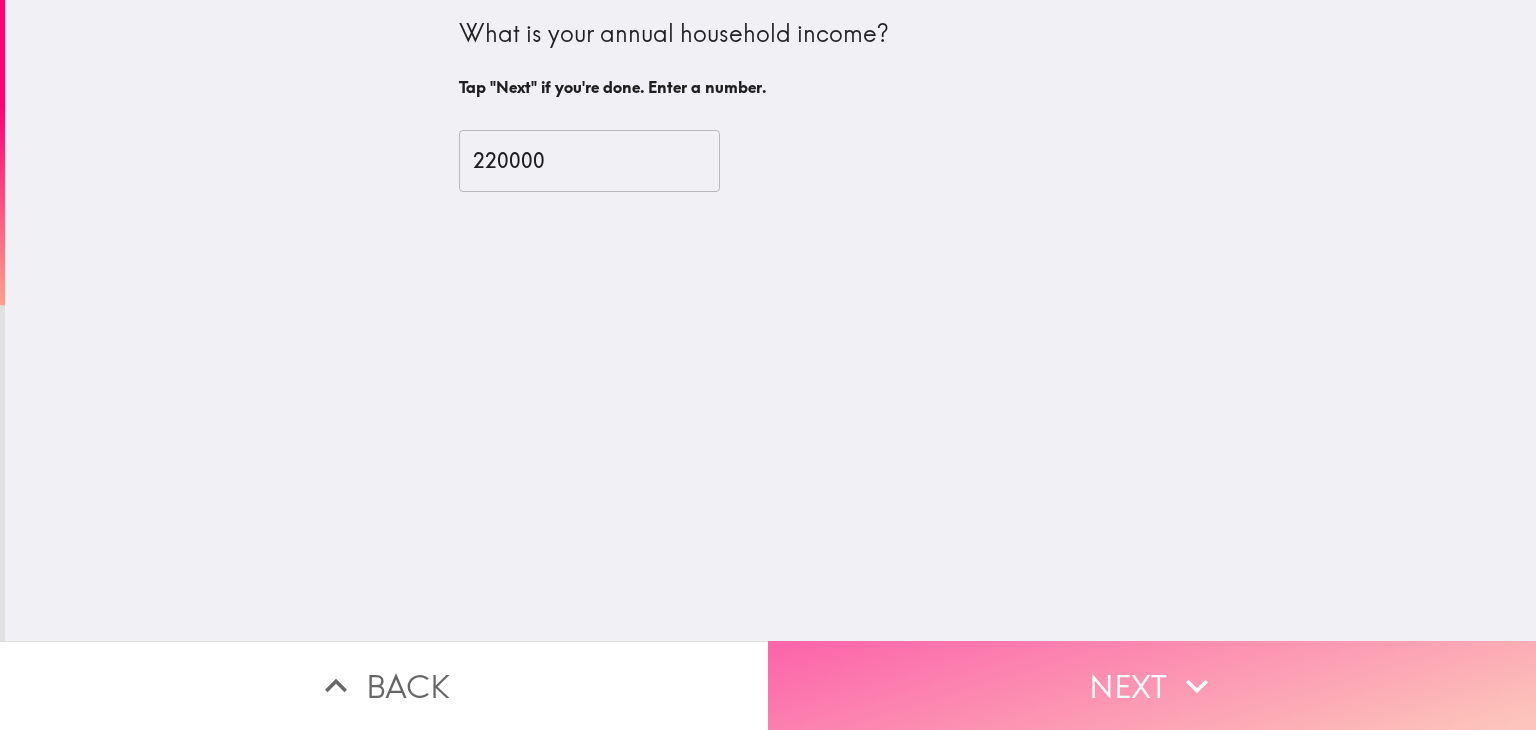 click on "Next" at bounding box center (1152, 685) 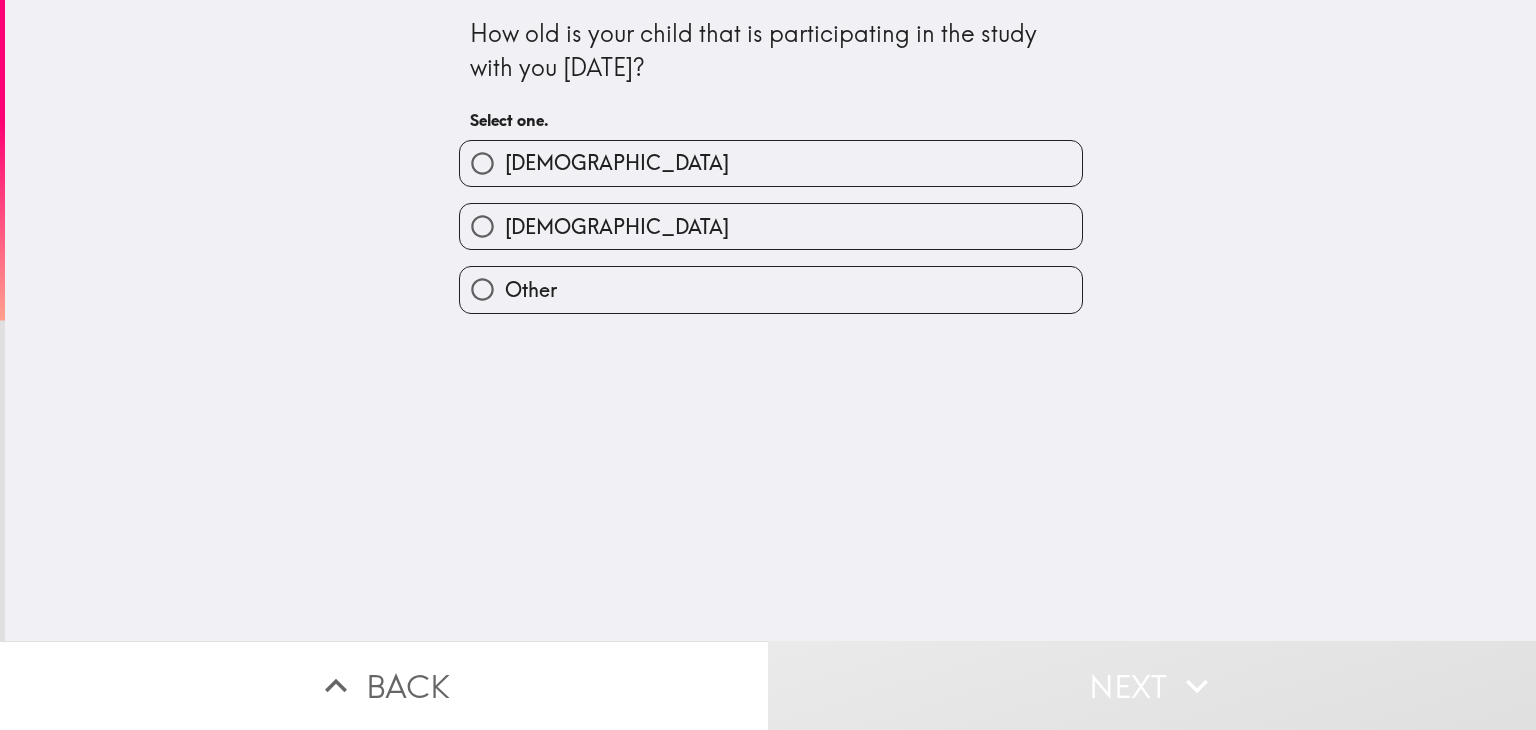 click on "[DEMOGRAPHIC_DATA]" at bounding box center [771, 163] 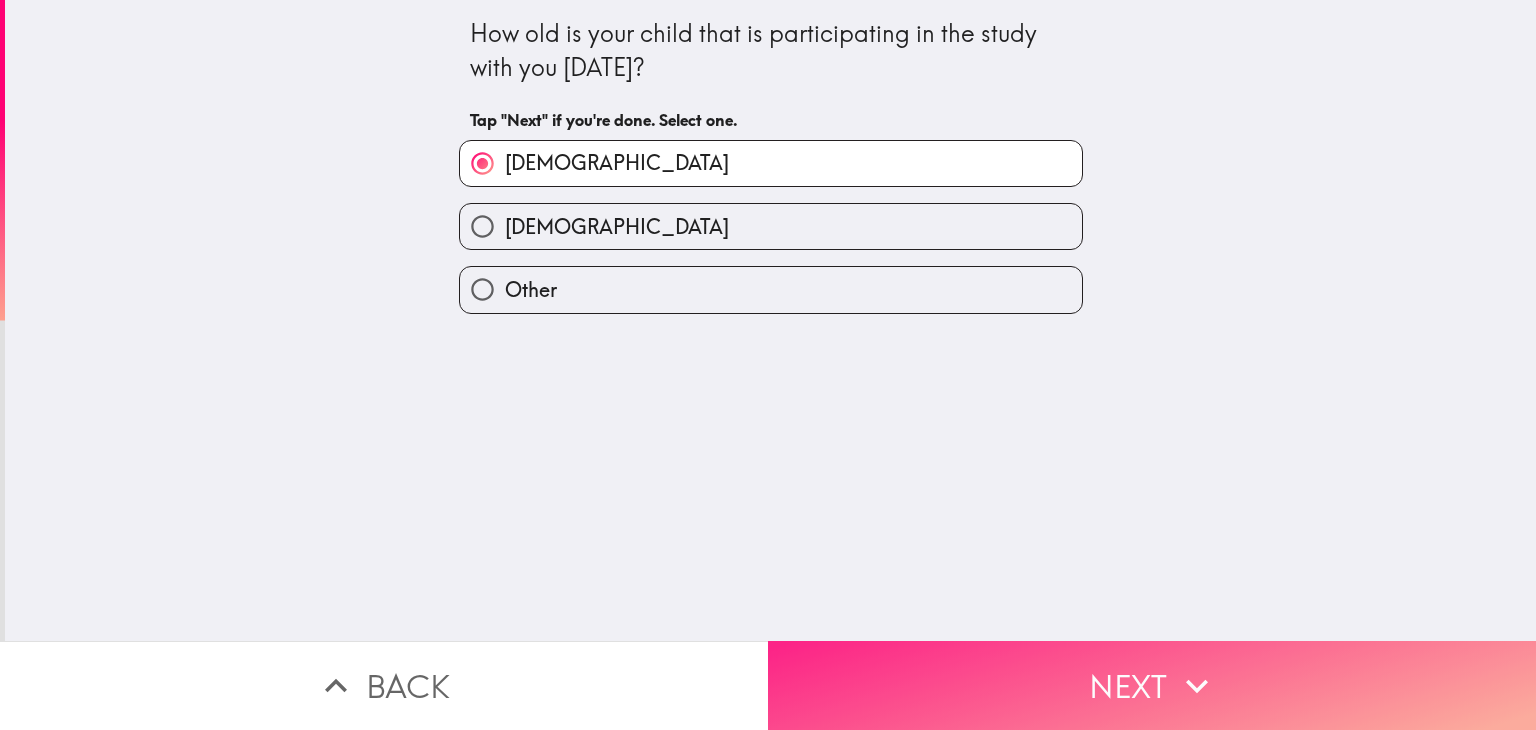 click on "Next" at bounding box center (1152, 685) 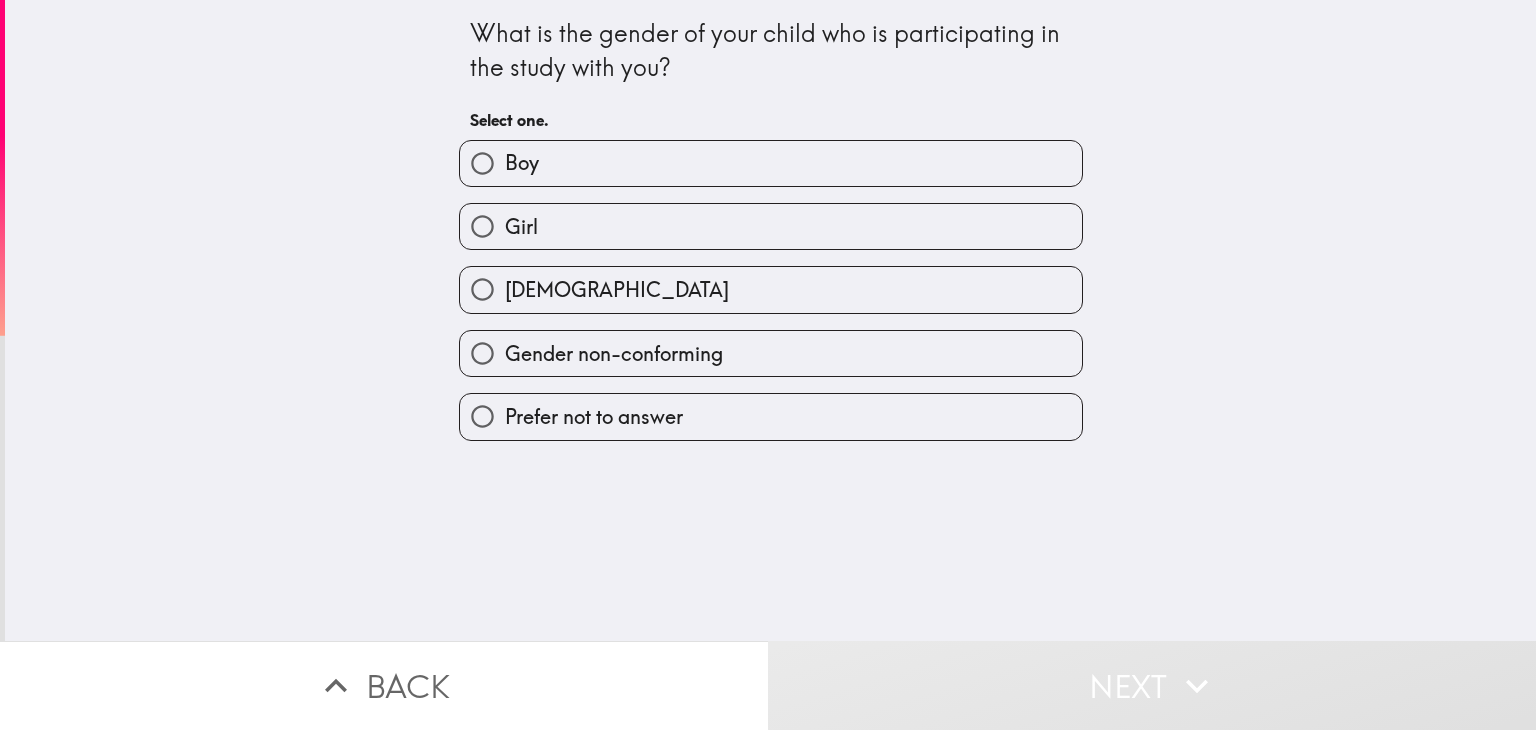 click on "Boy" at bounding box center [771, 163] 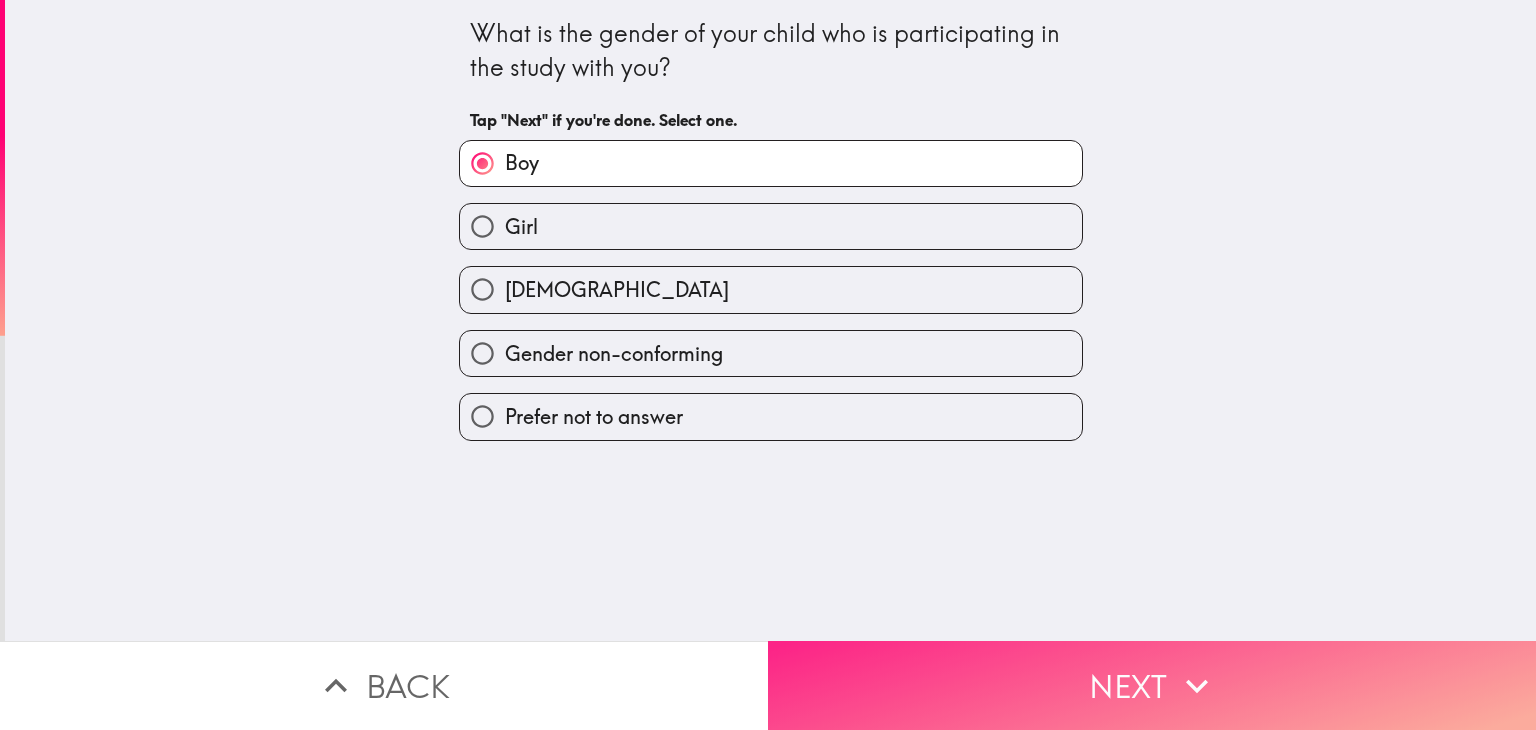 click on "Next" at bounding box center [1152, 685] 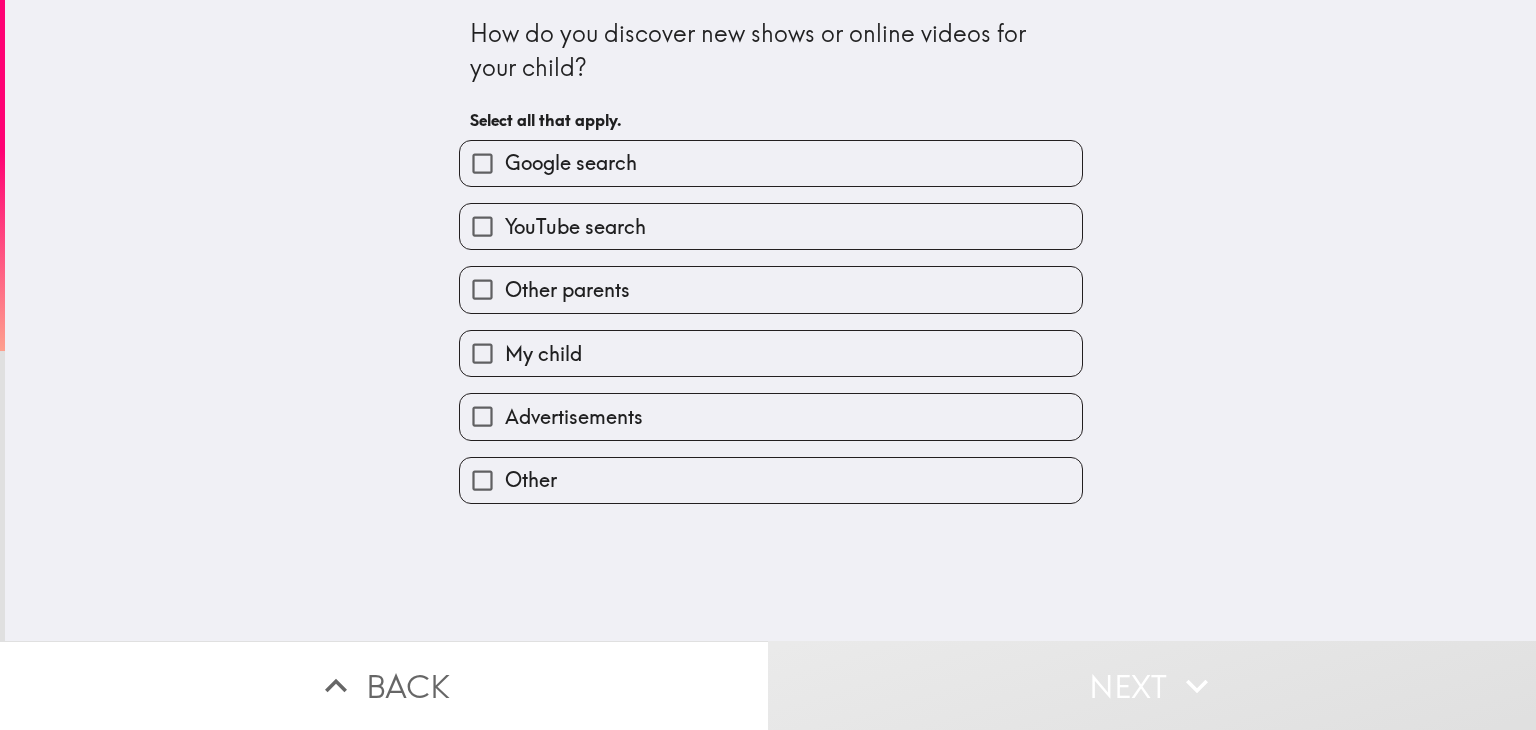 click on "Google search" at bounding box center (771, 163) 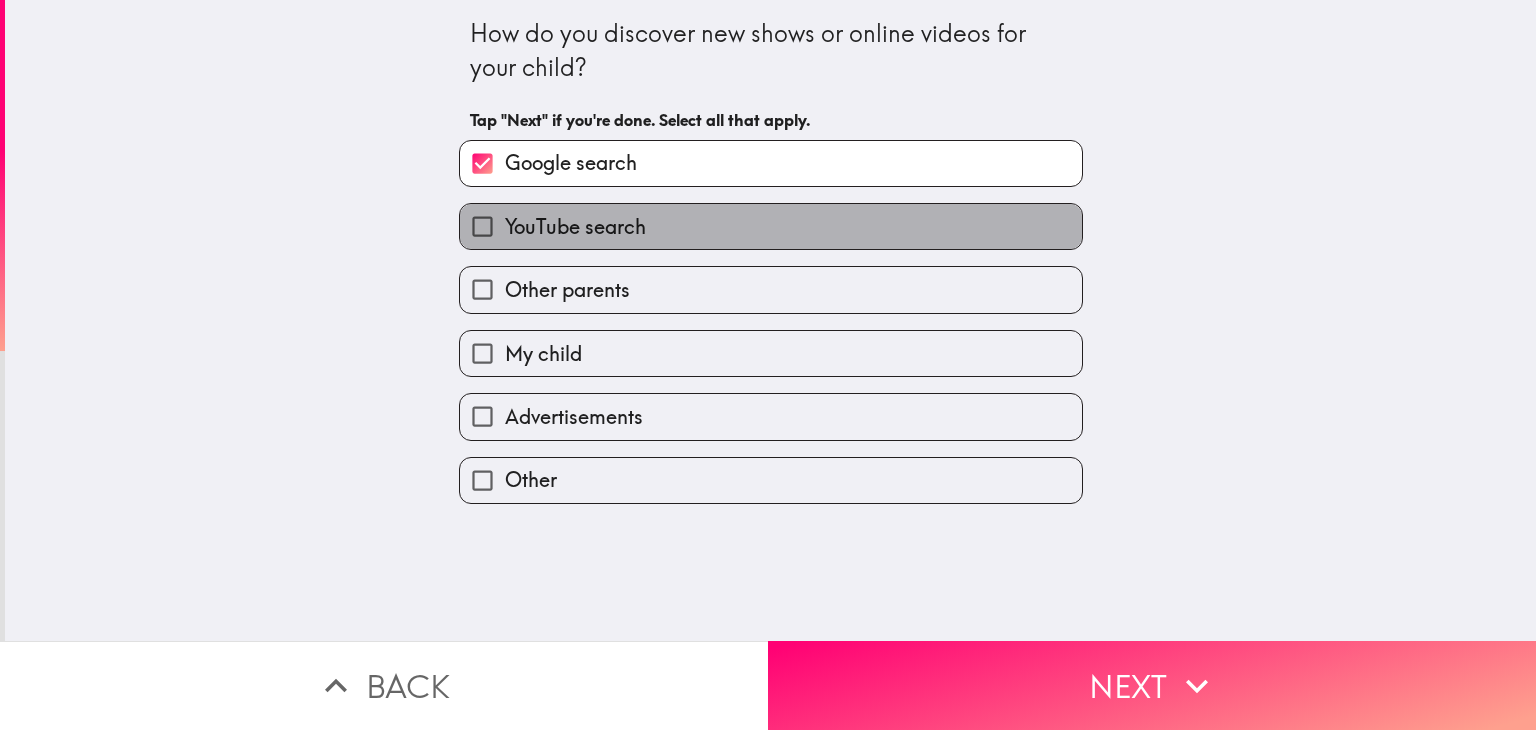 click on "YouTube search" at bounding box center (771, 226) 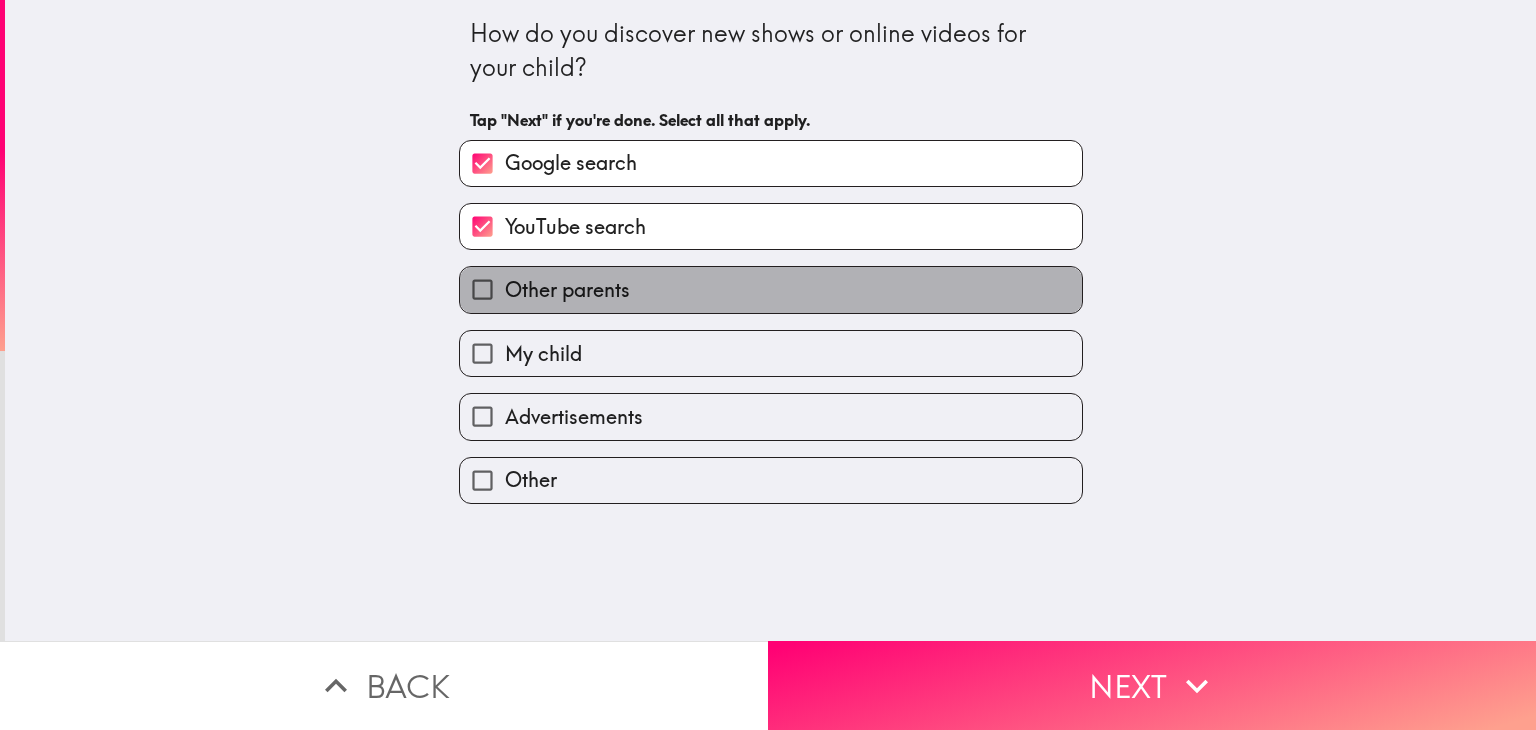 click on "Other parents" at bounding box center (771, 289) 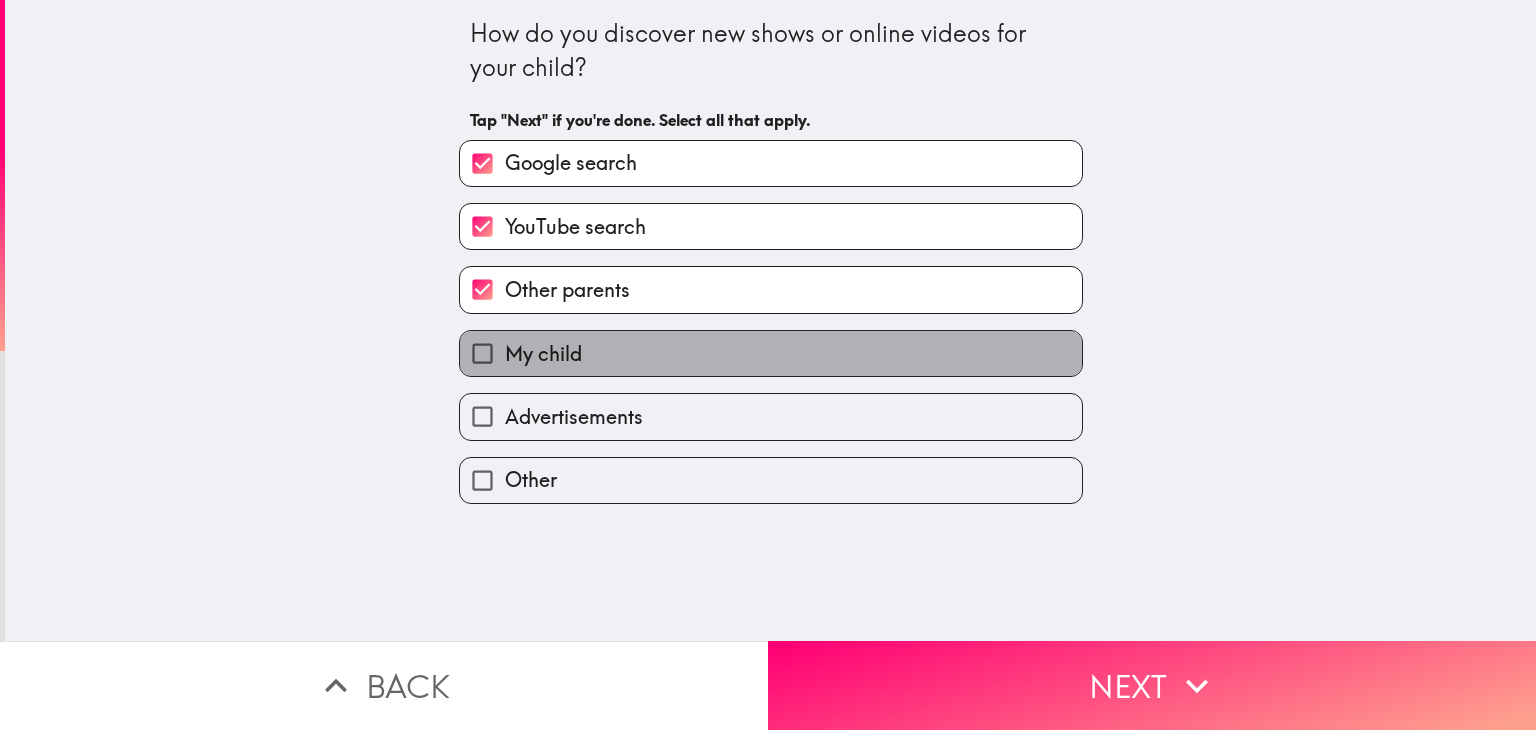 click on "My child" at bounding box center [771, 353] 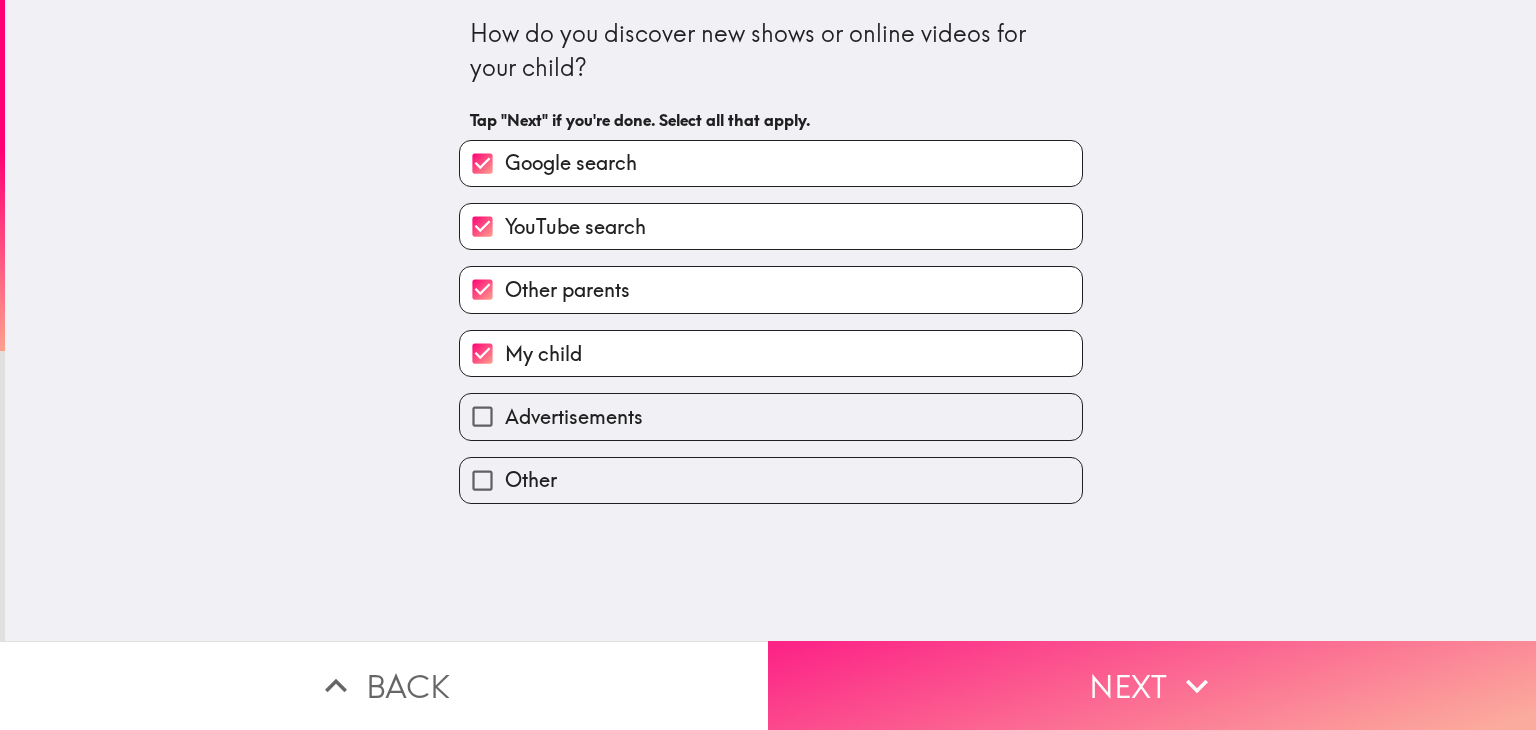 click on "Next" at bounding box center (1152, 685) 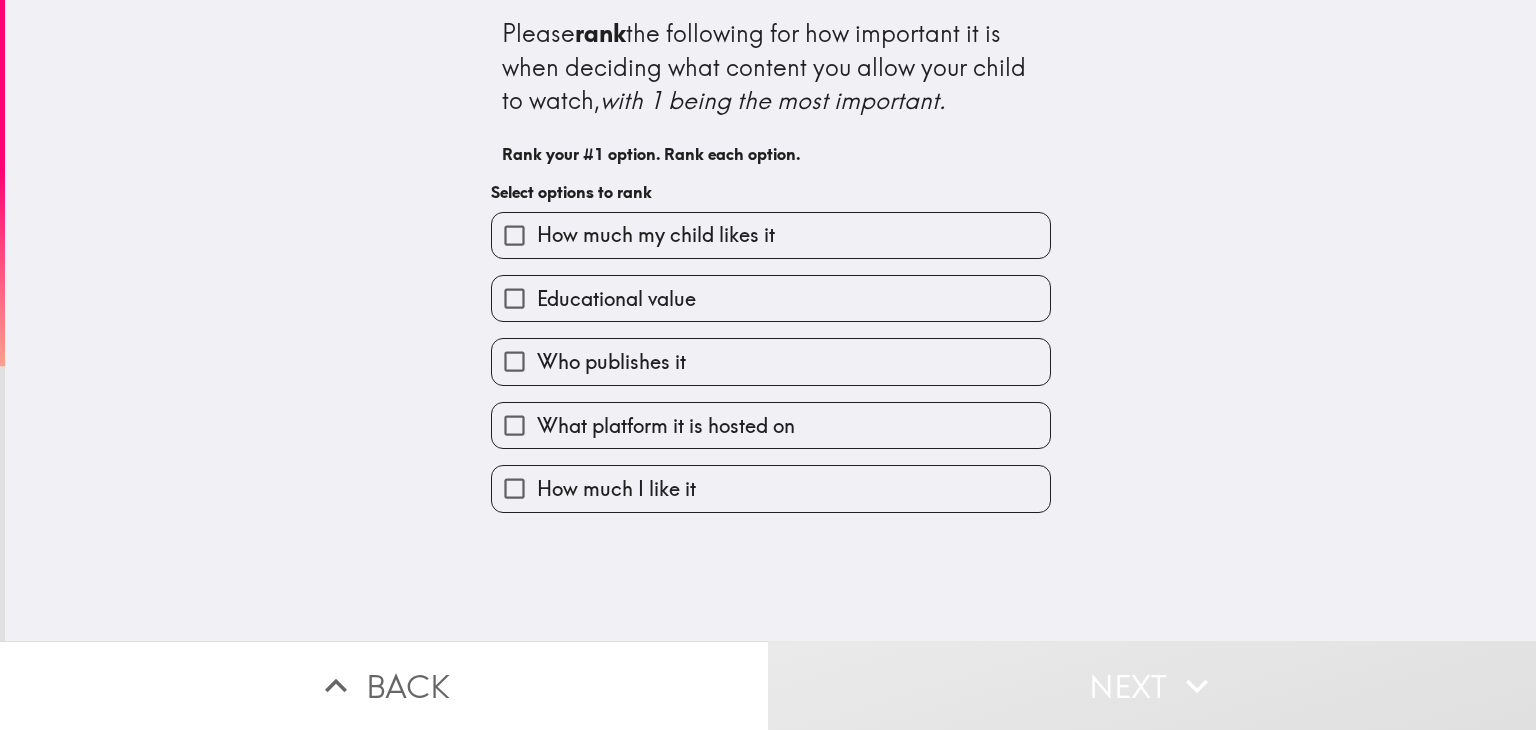 click on "How much my child likes it" at bounding box center (656, 235) 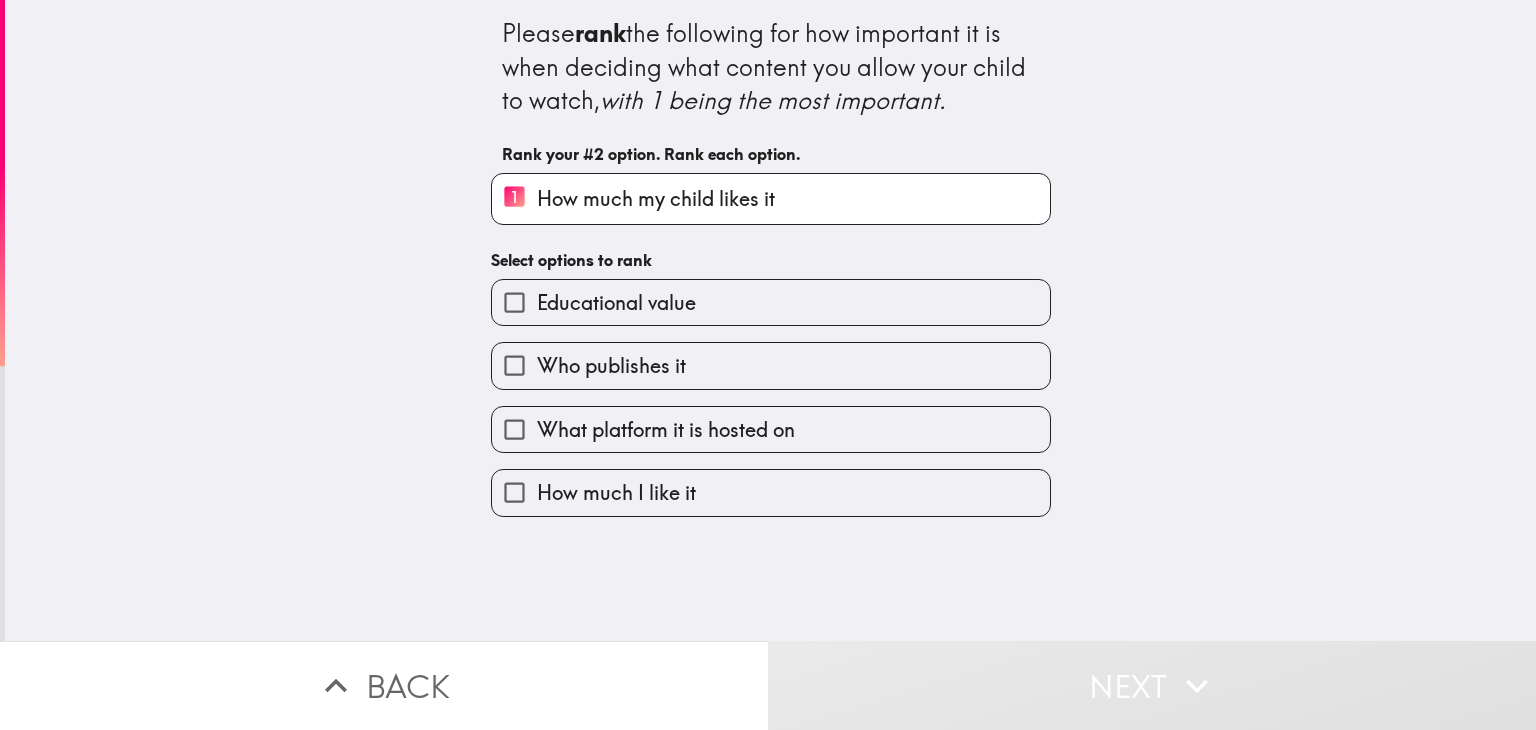 click on "Who publishes it" at bounding box center [763, 357] 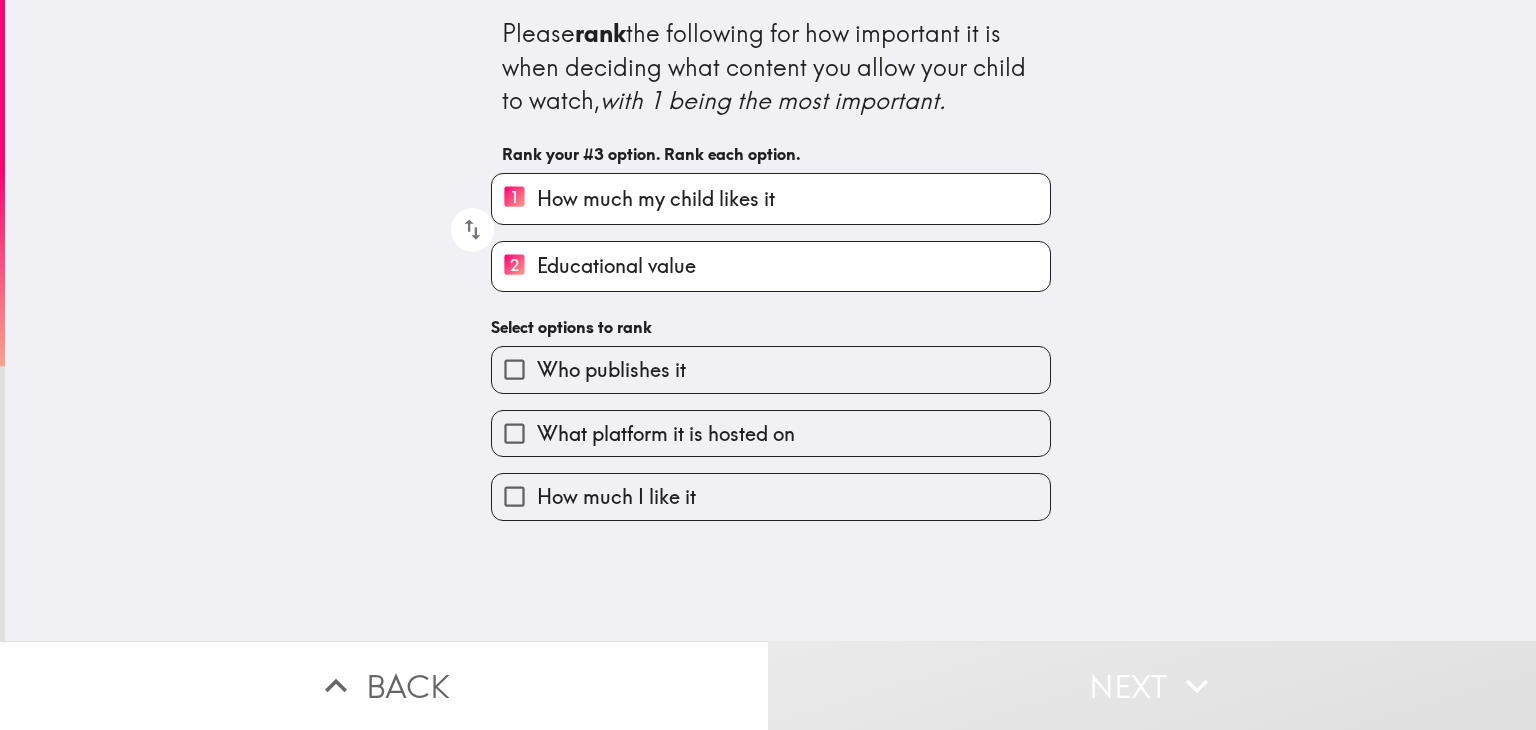 click on "How much I like it" at bounding box center [616, 497] 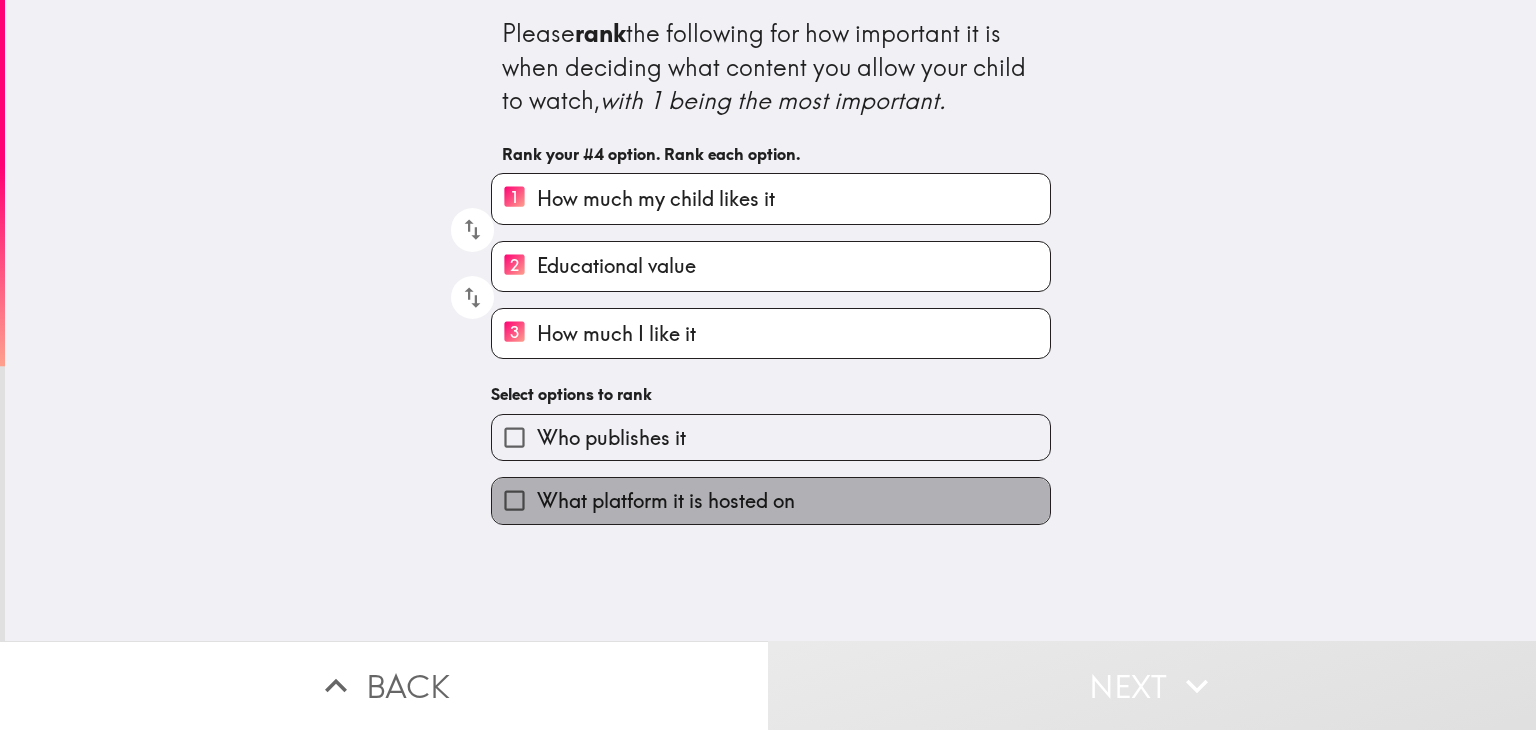 click on "What platform it is hosted on" at bounding box center (666, 501) 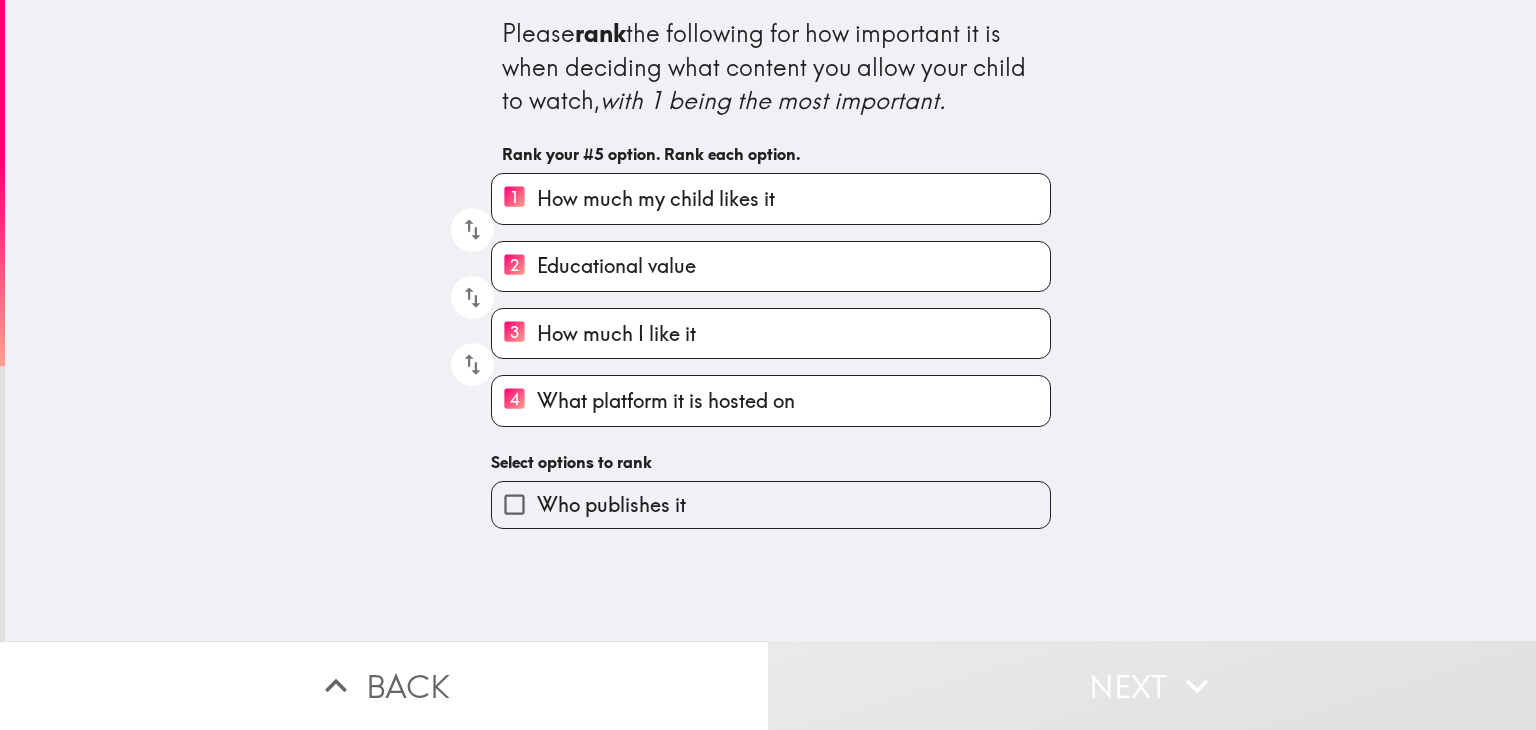 click on "Who publishes it" at bounding box center [611, 505] 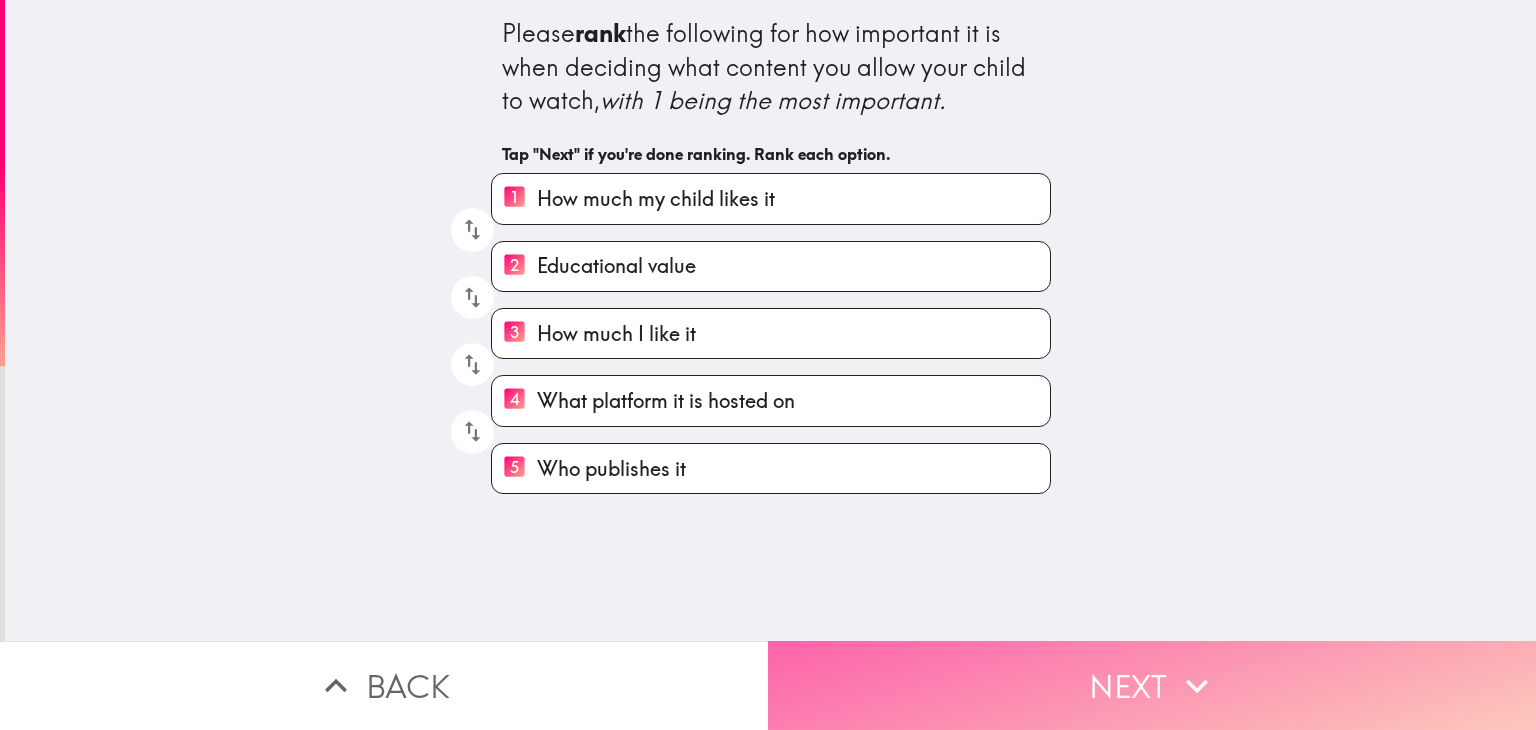 click on "Next" at bounding box center [1152, 685] 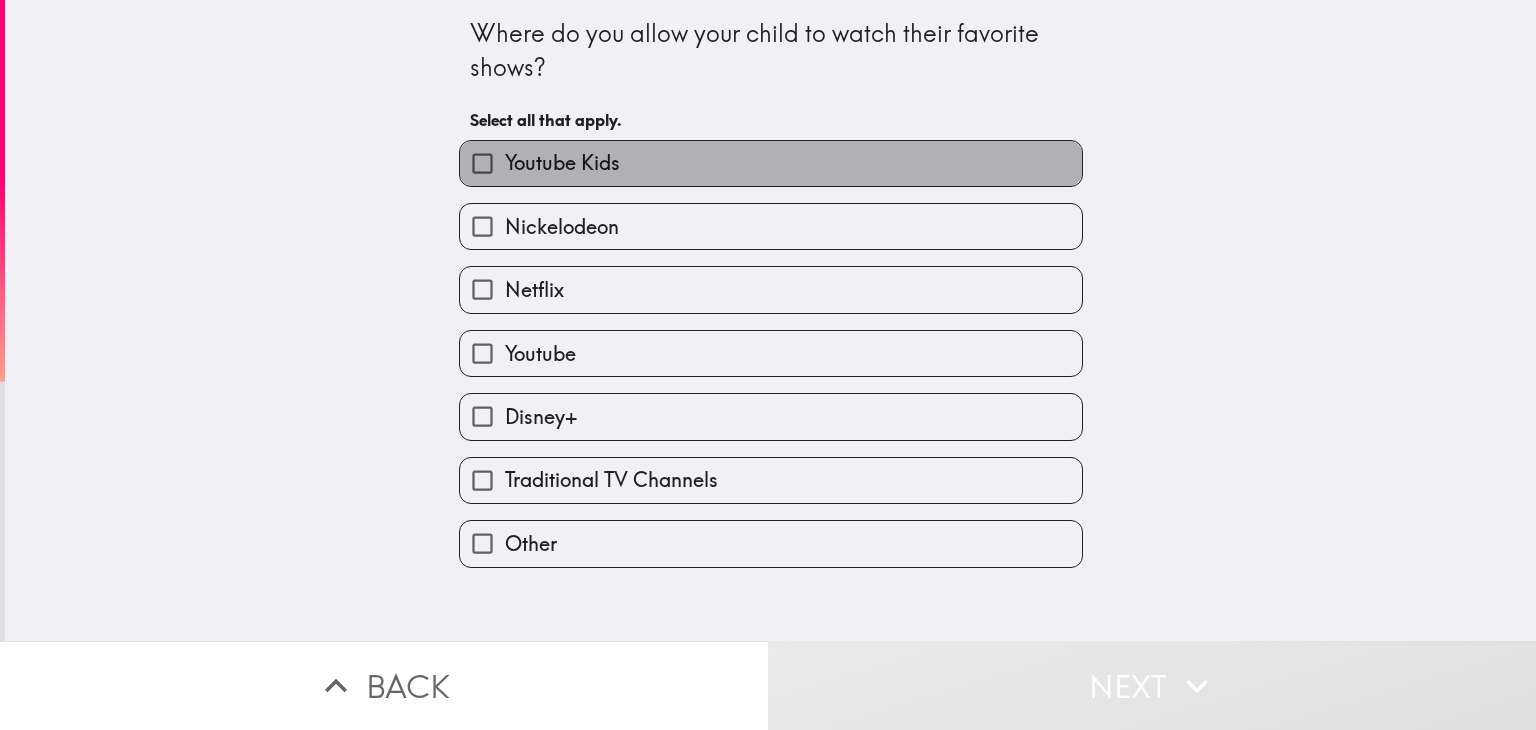 click on "Youtube Kids" at bounding box center [771, 163] 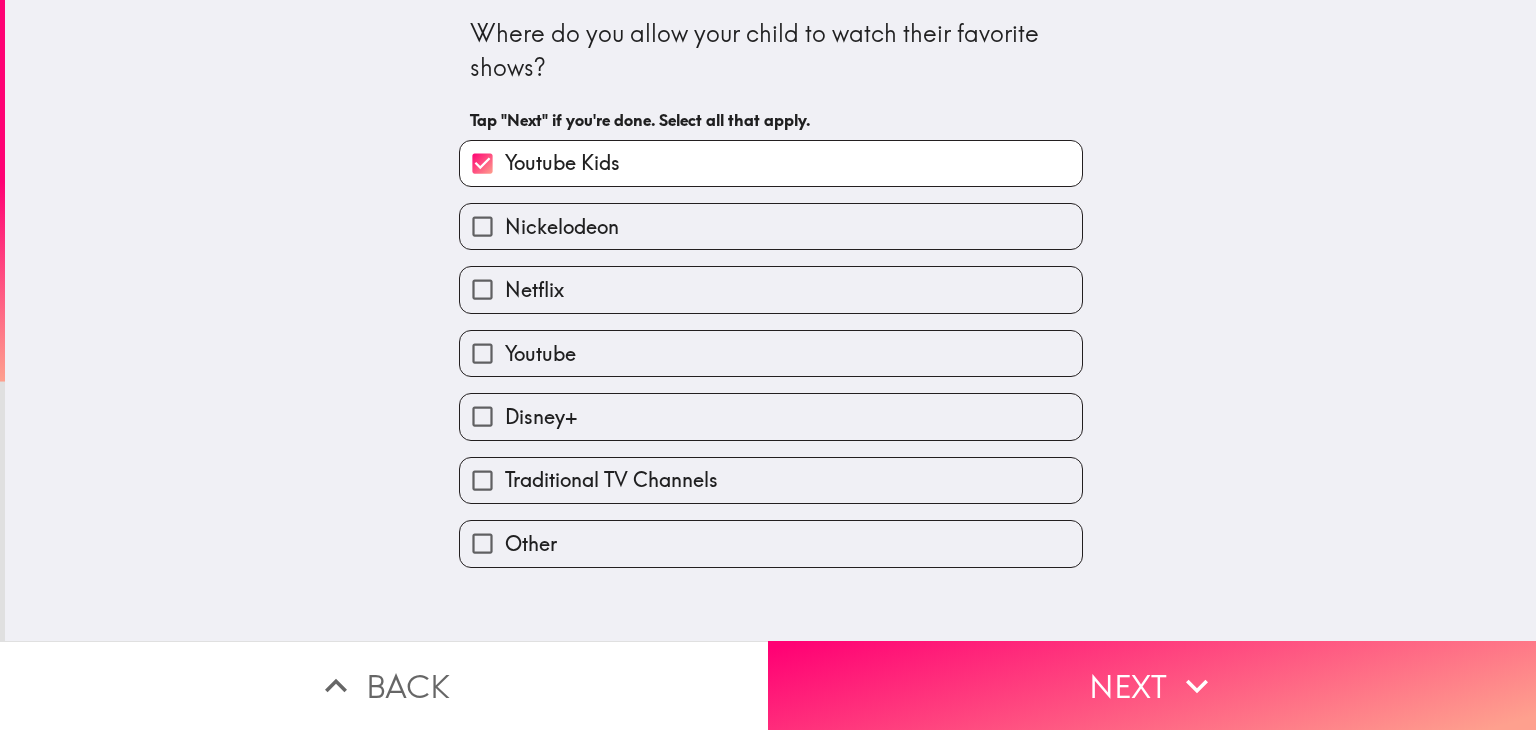 click on "Nickelodeon" at bounding box center (562, 227) 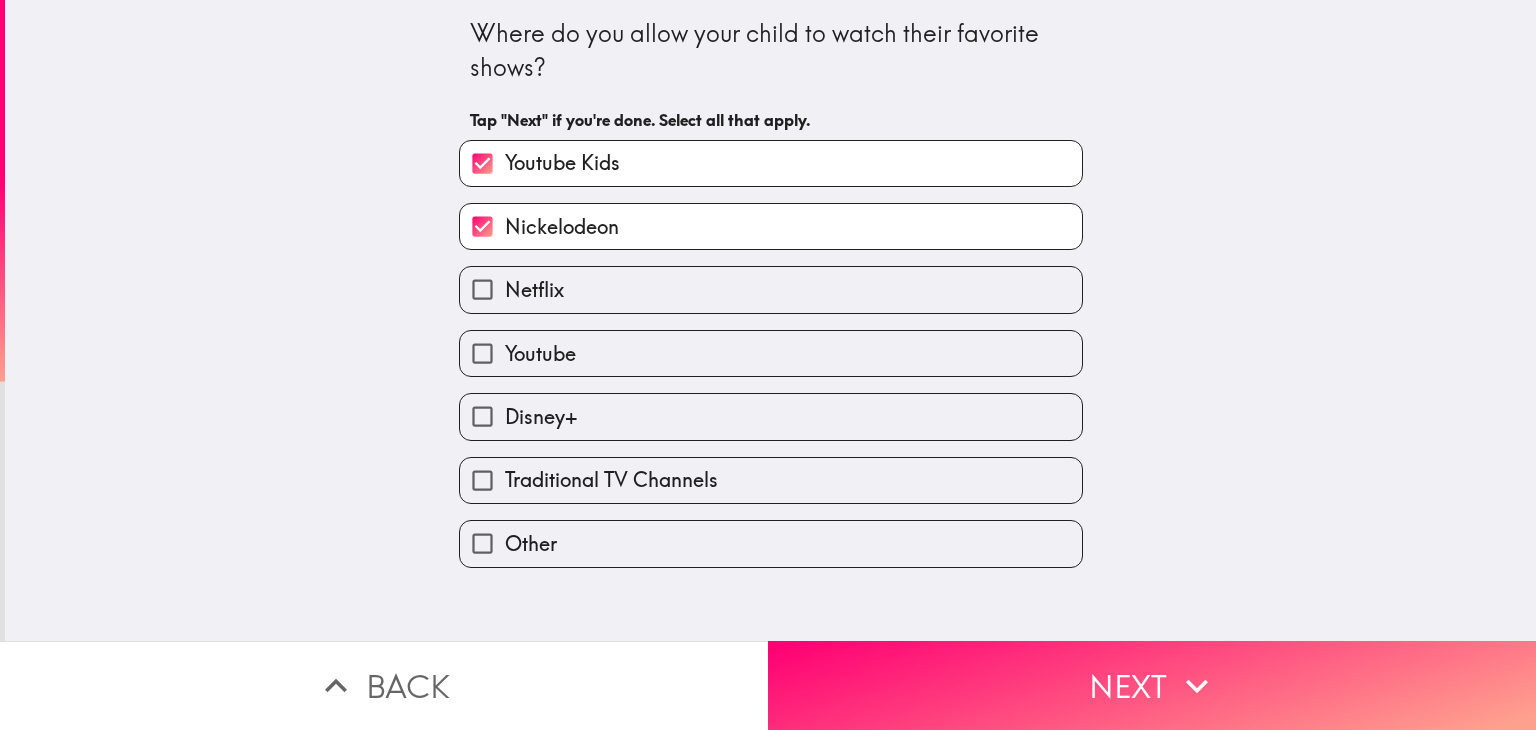 click on "Netflix" at bounding box center (771, 289) 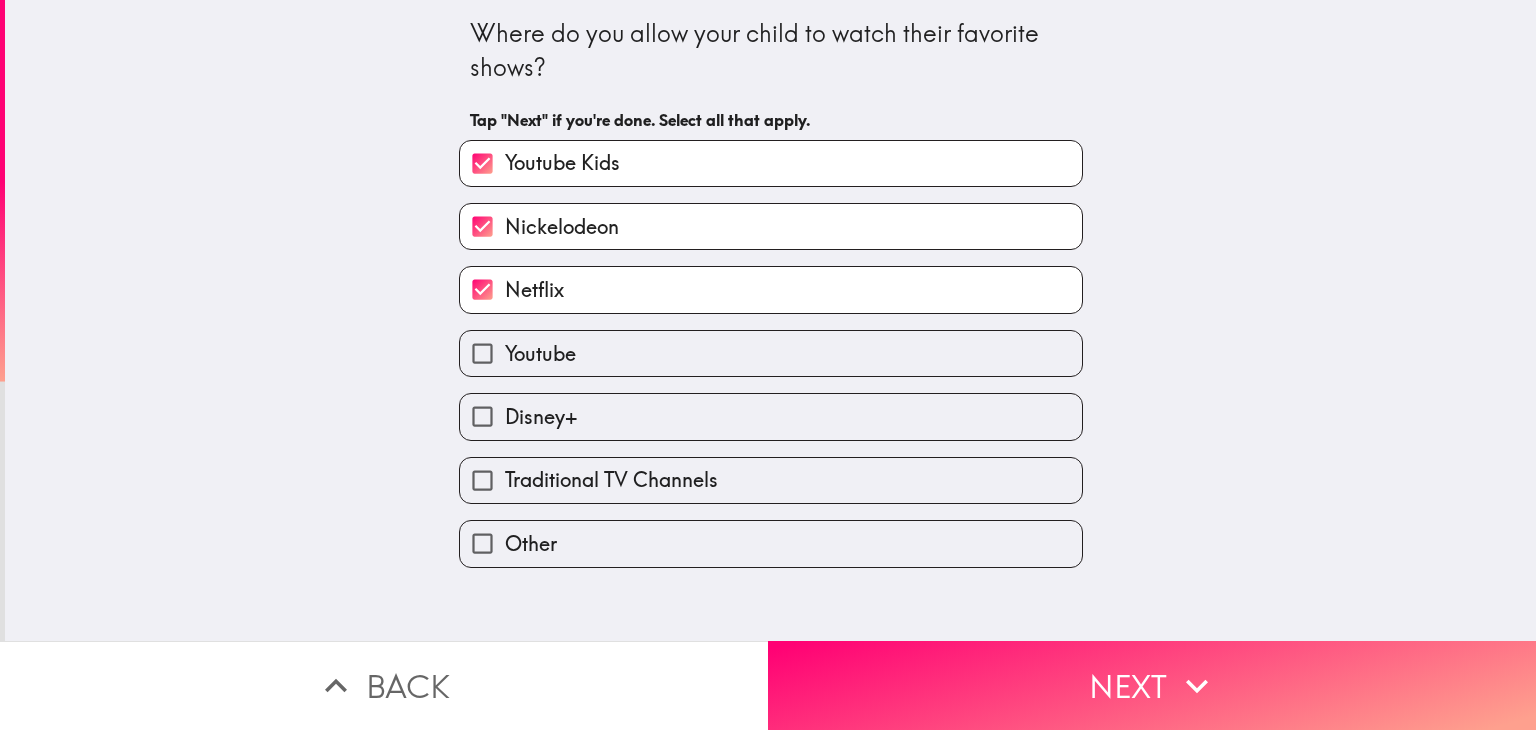 click on "Youtube" at bounding box center (540, 354) 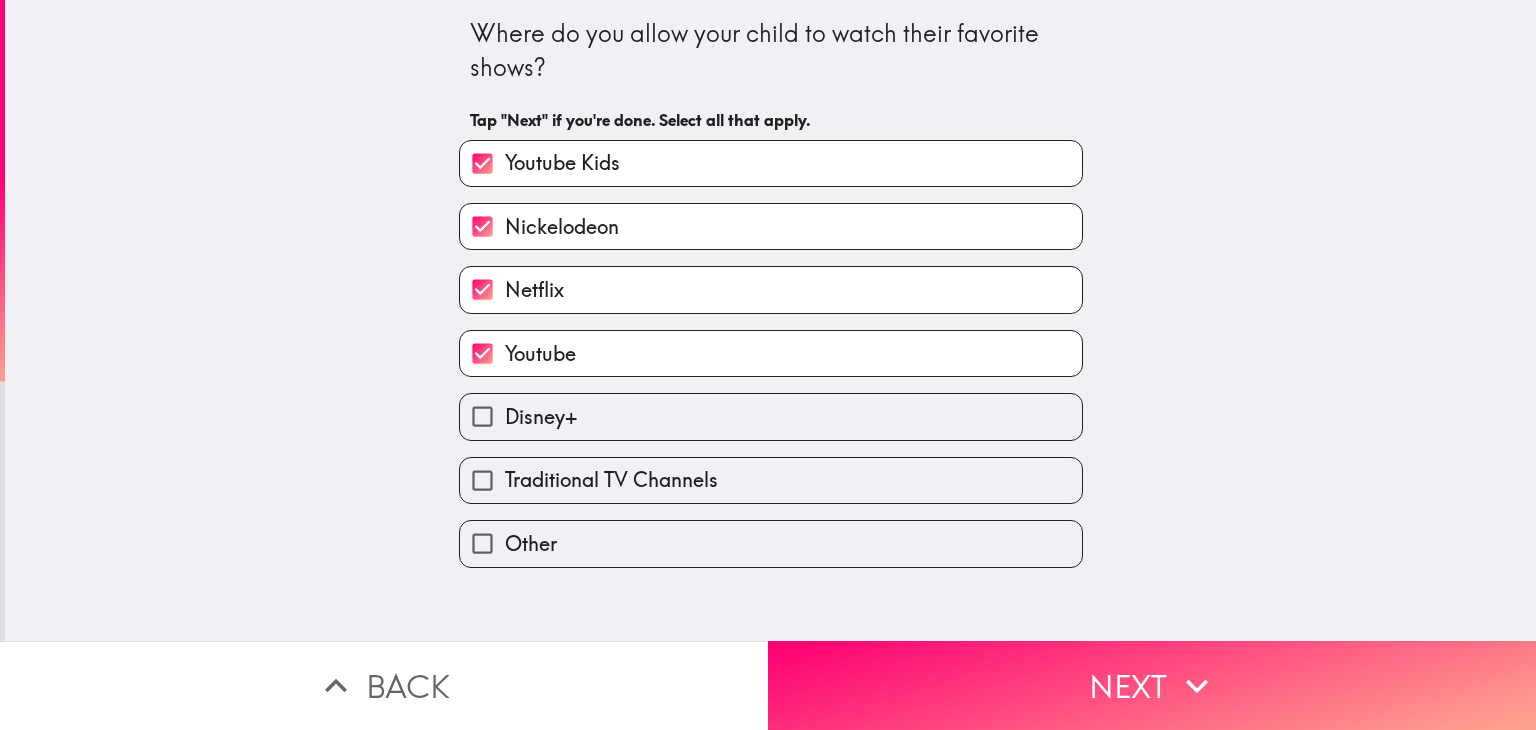 click on "Disney+" at bounding box center (541, 417) 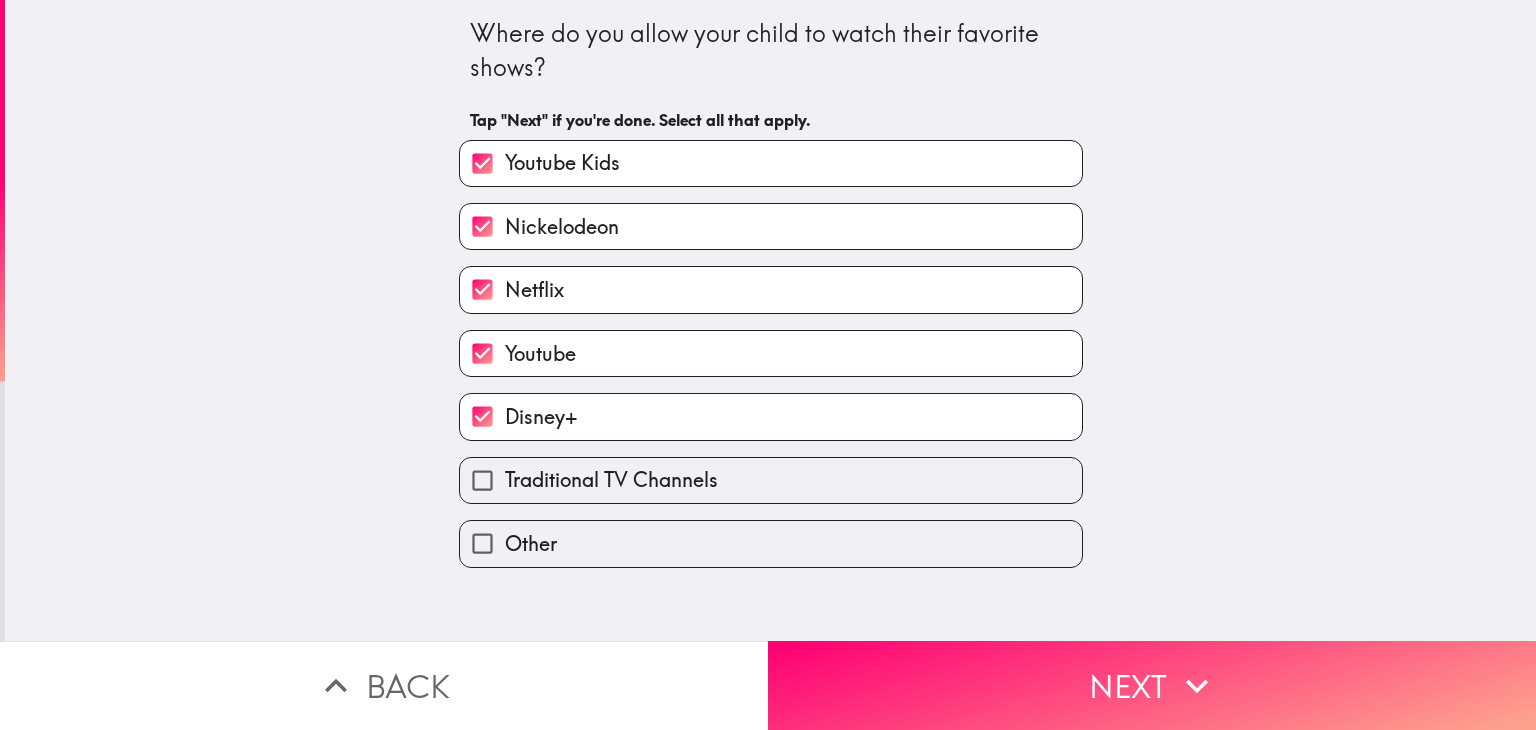 click on "Traditional TV Channels" at bounding box center [611, 480] 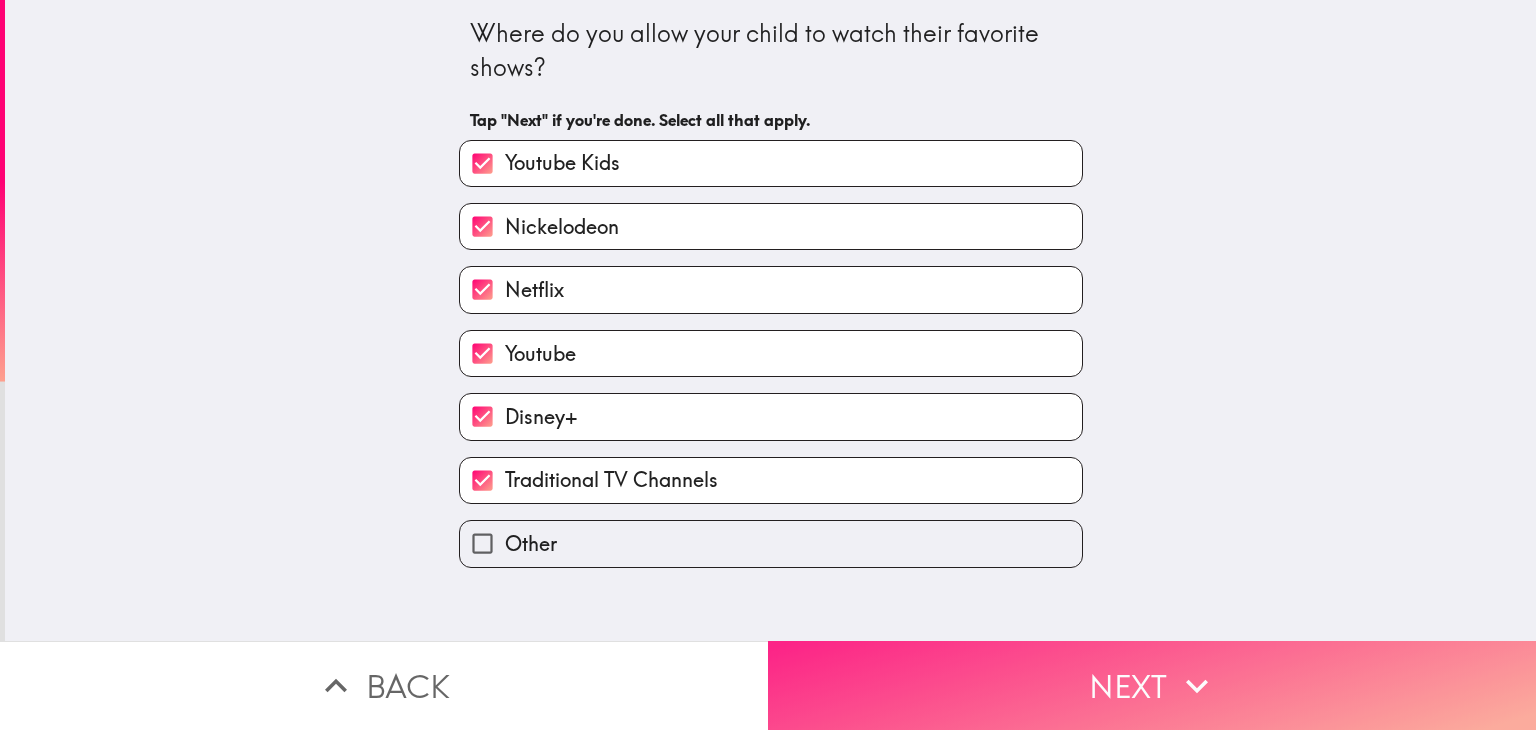 click on "Next" at bounding box center [1152, 685] 